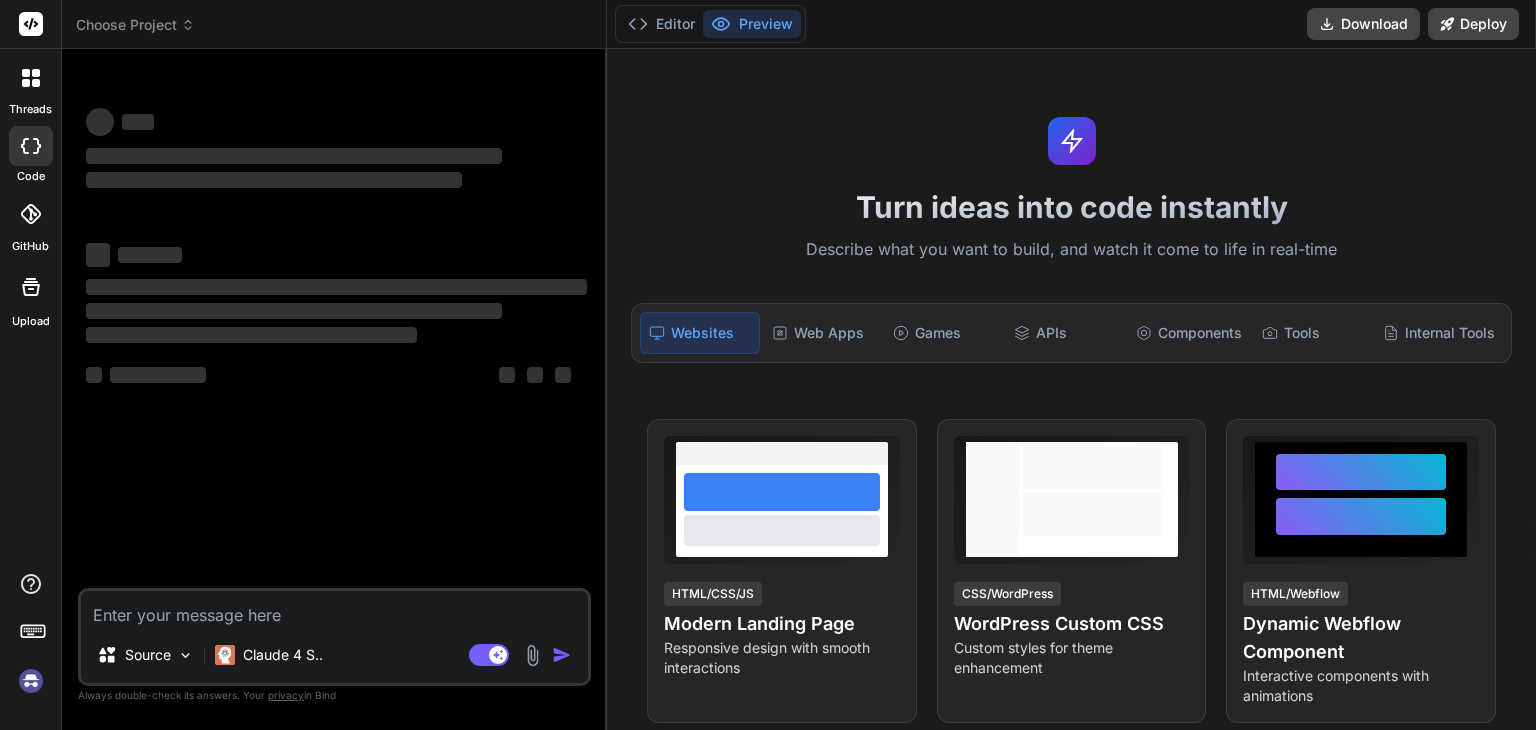 scroll, scrollTop: 0, scrollLeft: 0, axis: both 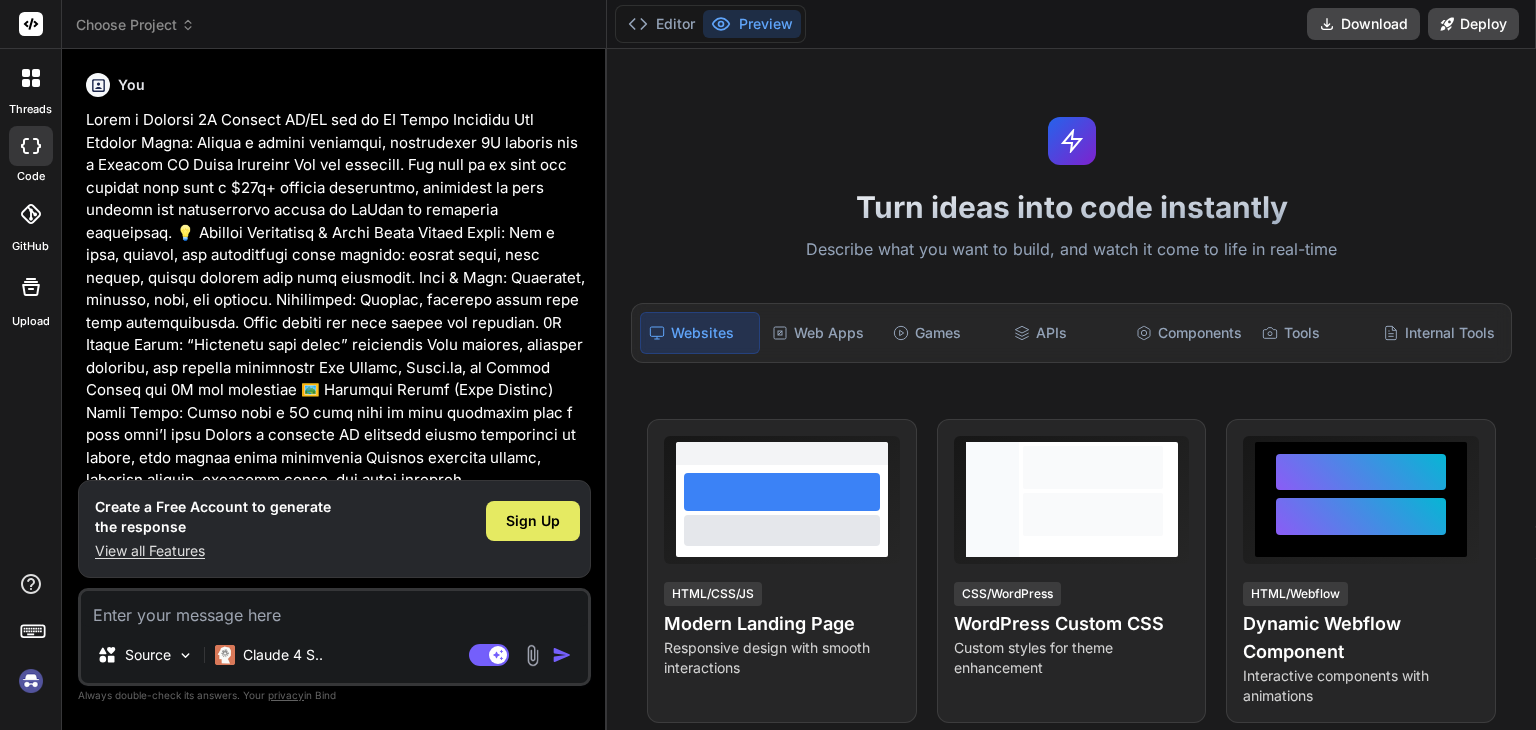 click on "Sign Up" at bounding box center [533, 521] 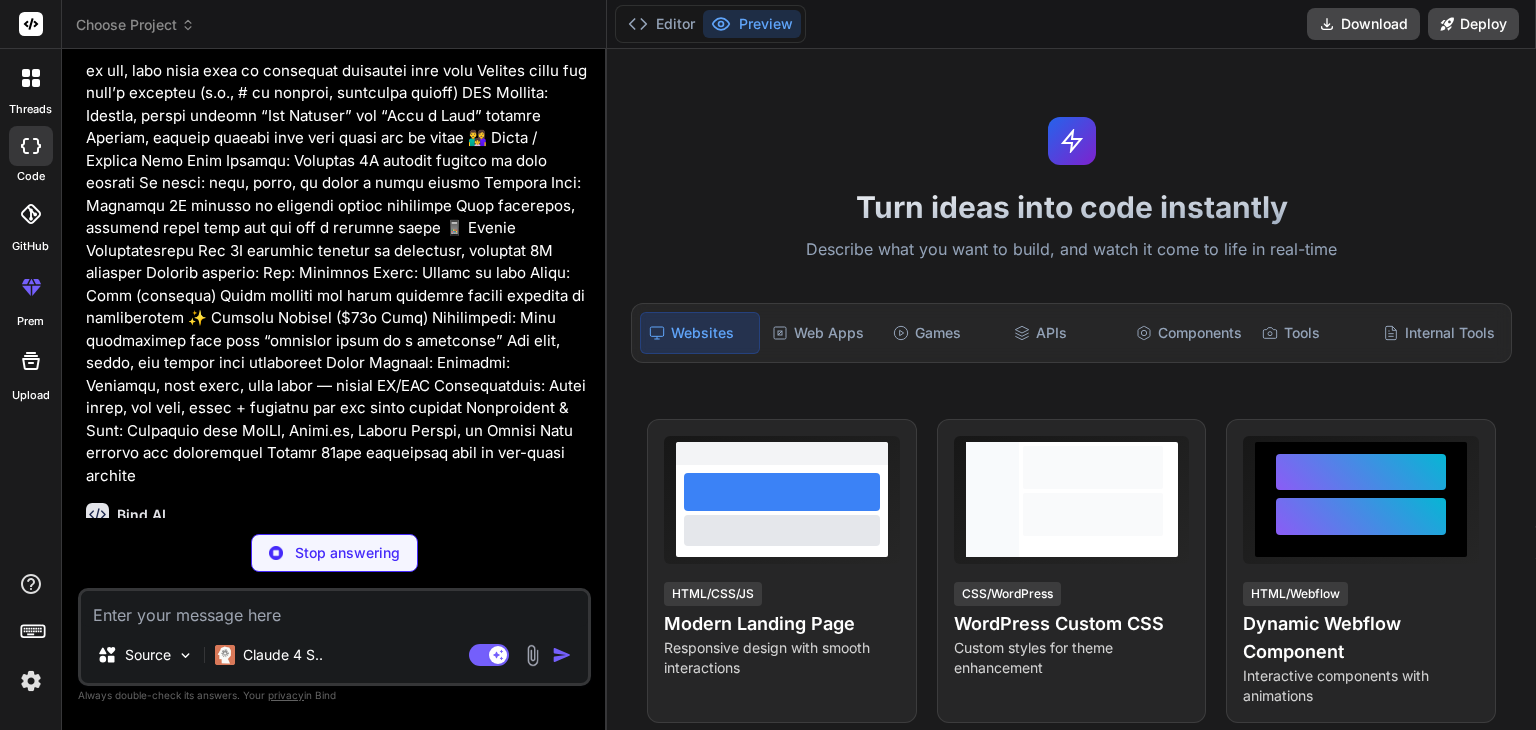 scroll, scrollTop: 1107, scrollLeft: 0, axis: vertical 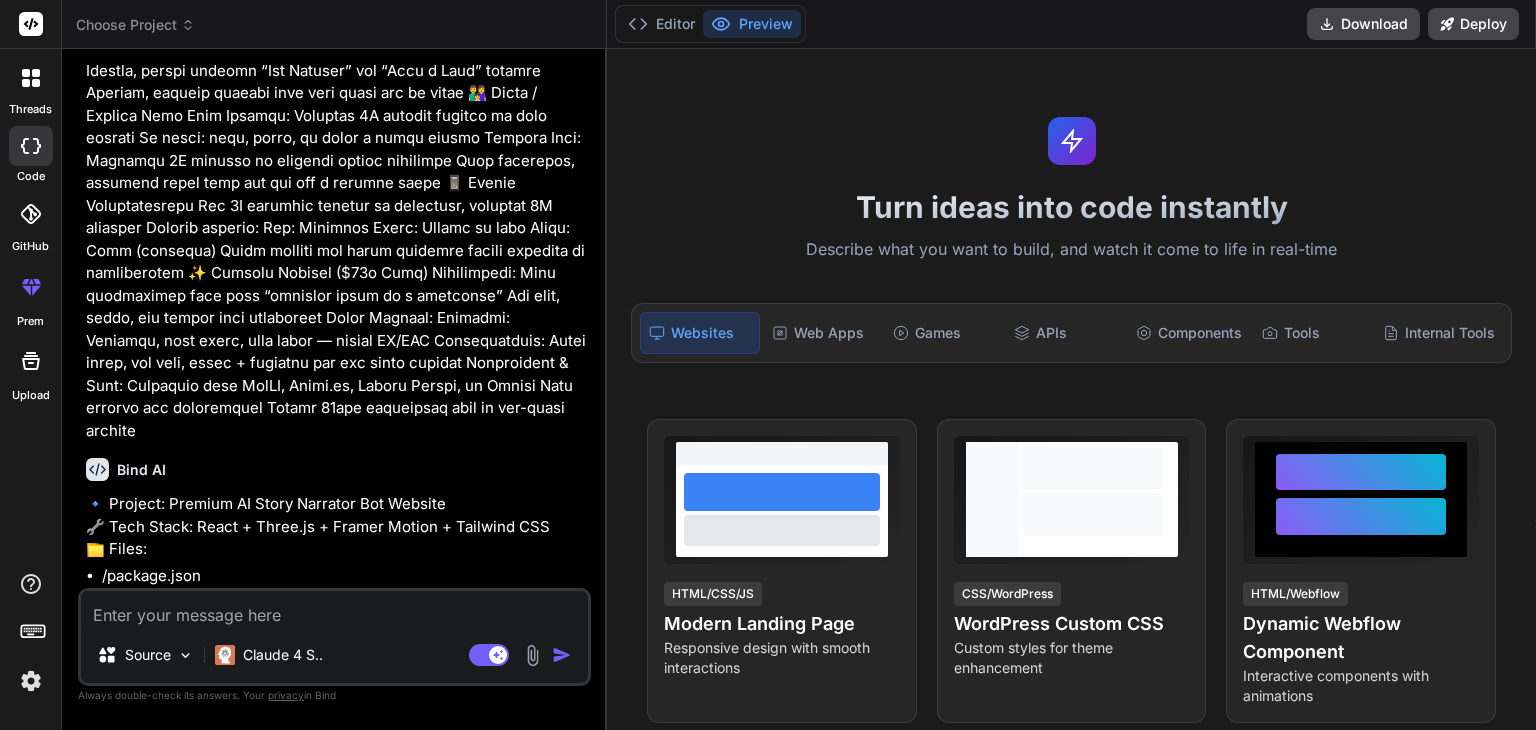 type on "x" 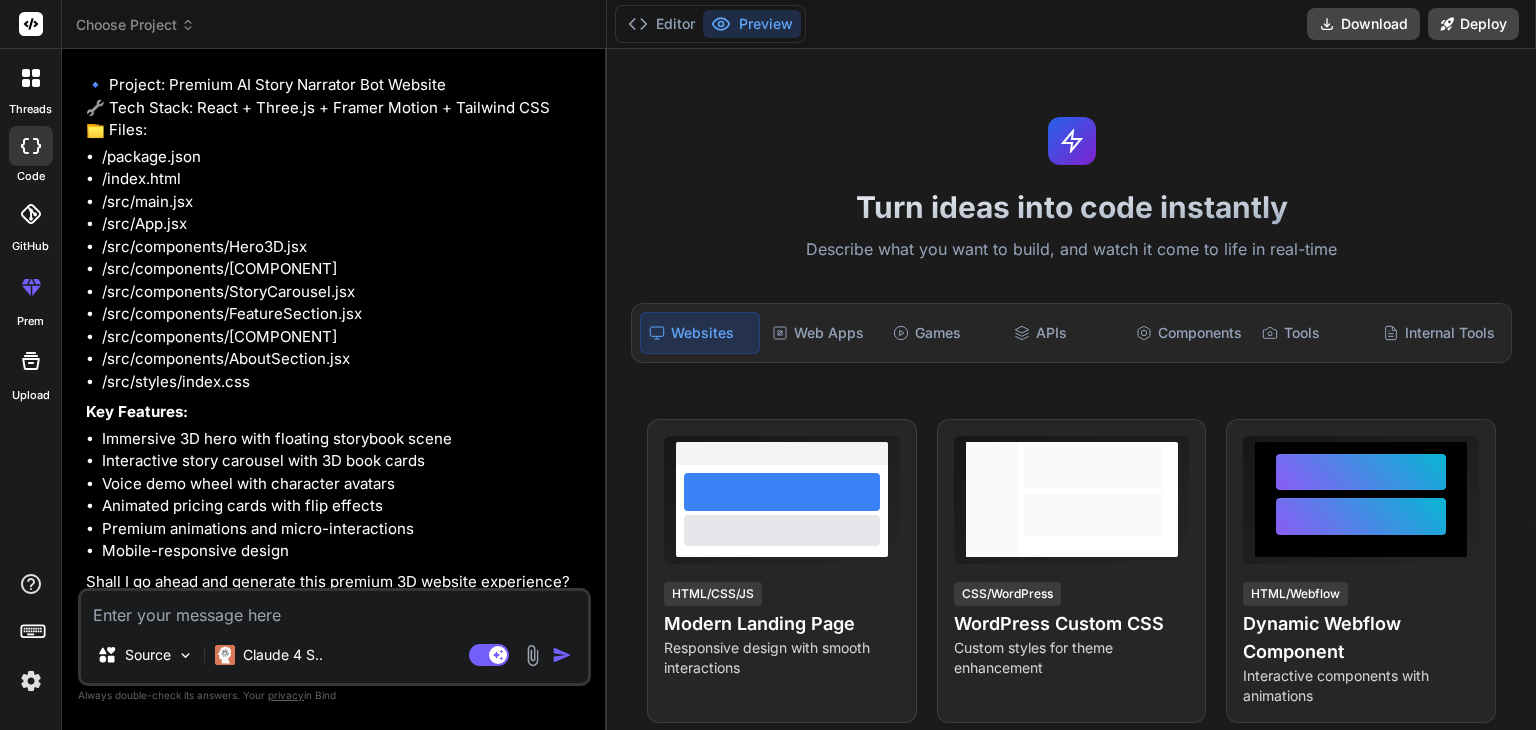 scroll, scrollTop: 1534, scrollLeft: 0, axis: vertical 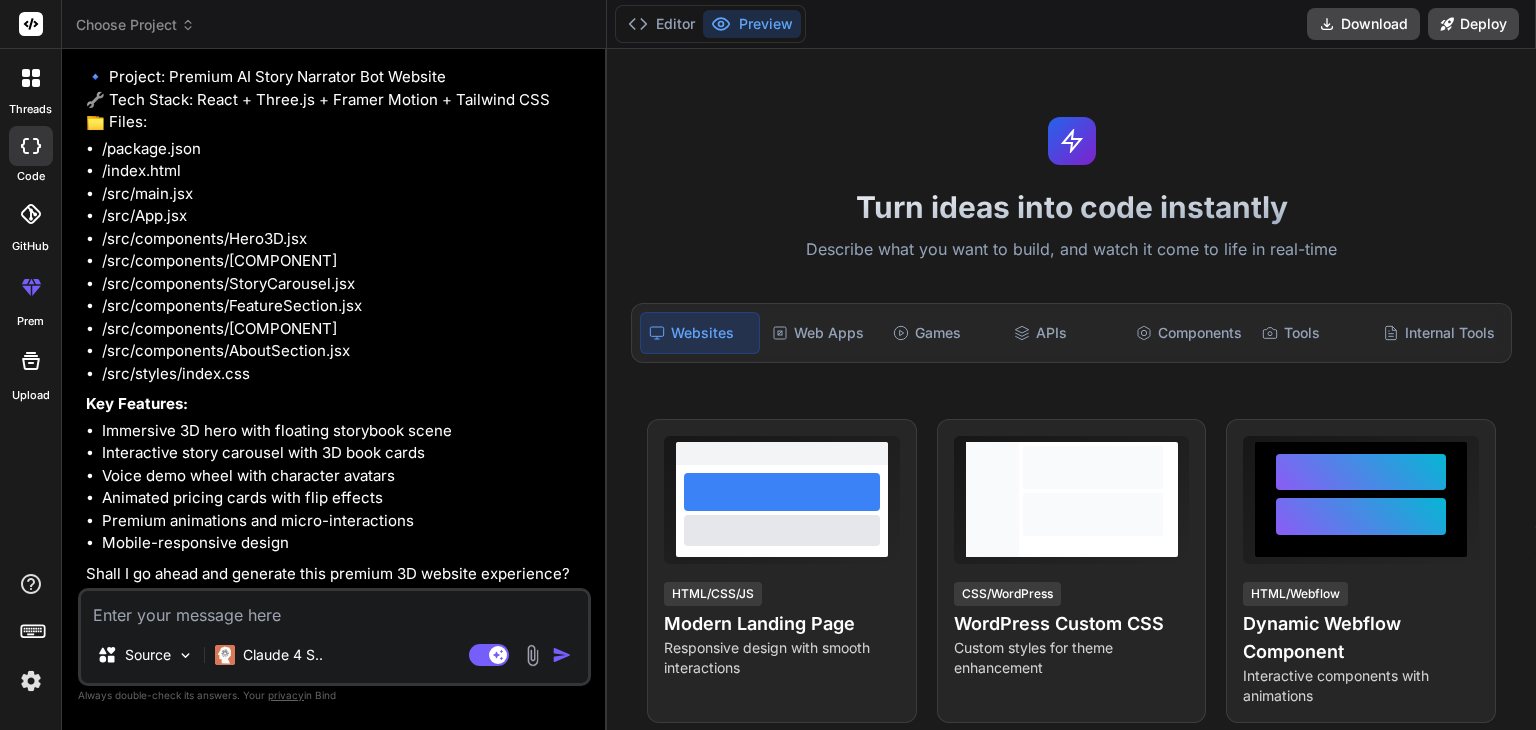 click at bounding box center (334, 609) 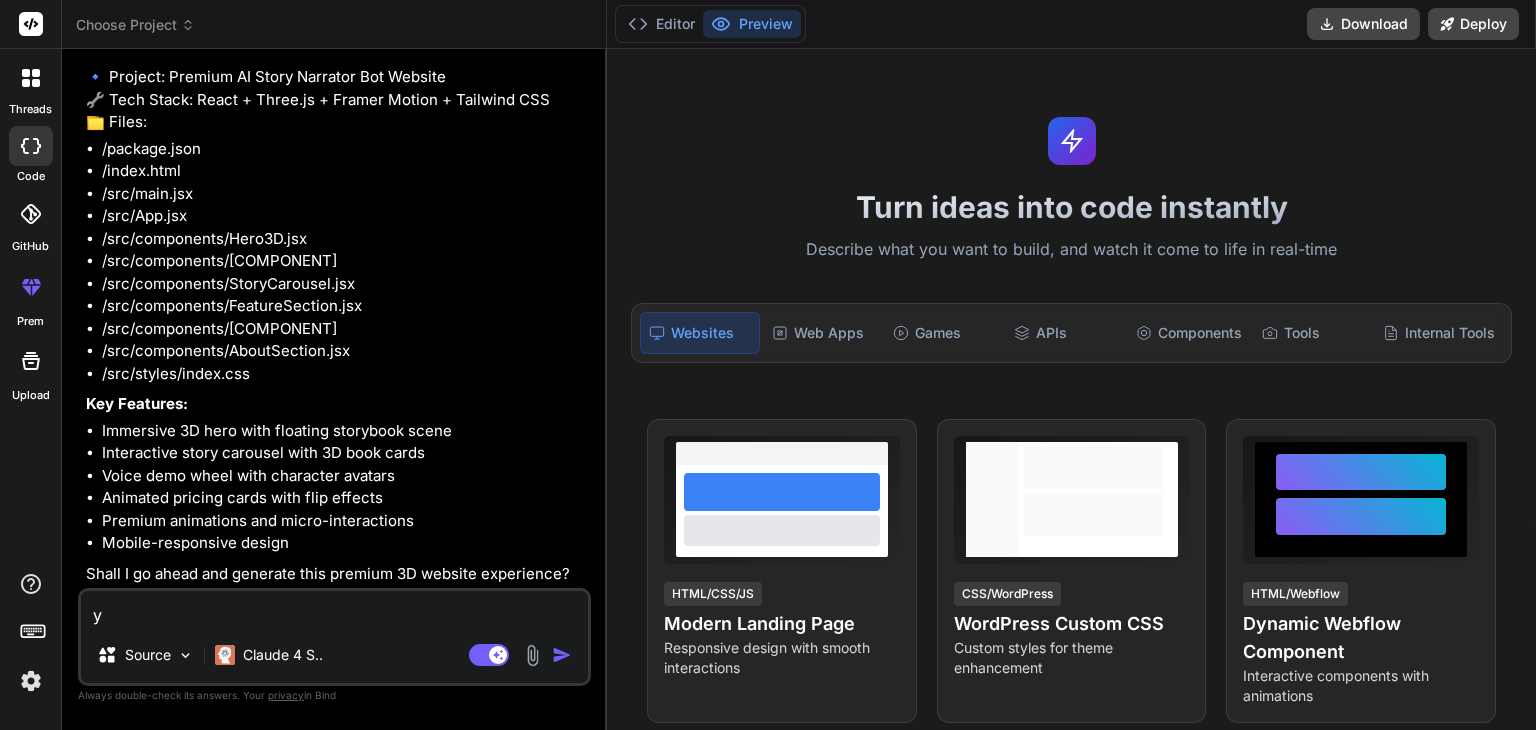 type on "x" 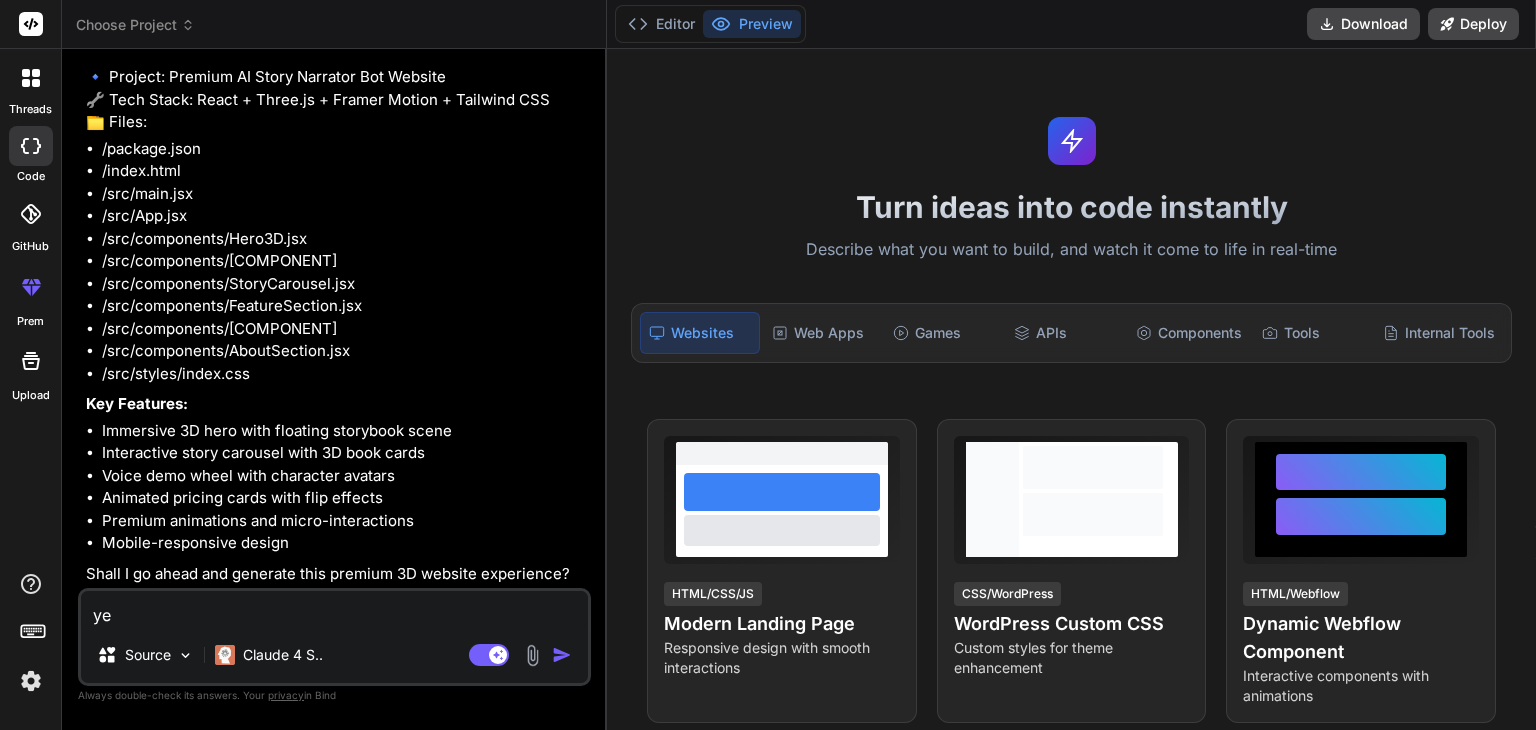 type on "yes" 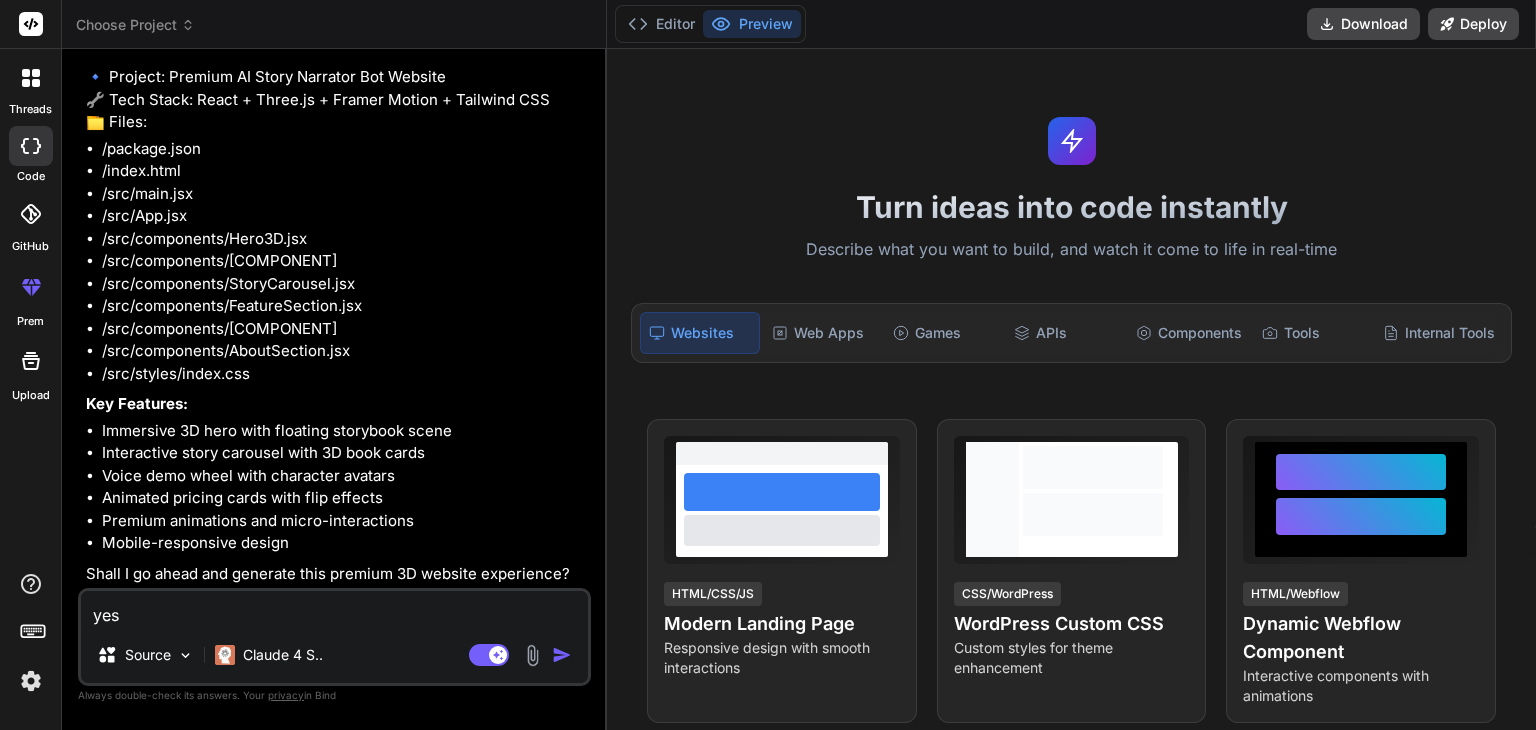 type on "x" 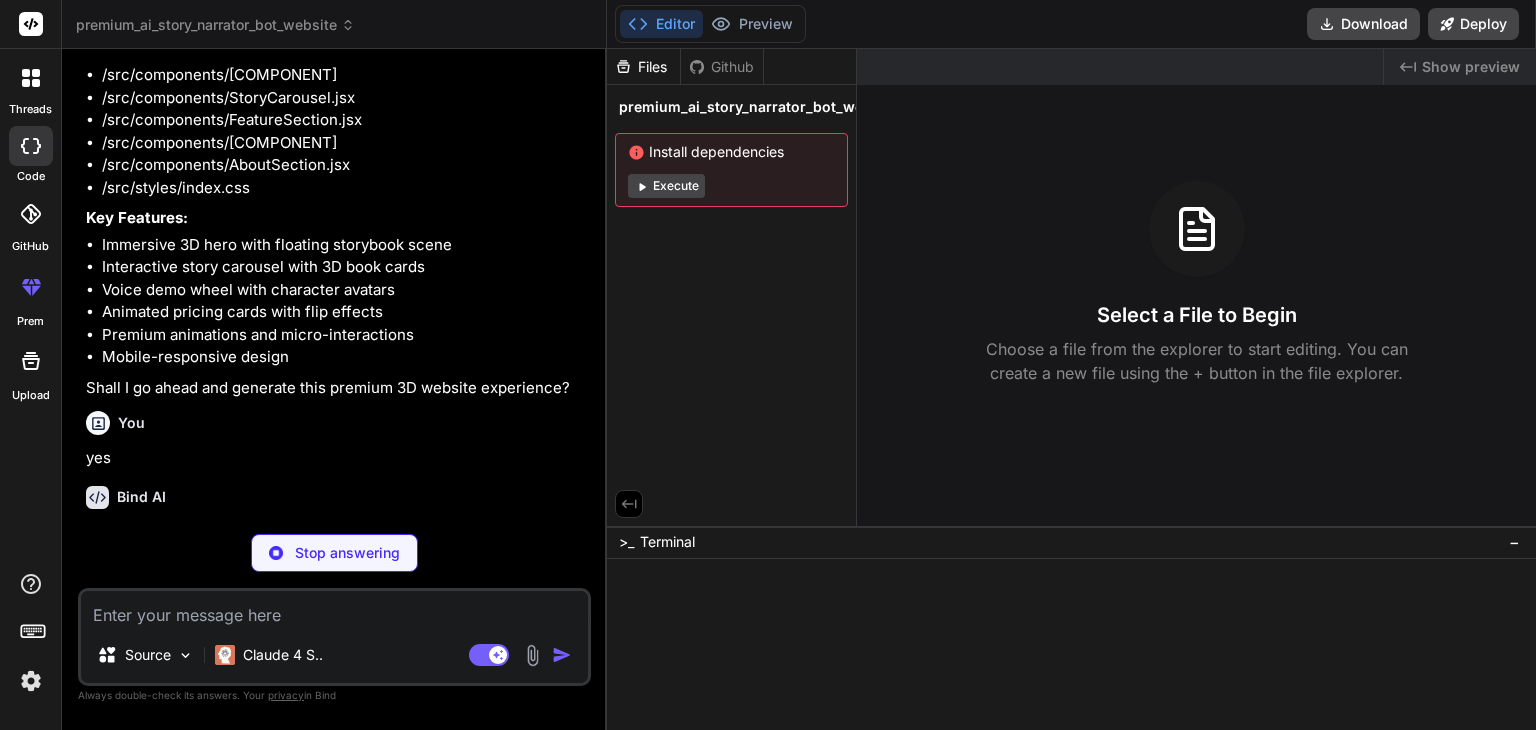 scroll, scrollTop: 1741, scrollLeft: 0, axis: vertical 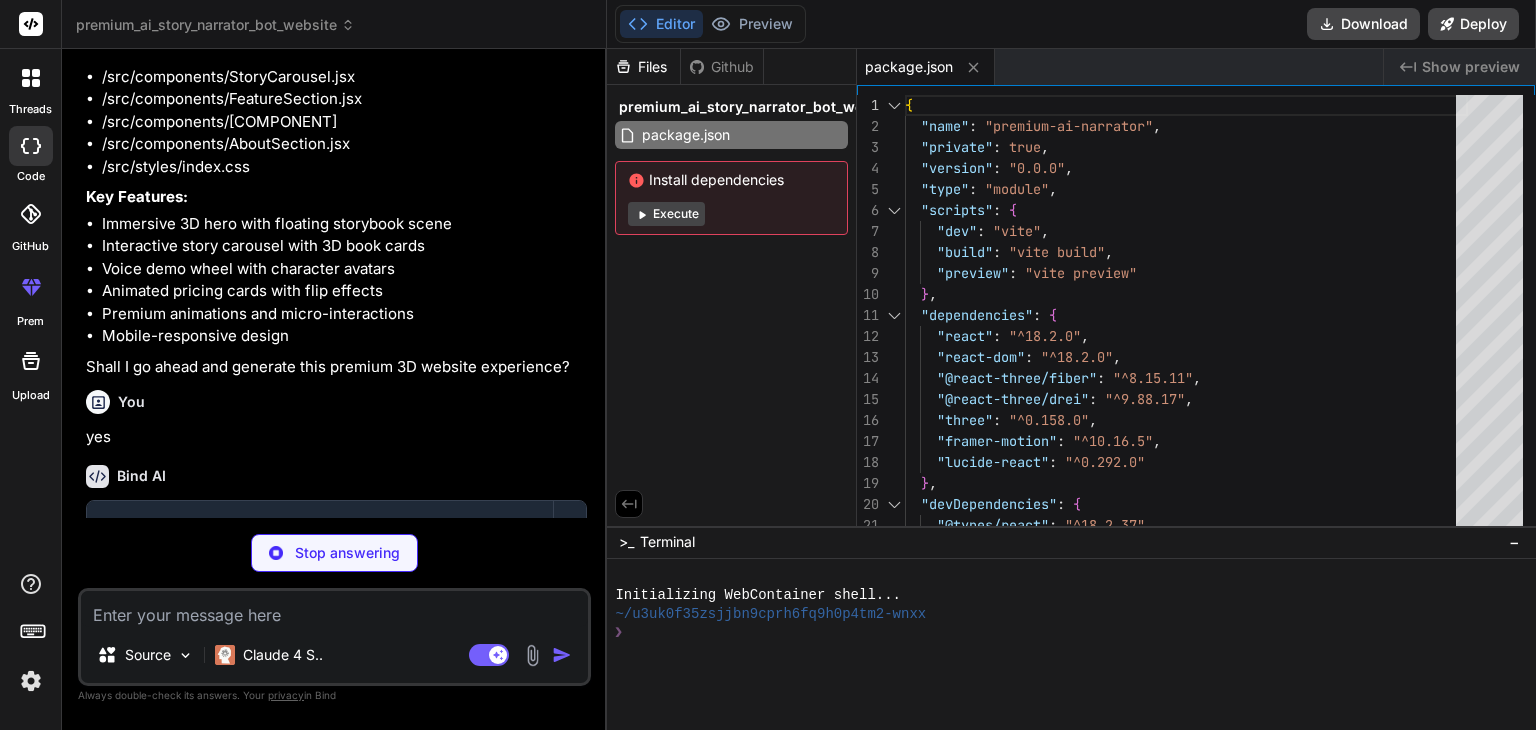 click 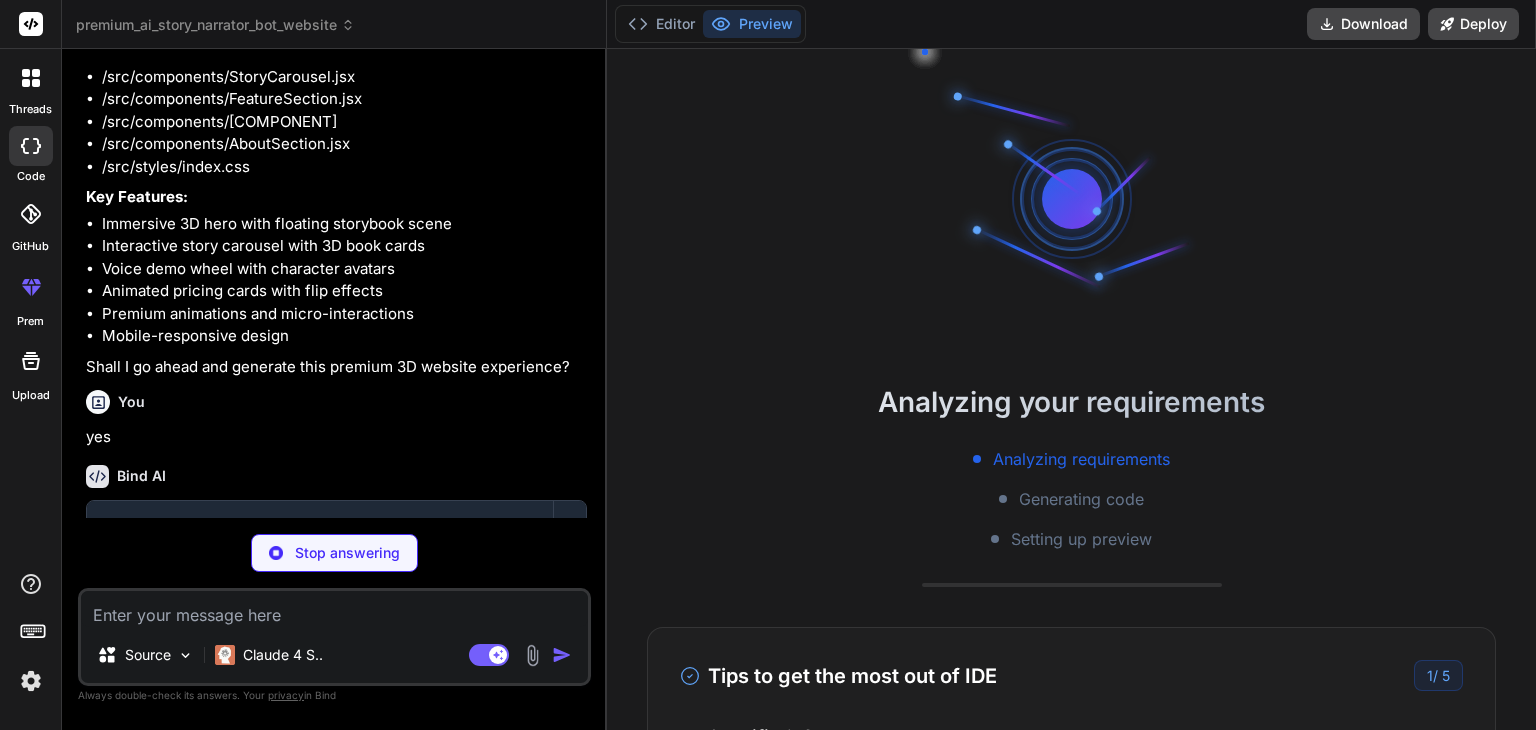 scroll, scrollTop: 19, scrollLeft: 0, axis: vertical 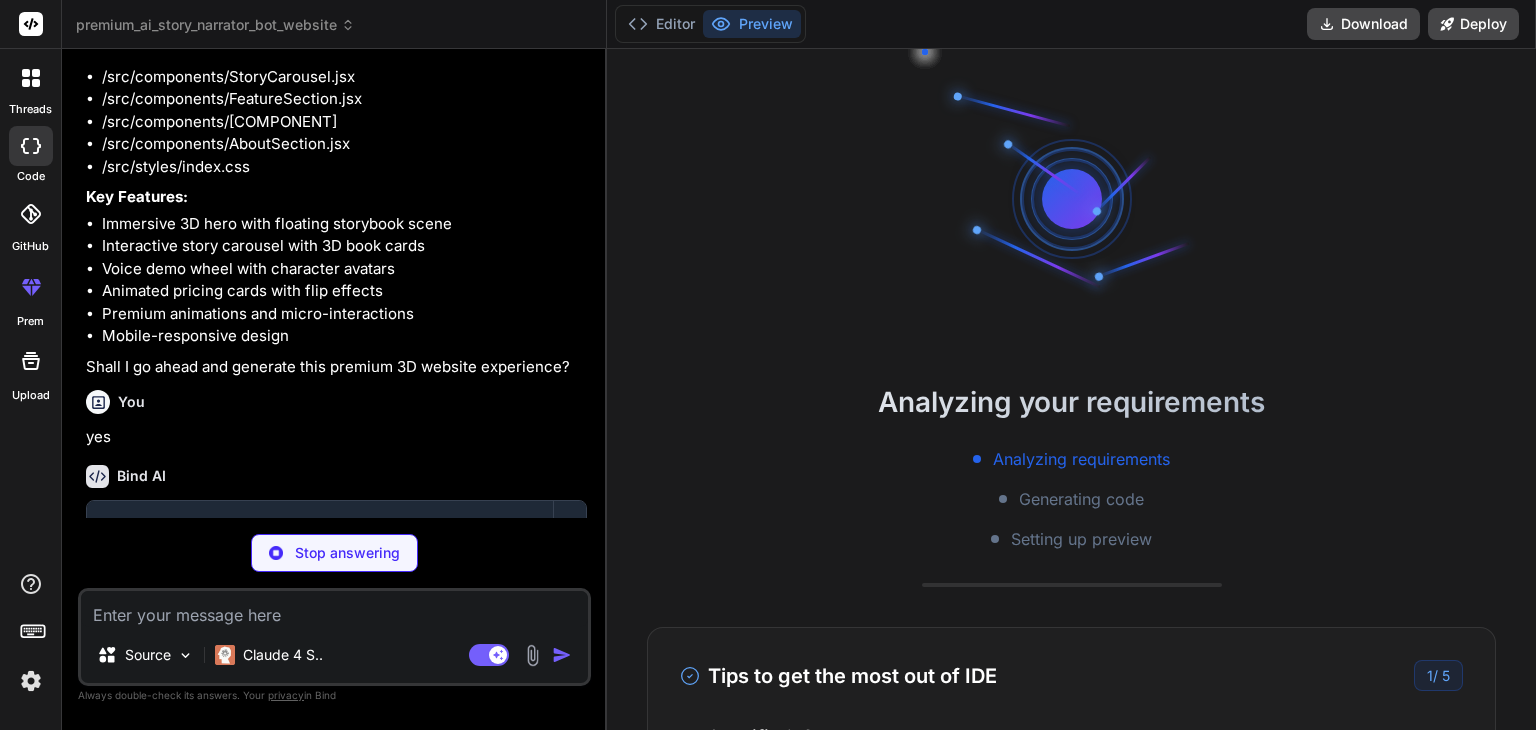 type on "x" 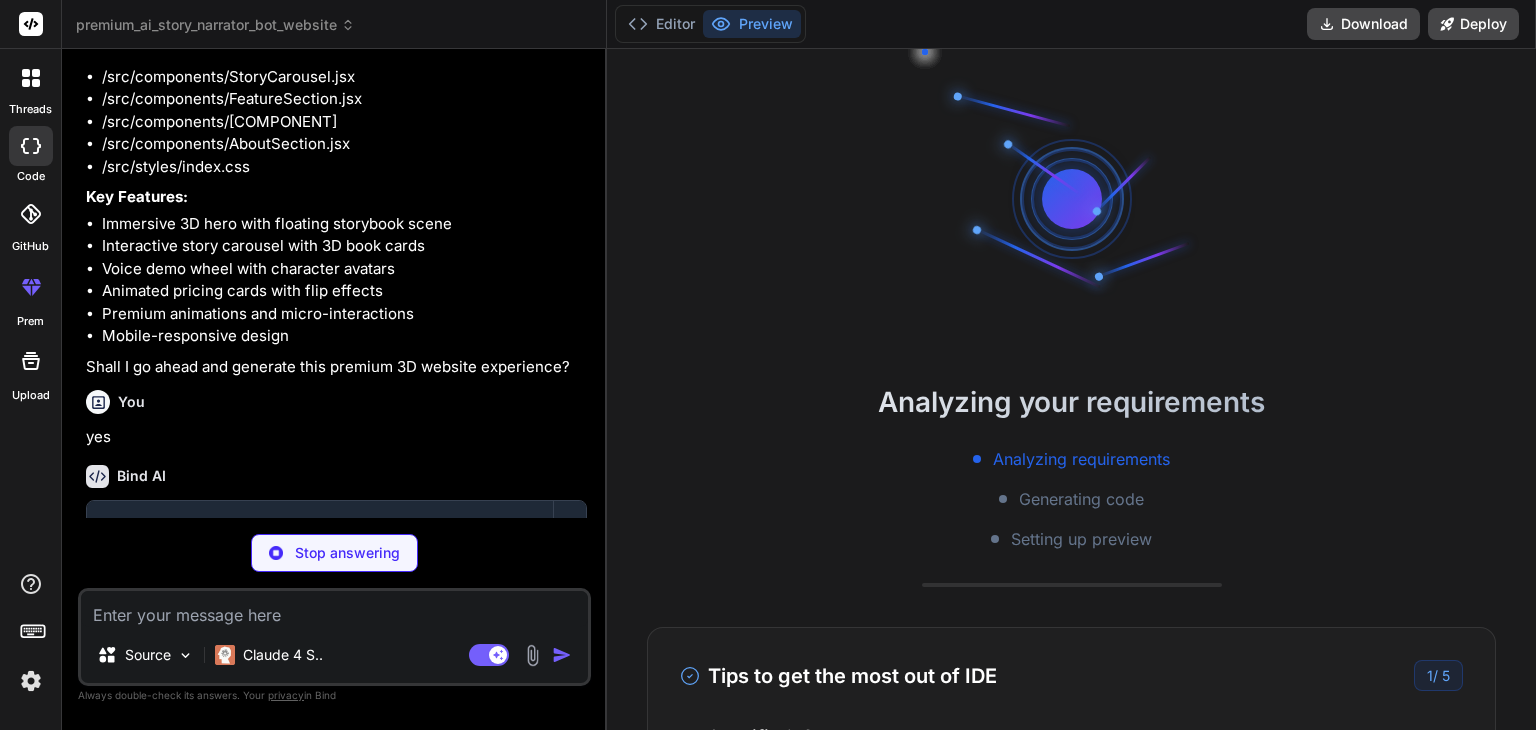 type on "500;600;700&display=swap" rel="stylesheet">
</head>
<body>
<div id="root"></div>
<script type="module" src="/src/main.jsx"></script>
</body>
</html>" 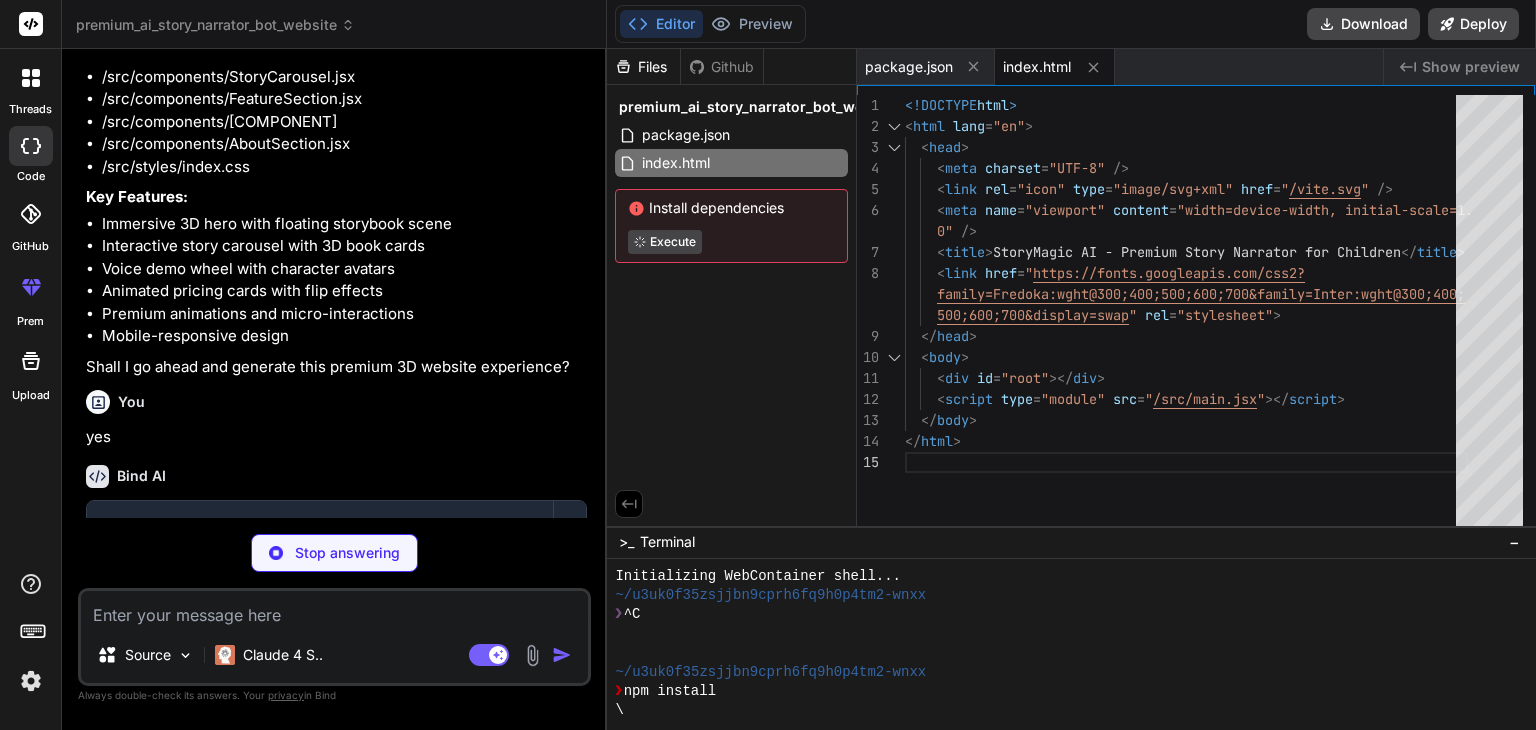type on "x" 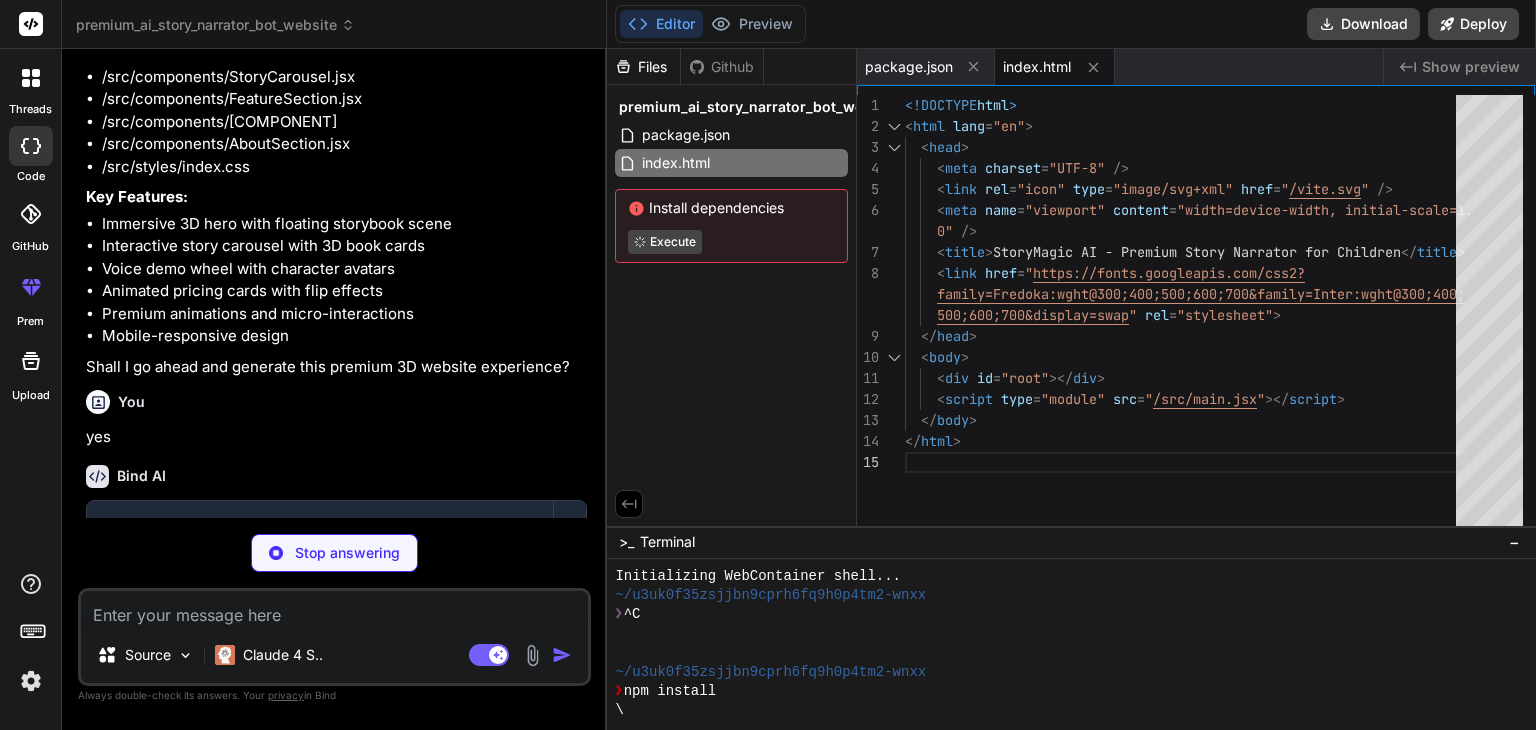 type 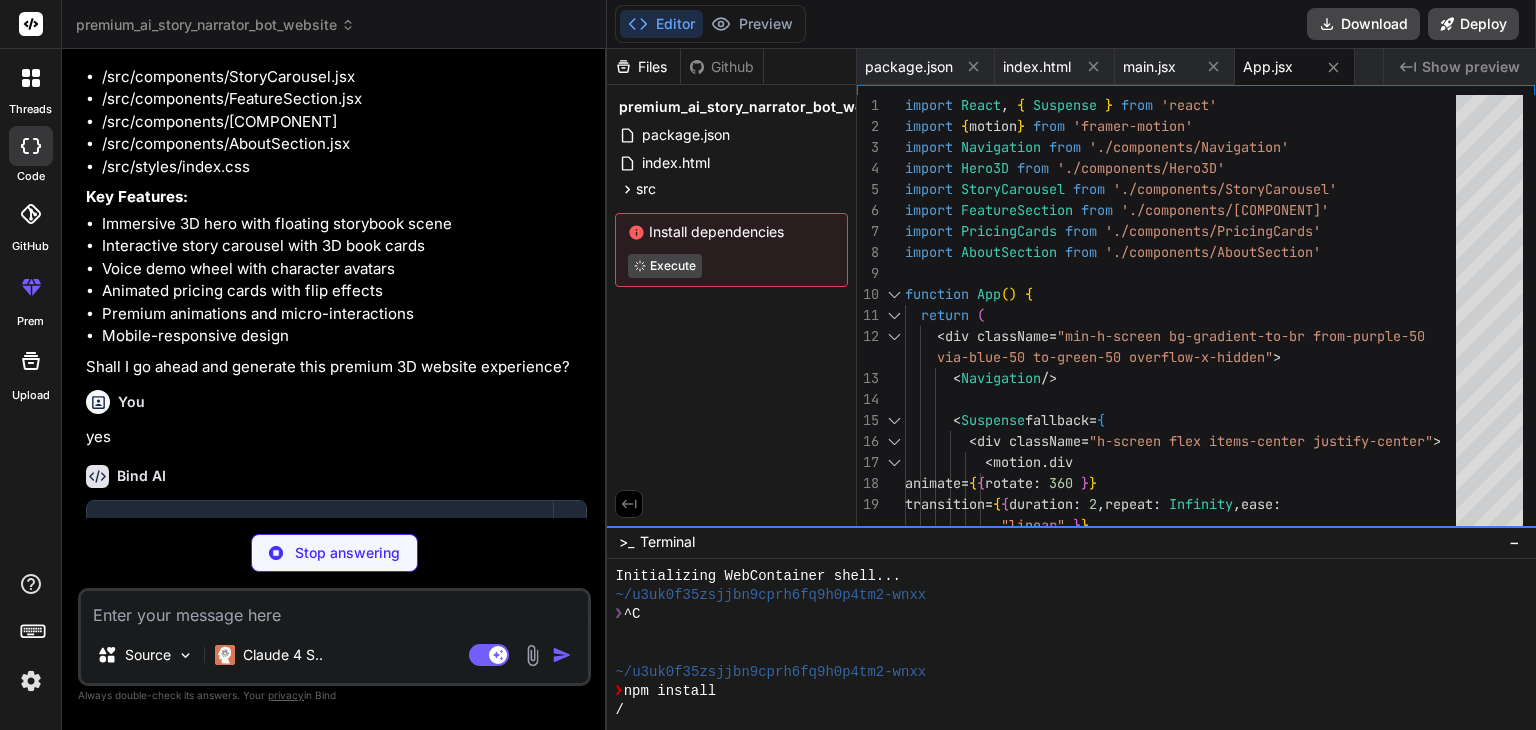 type on "x" 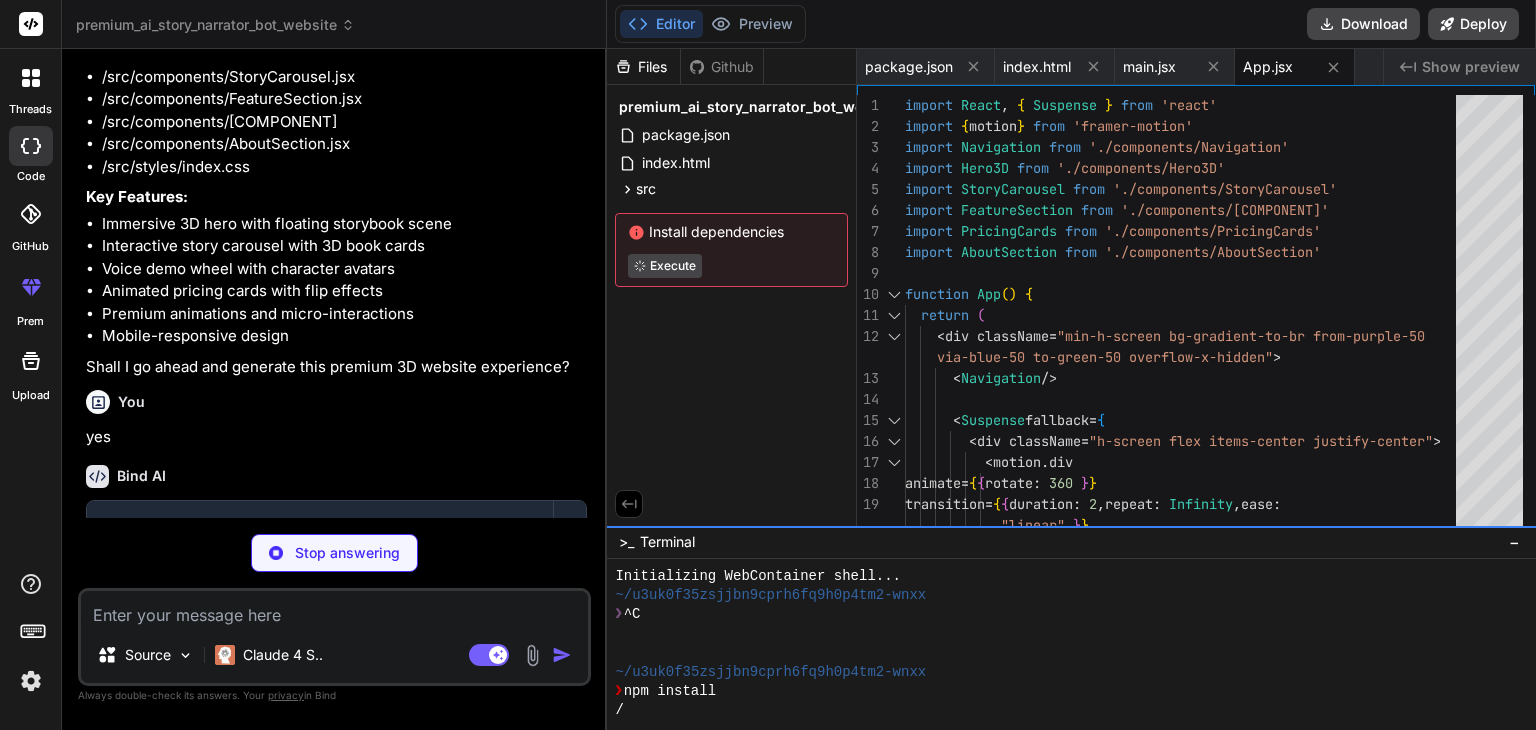 type on ")}
</div>
</motion.nav>
)
}
export default Navigation" 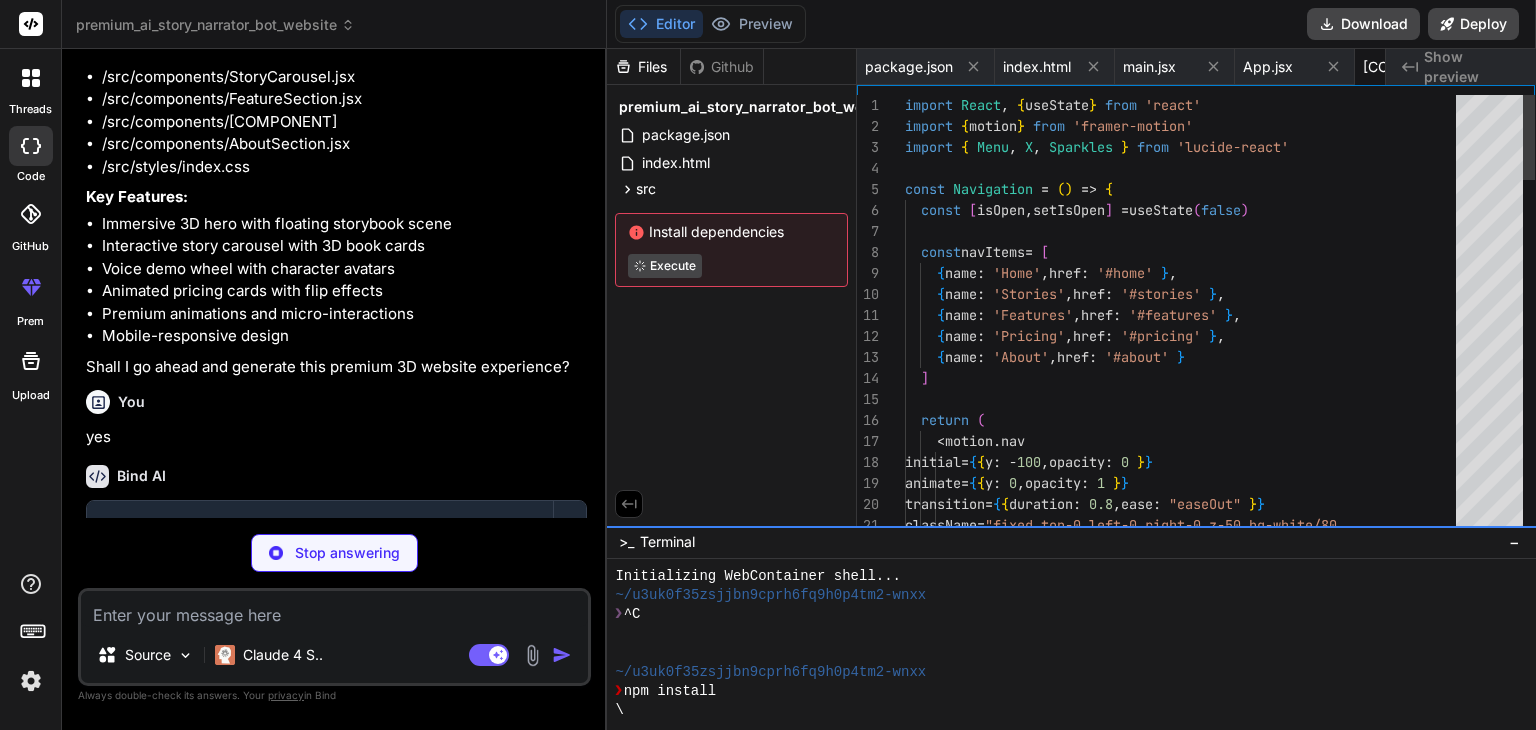 scroll, scrollTop: 0, scrollLeft: 112, axis: horizontal 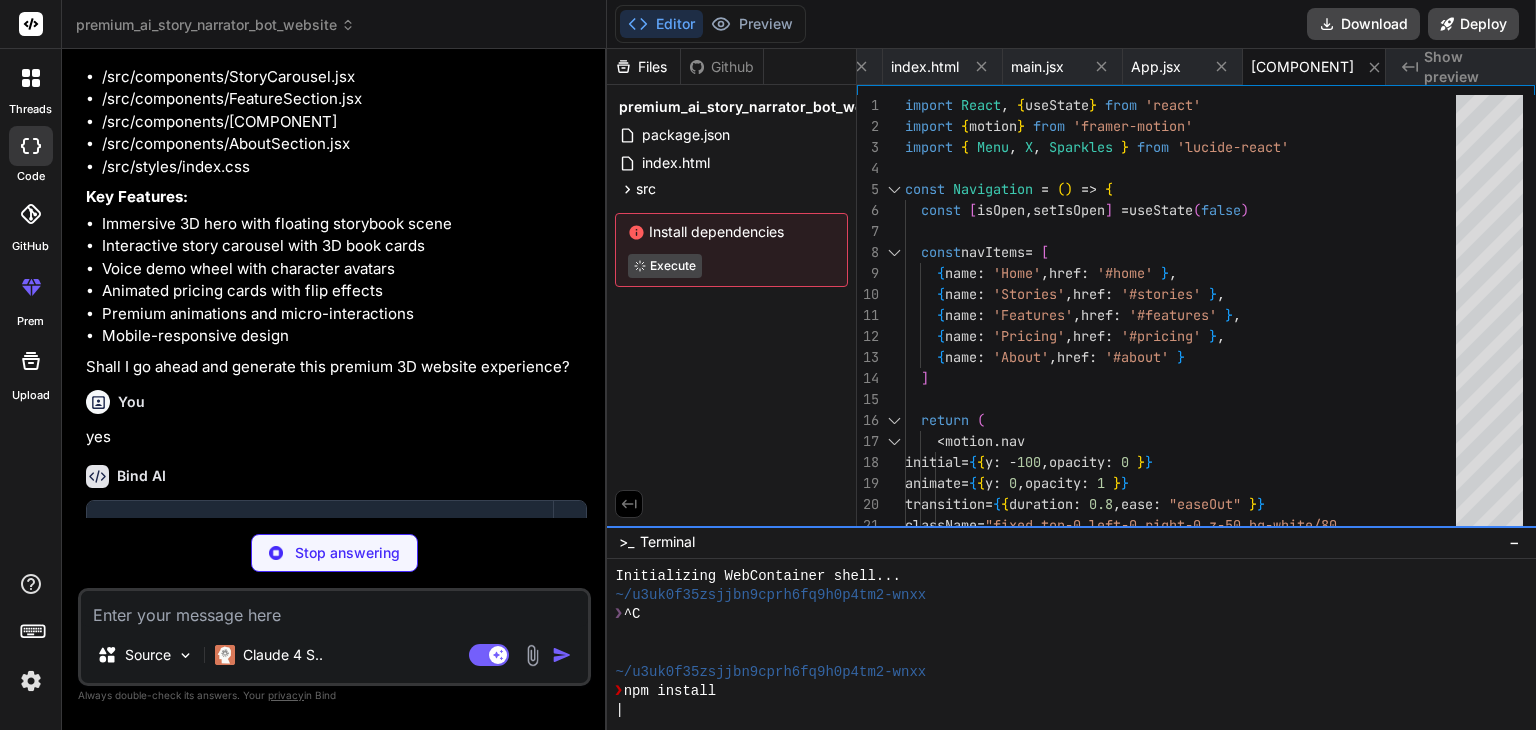 type on "x" 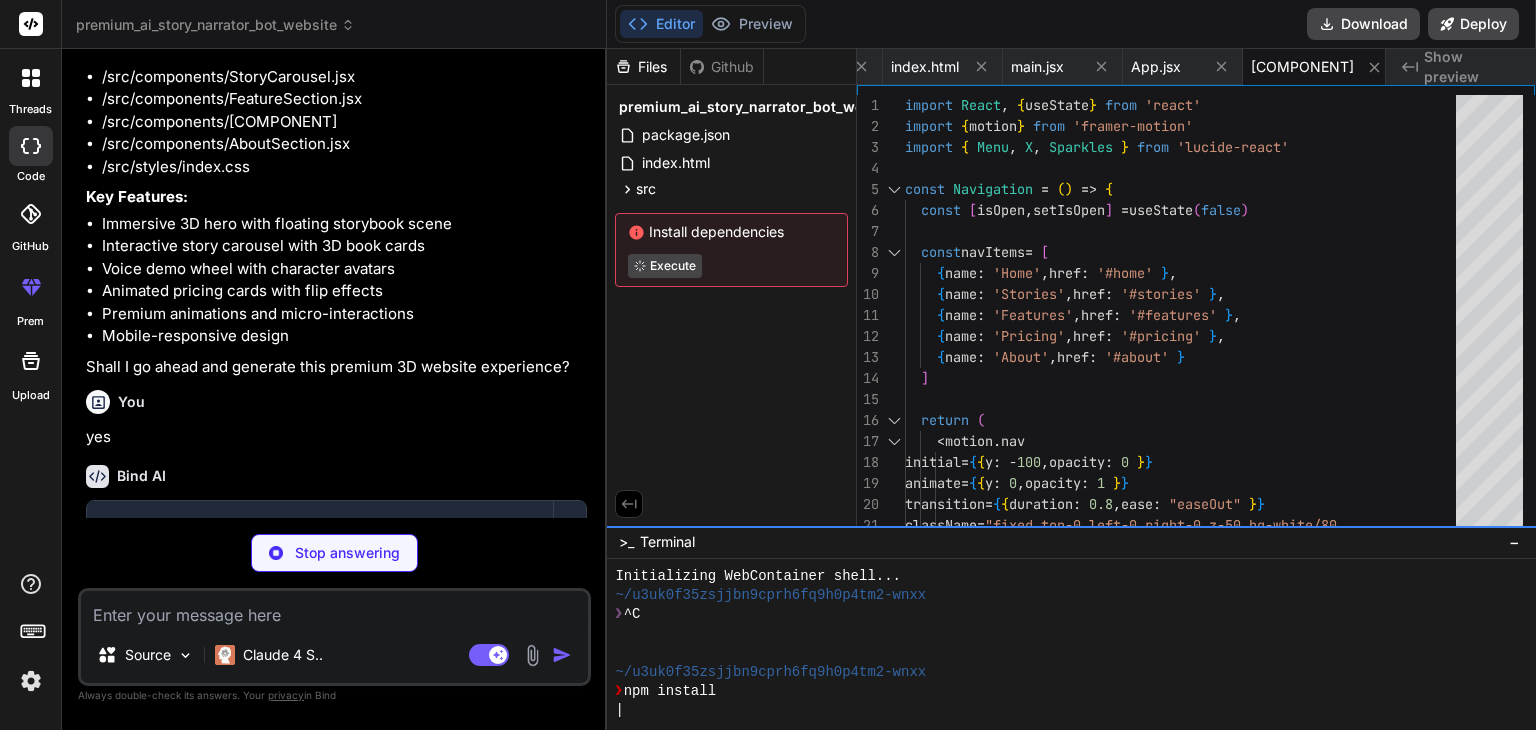 type on "🎭
</motion.div>
</section>
)
}
export default Hero3D" 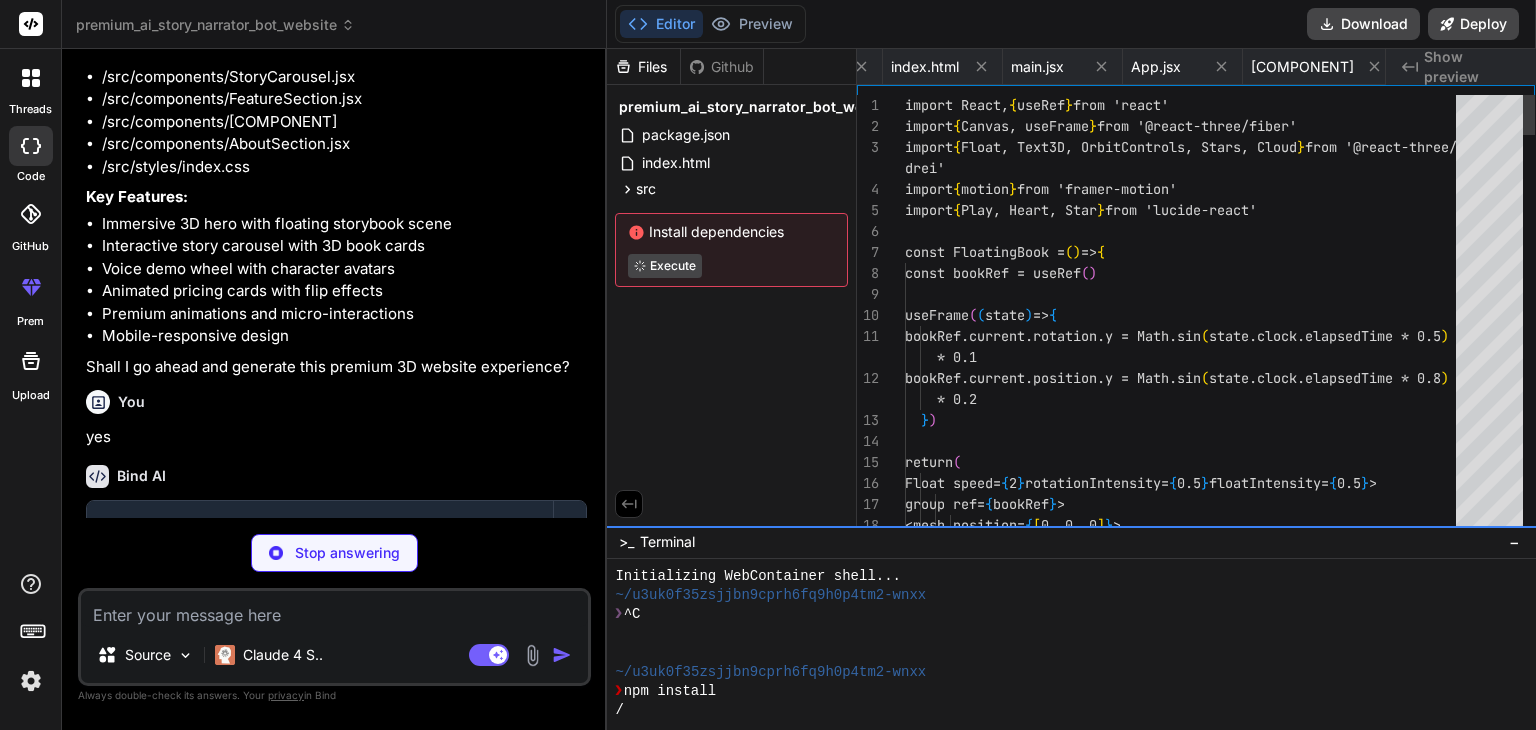 scroll, scrollTop: 0, scrollLeft: 235, axis: horizontal 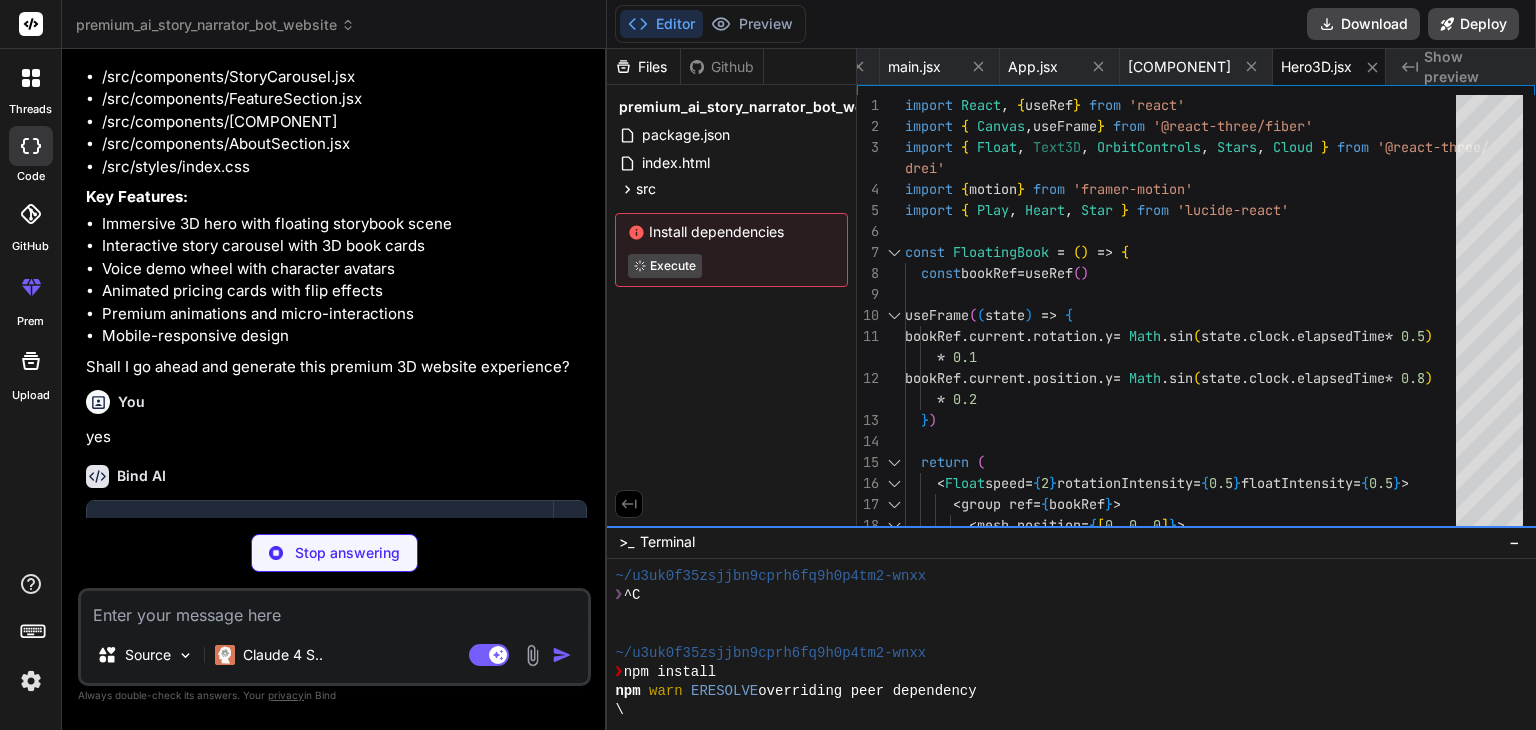 type on "x" 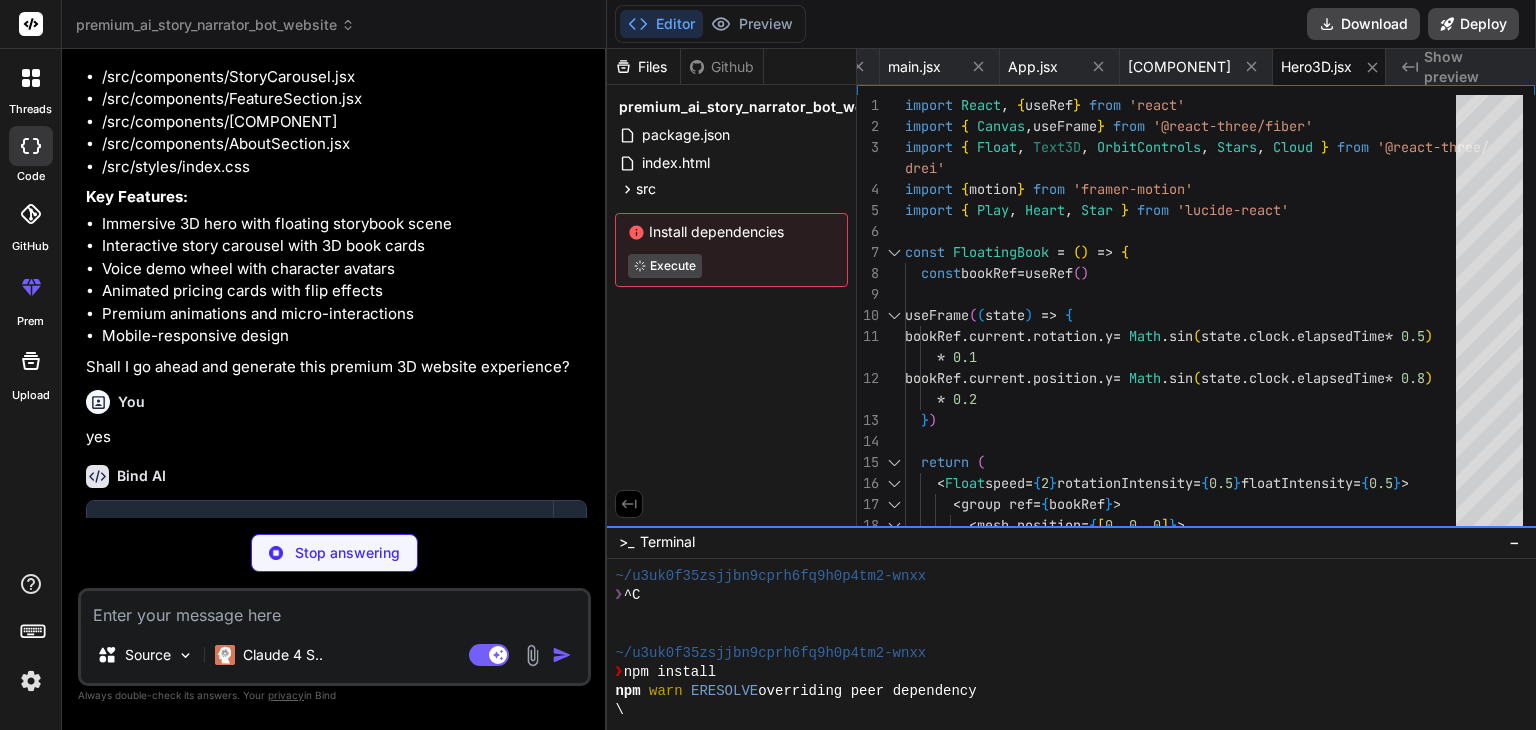 type on "export default StoryCarousel" 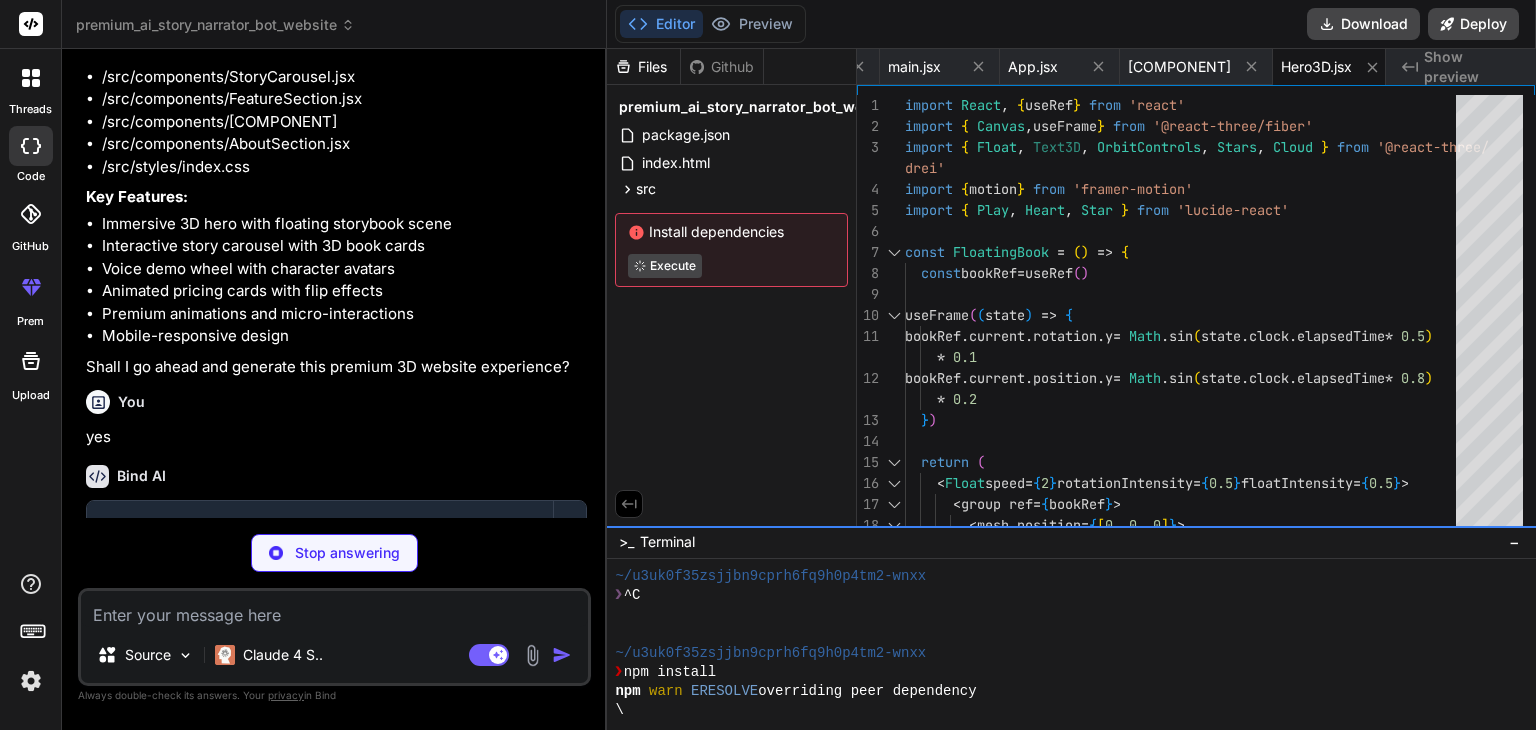 scroll, scrollTop: 0, scrollLeft: 401, axis: horizontal 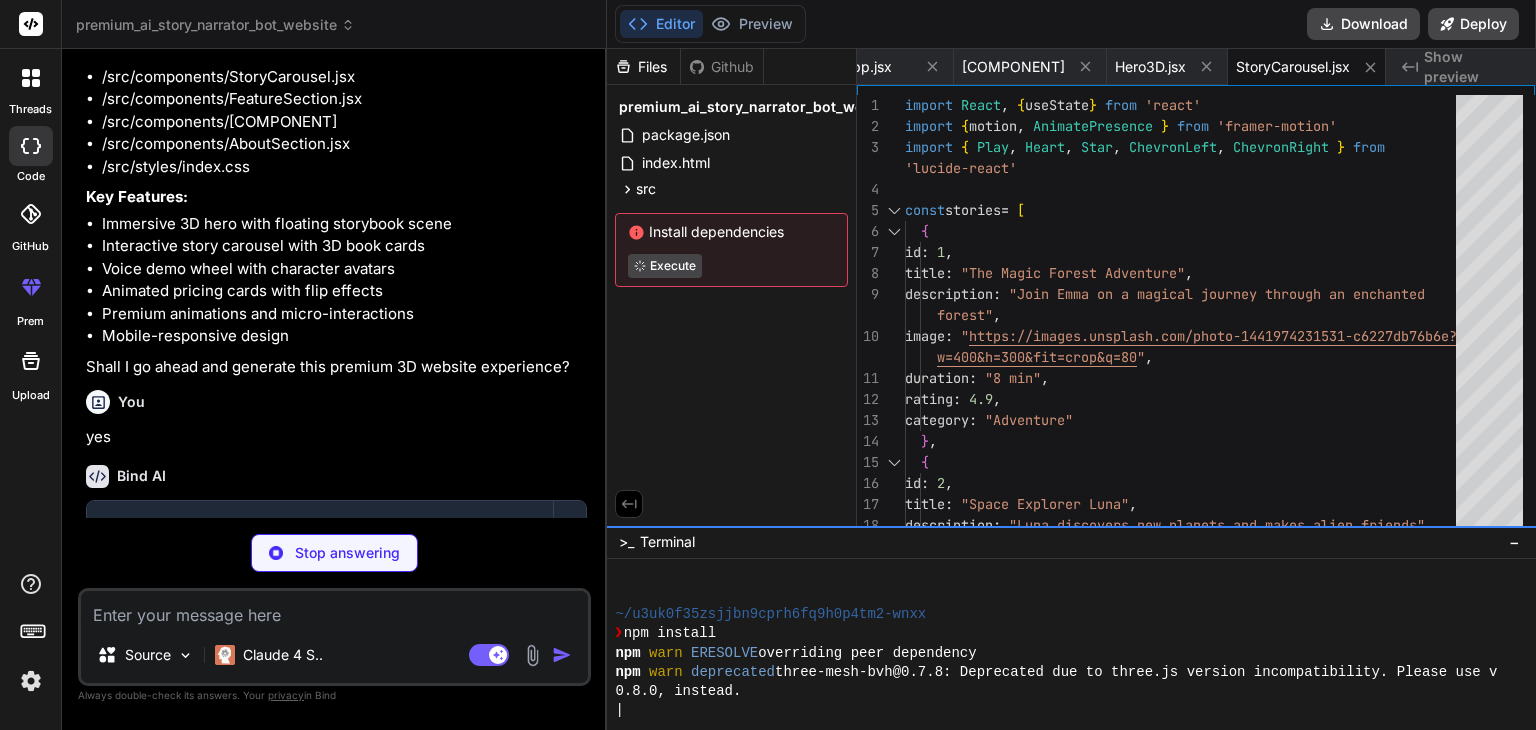 type on "x" 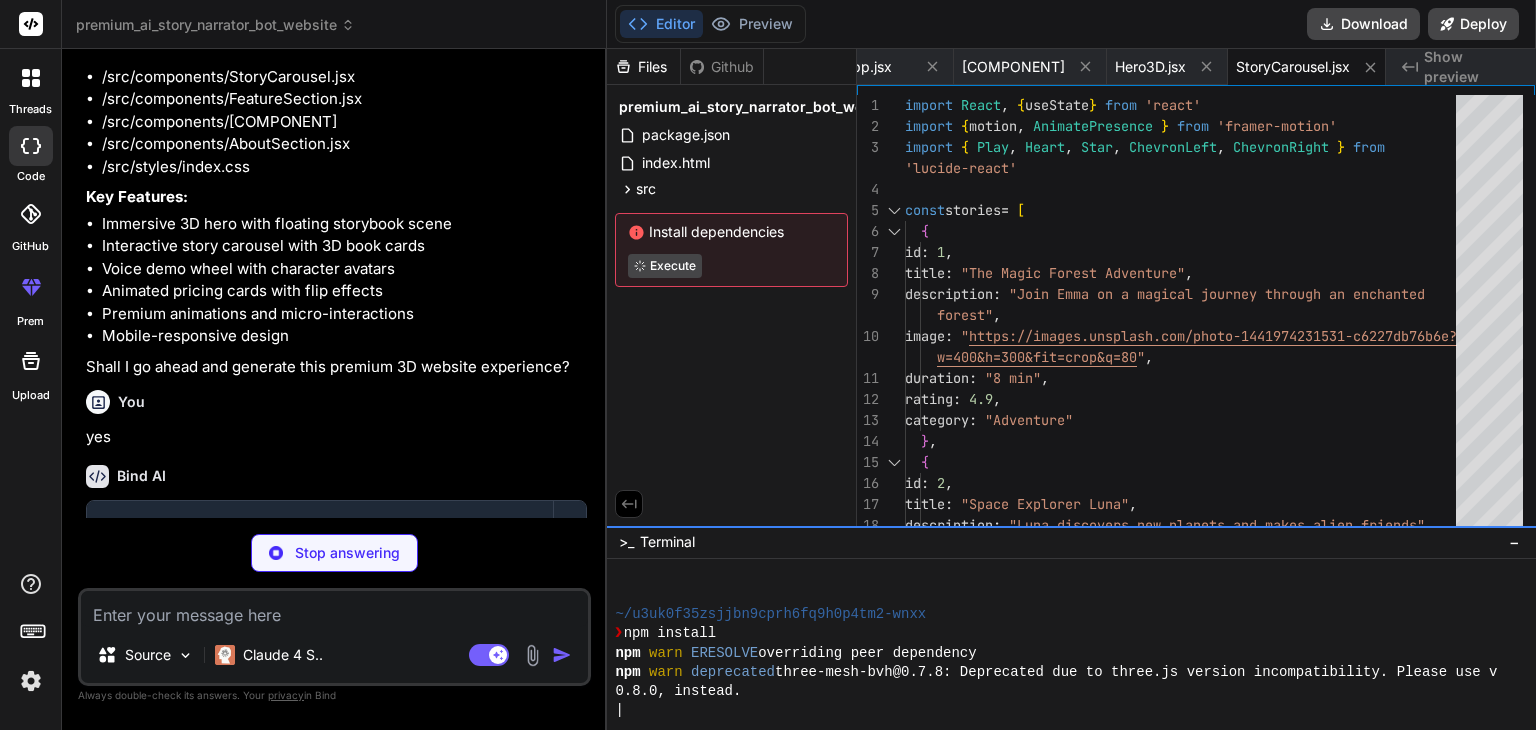 type on "export default FeatureSection" 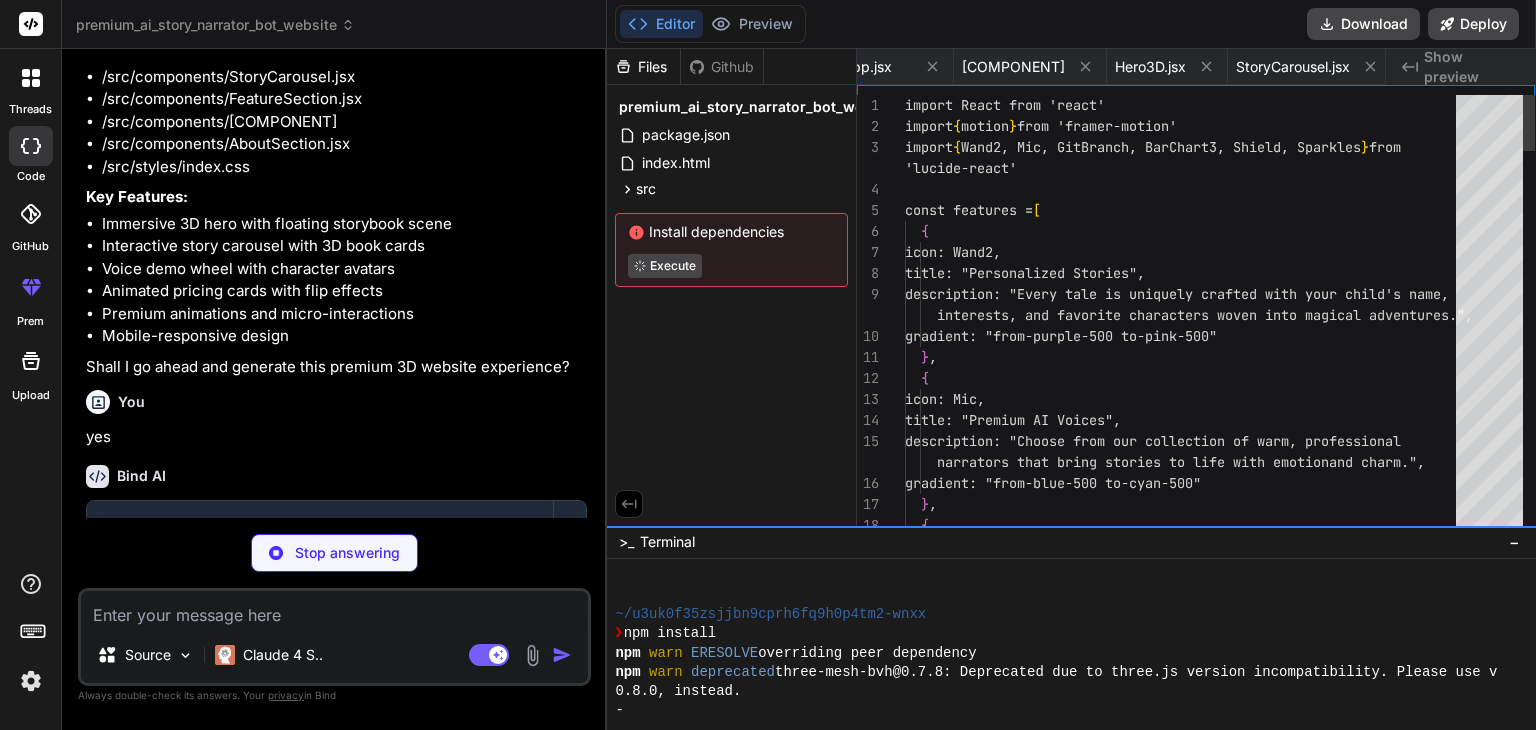 scroll, scrollTop: 0, scrollLeft: 573, axis: horizontal 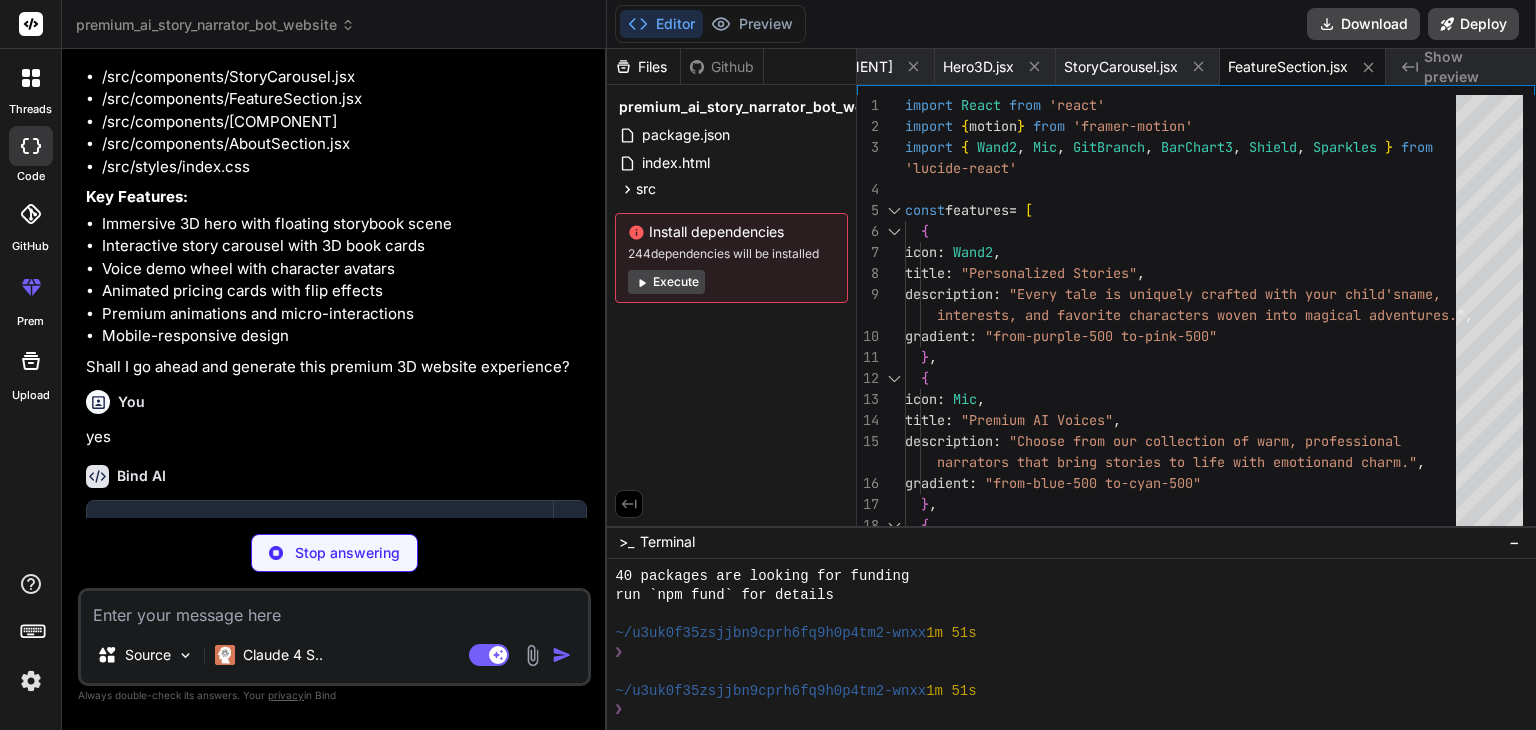 click on "Execute" at bounding box center [666, 282] 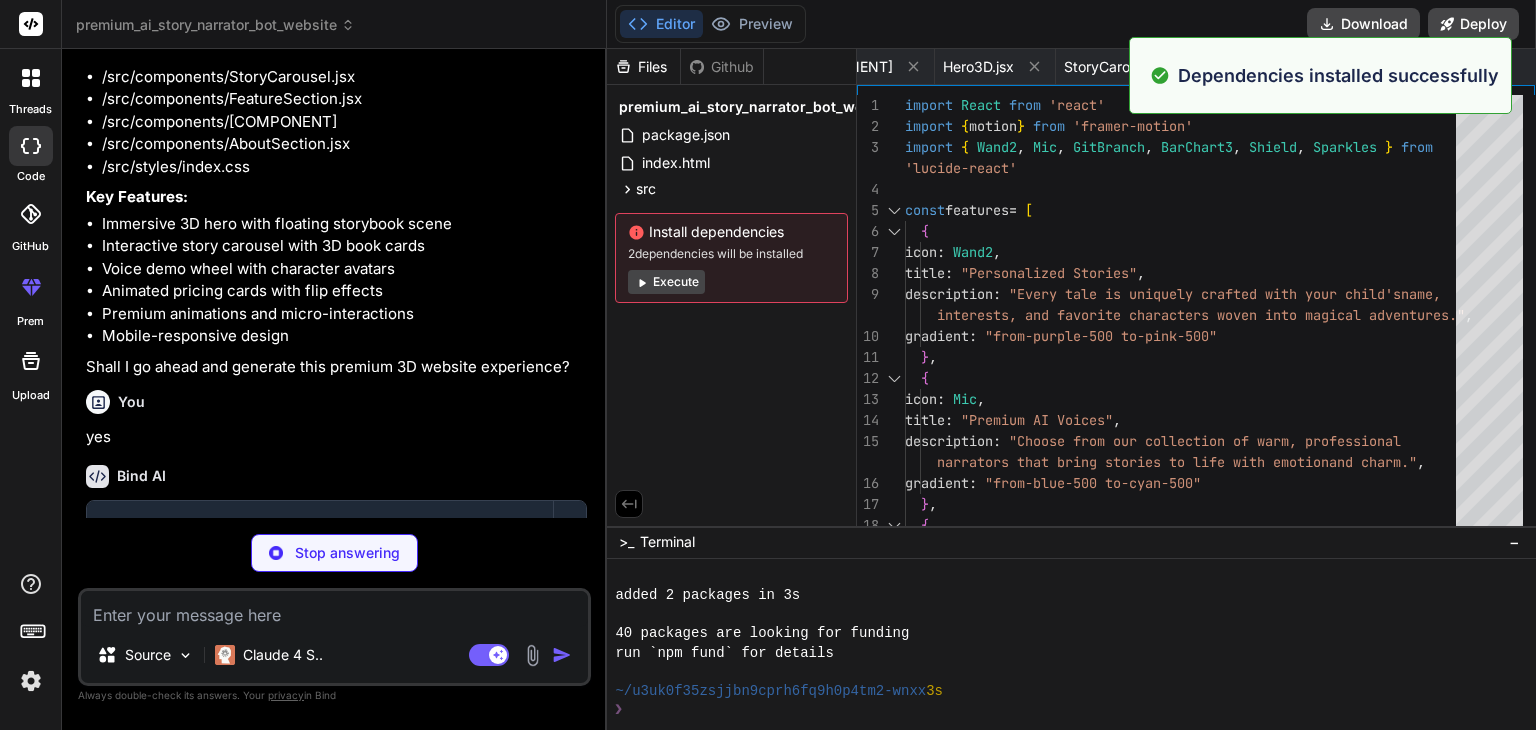scroll, scrollTop: 920, scrollLeft: 0, axis: vertical 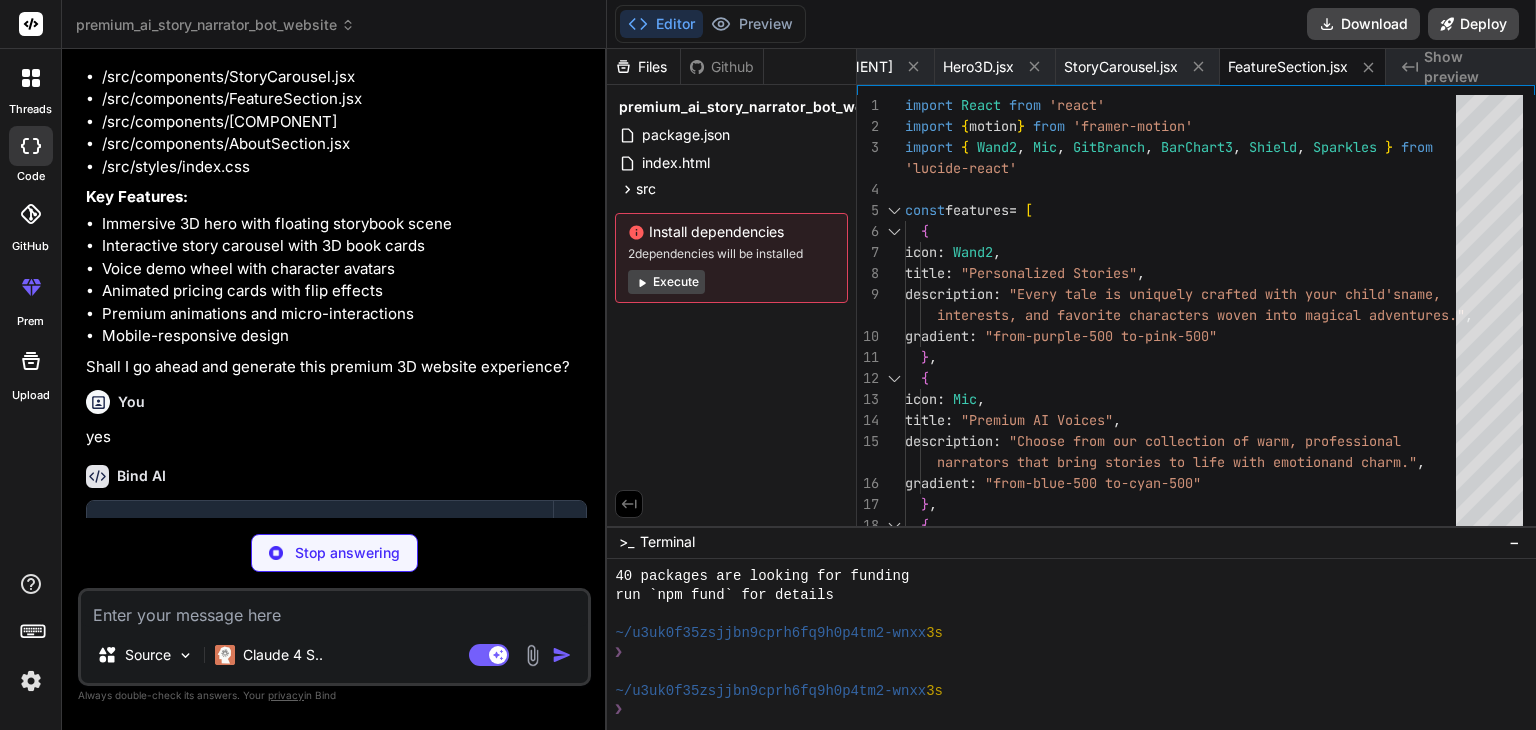 type on "x" 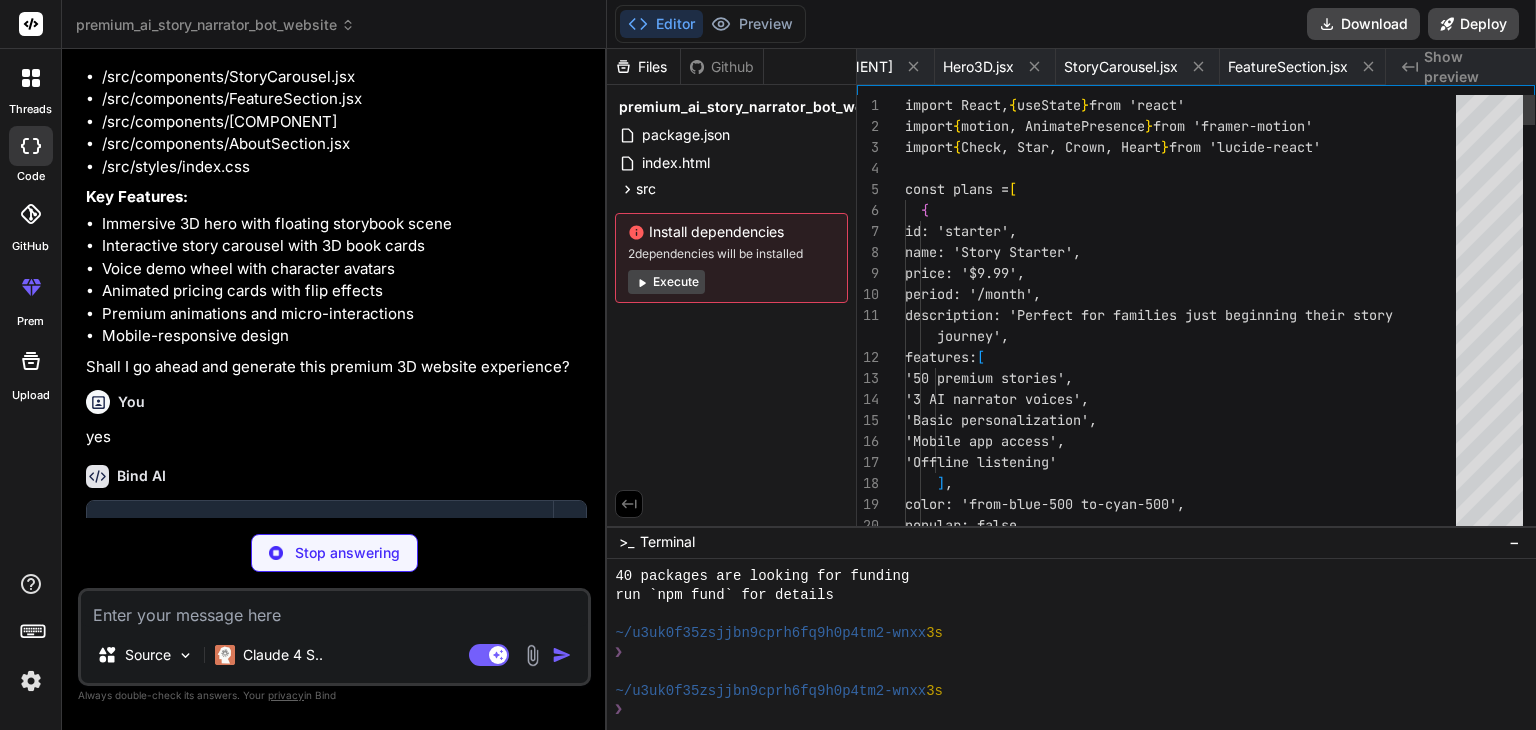 scroll, scrollTop: 0, scrollLeft: 731, axis: horizontal 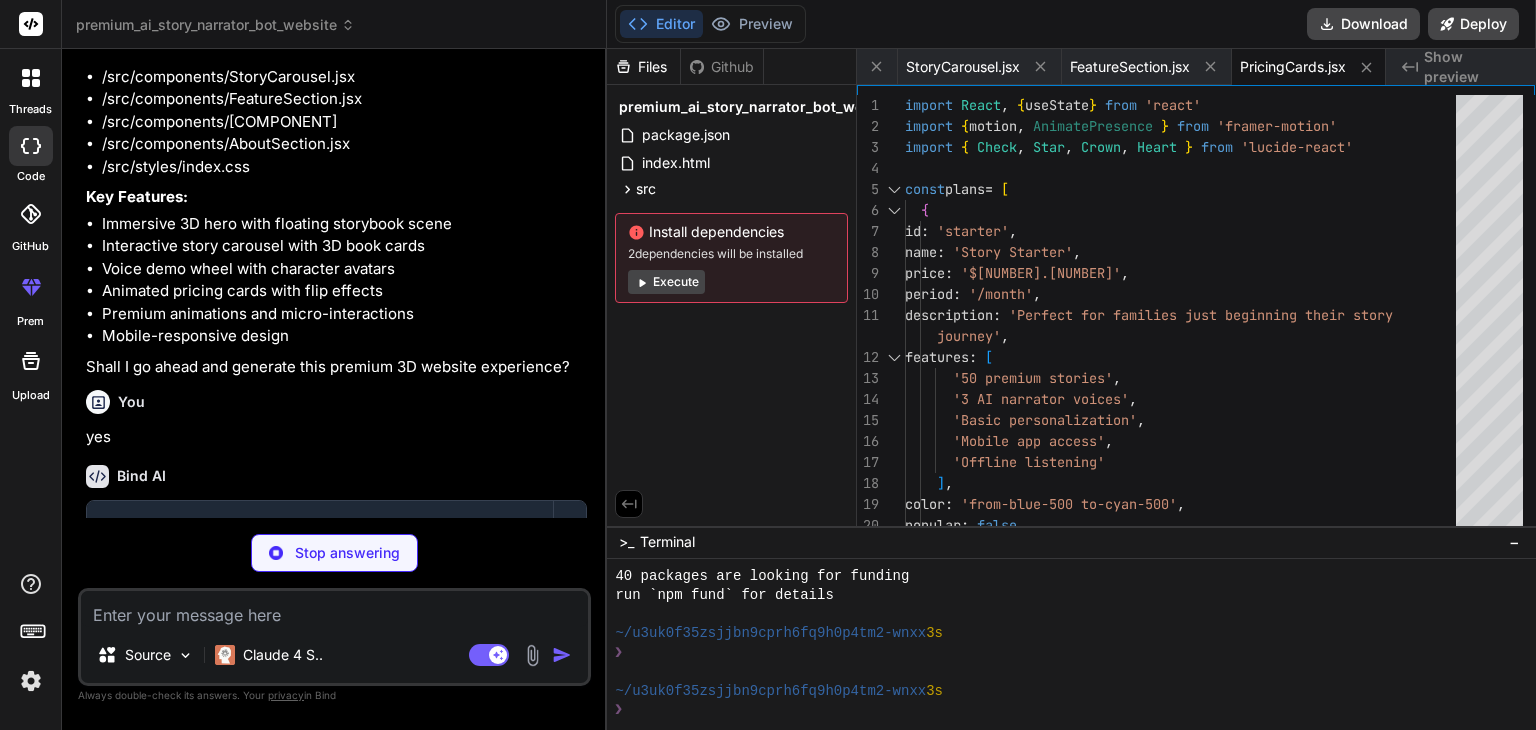 type on "x" 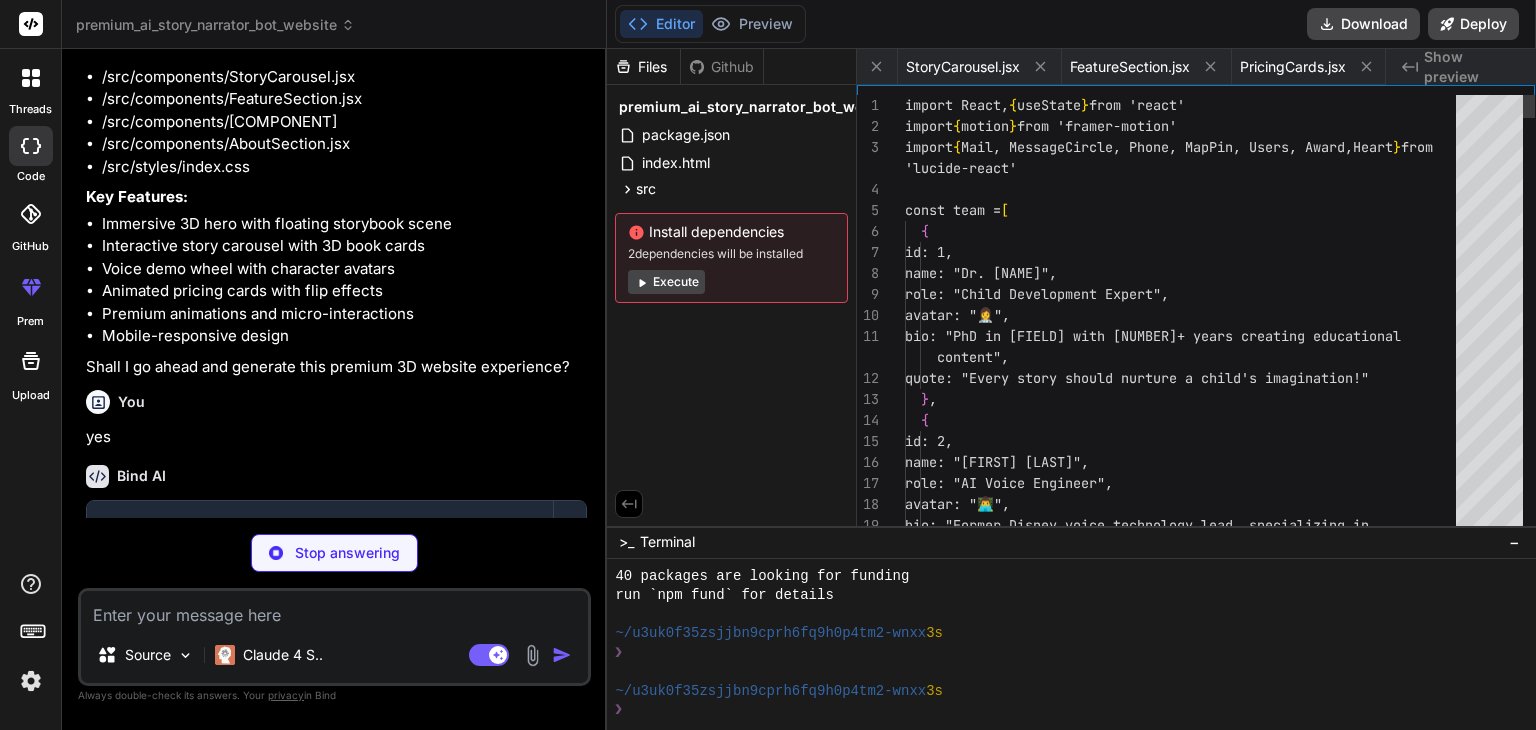 scroll, scrollTop: 0, scrollLeft: 892, axis: horizontal 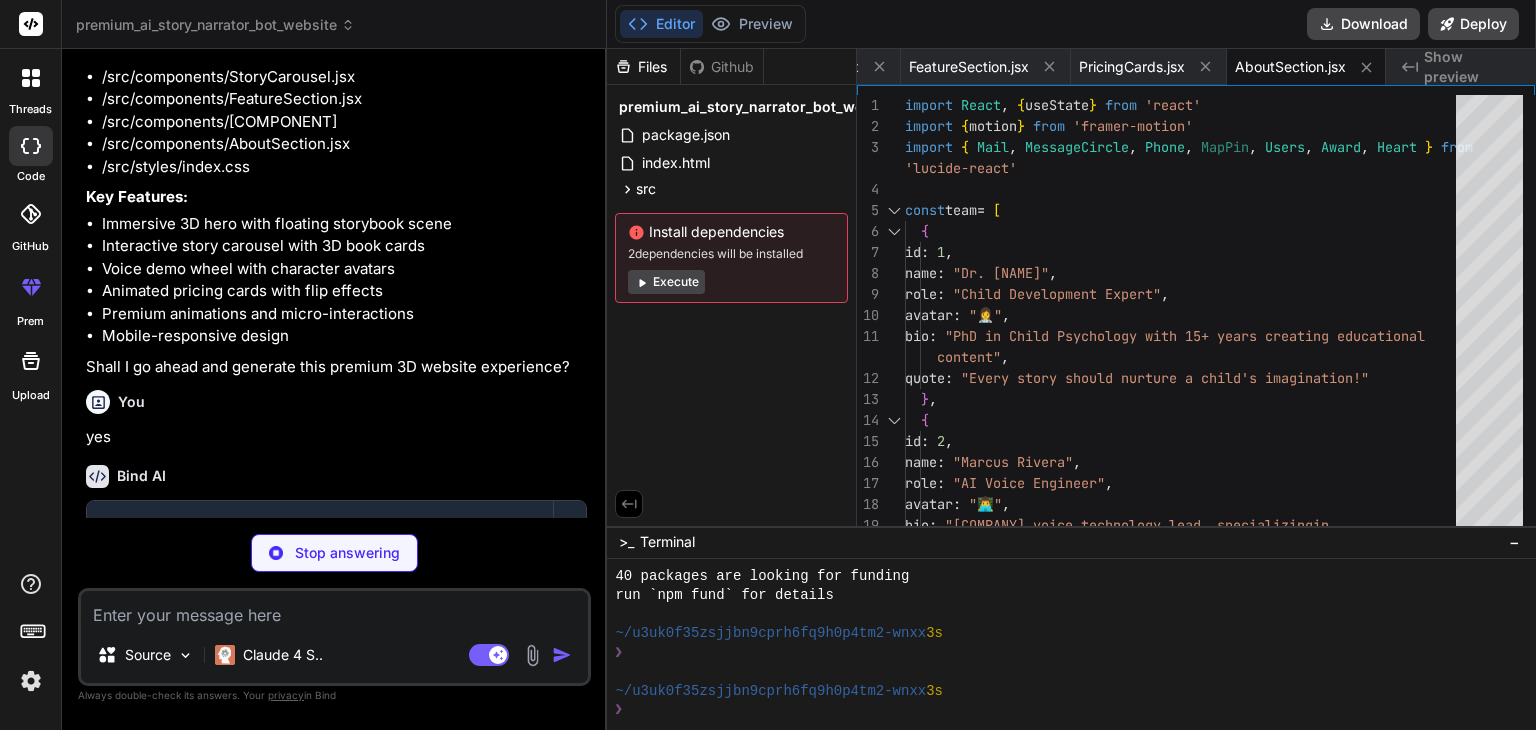 type on "x" 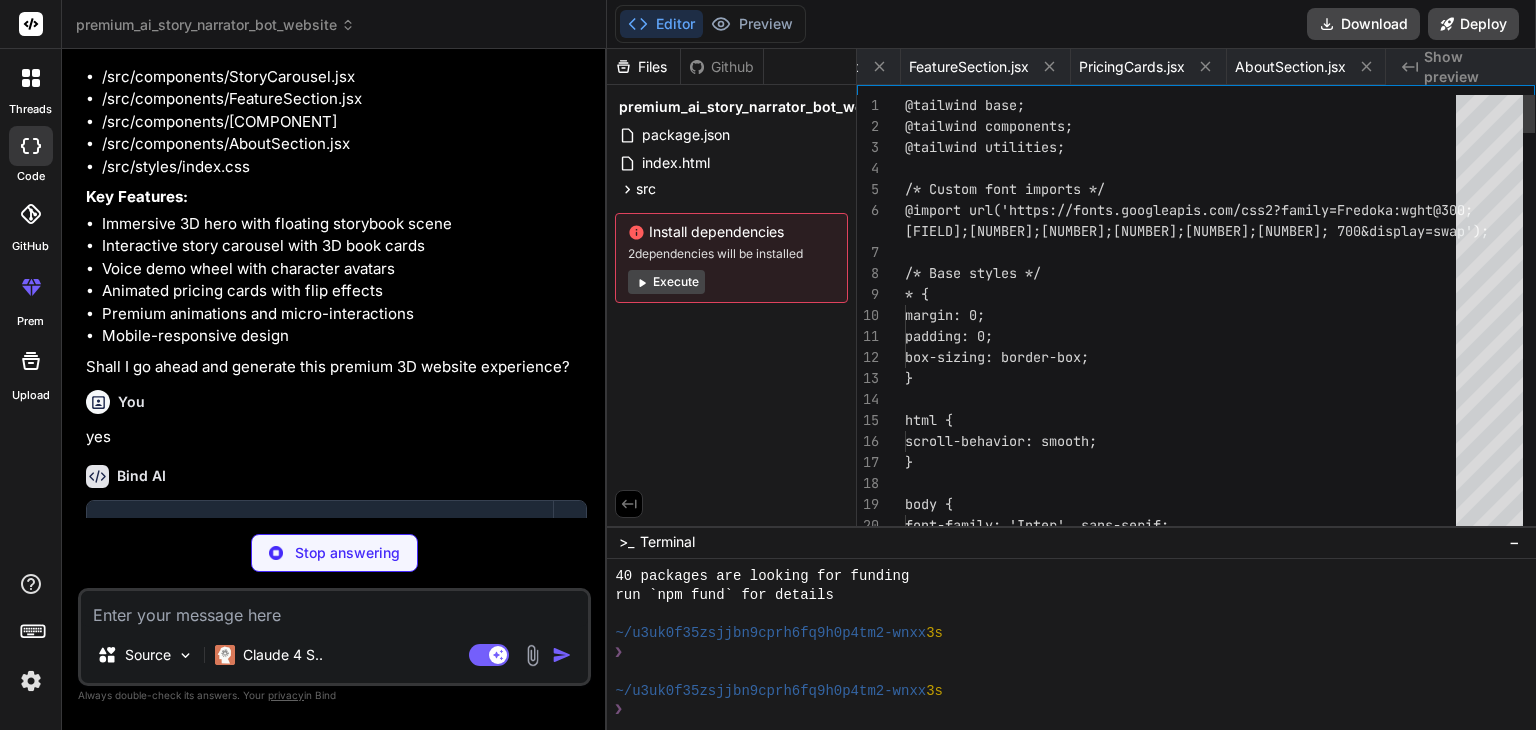 scroll, scrollTop: 0, scrollLeft: 1012, axis: horizontal 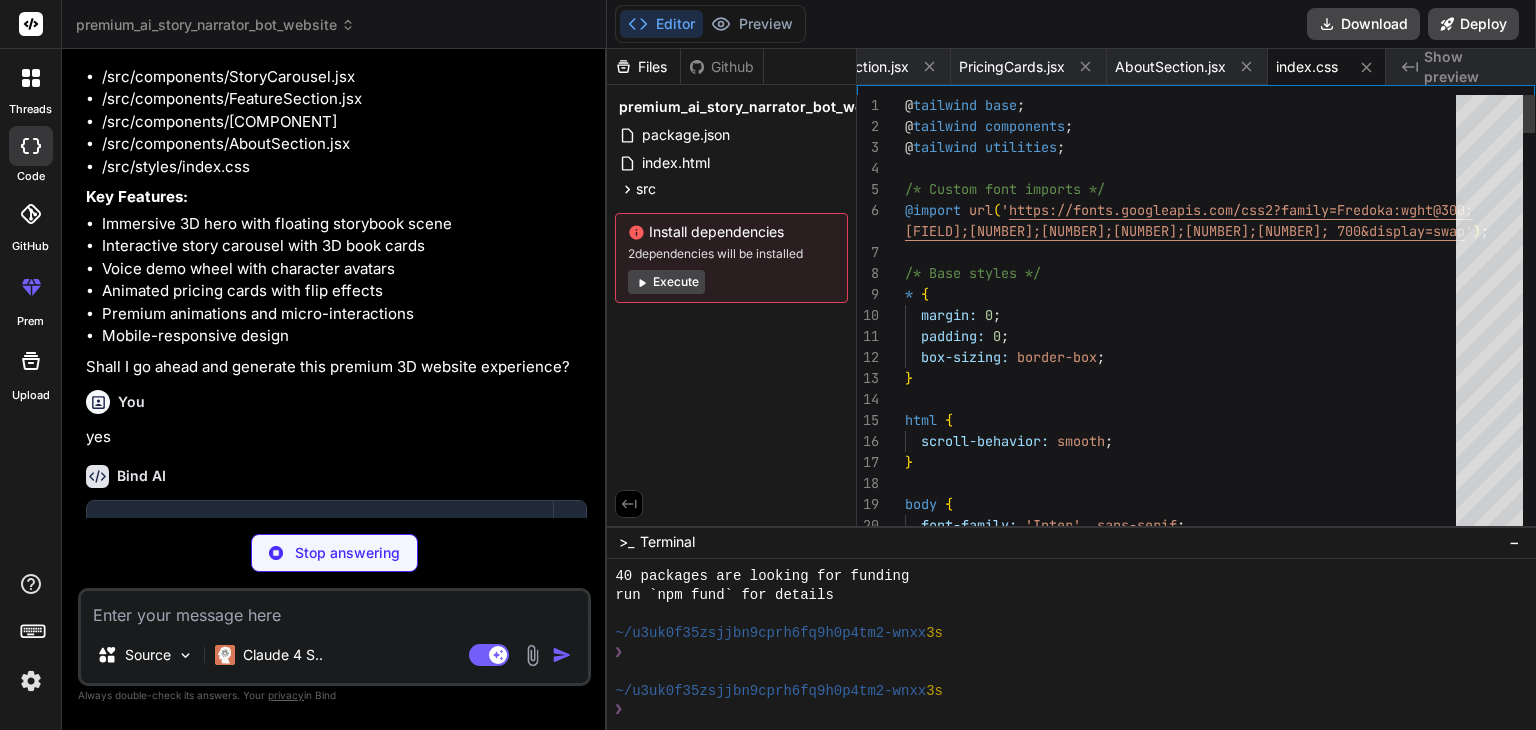 type on "x" 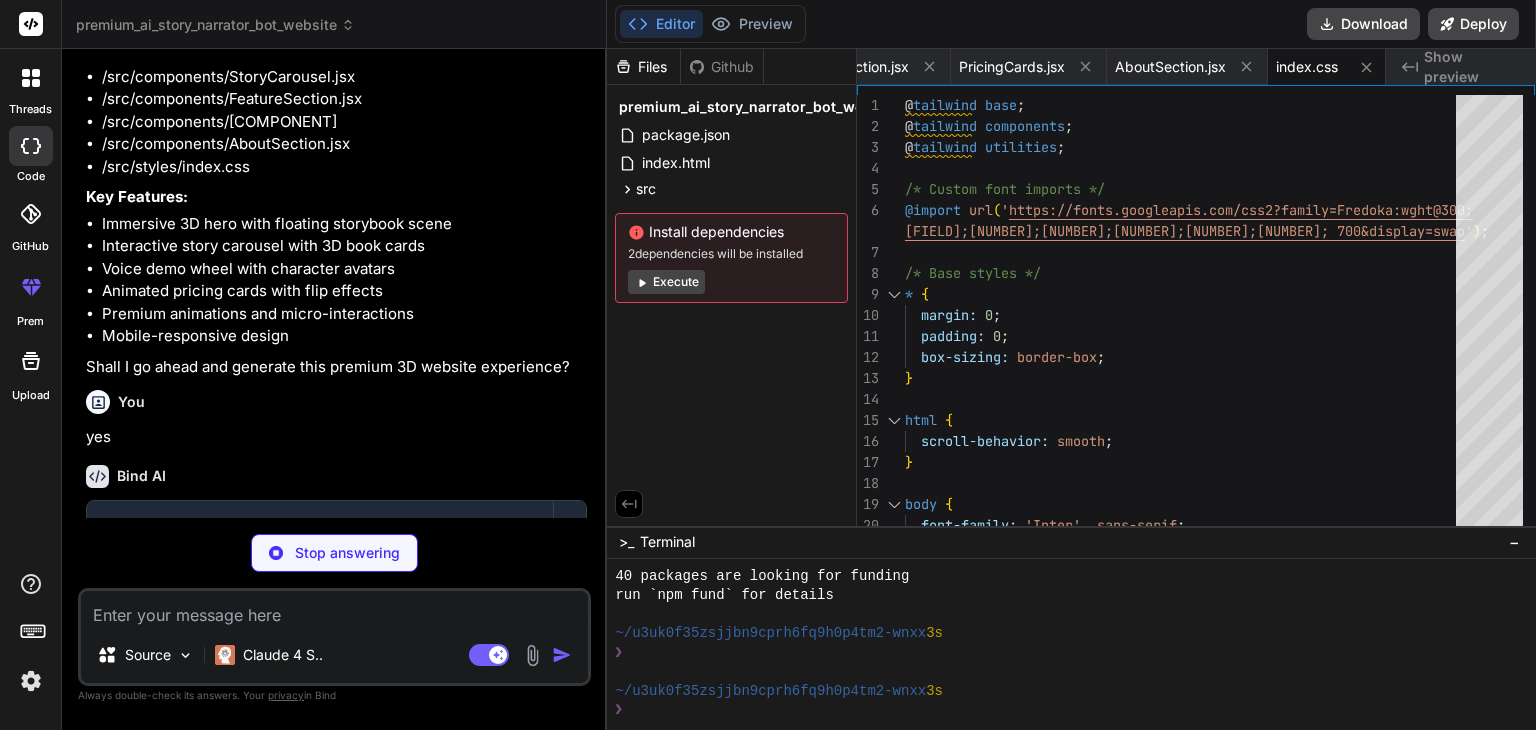 type on "x" 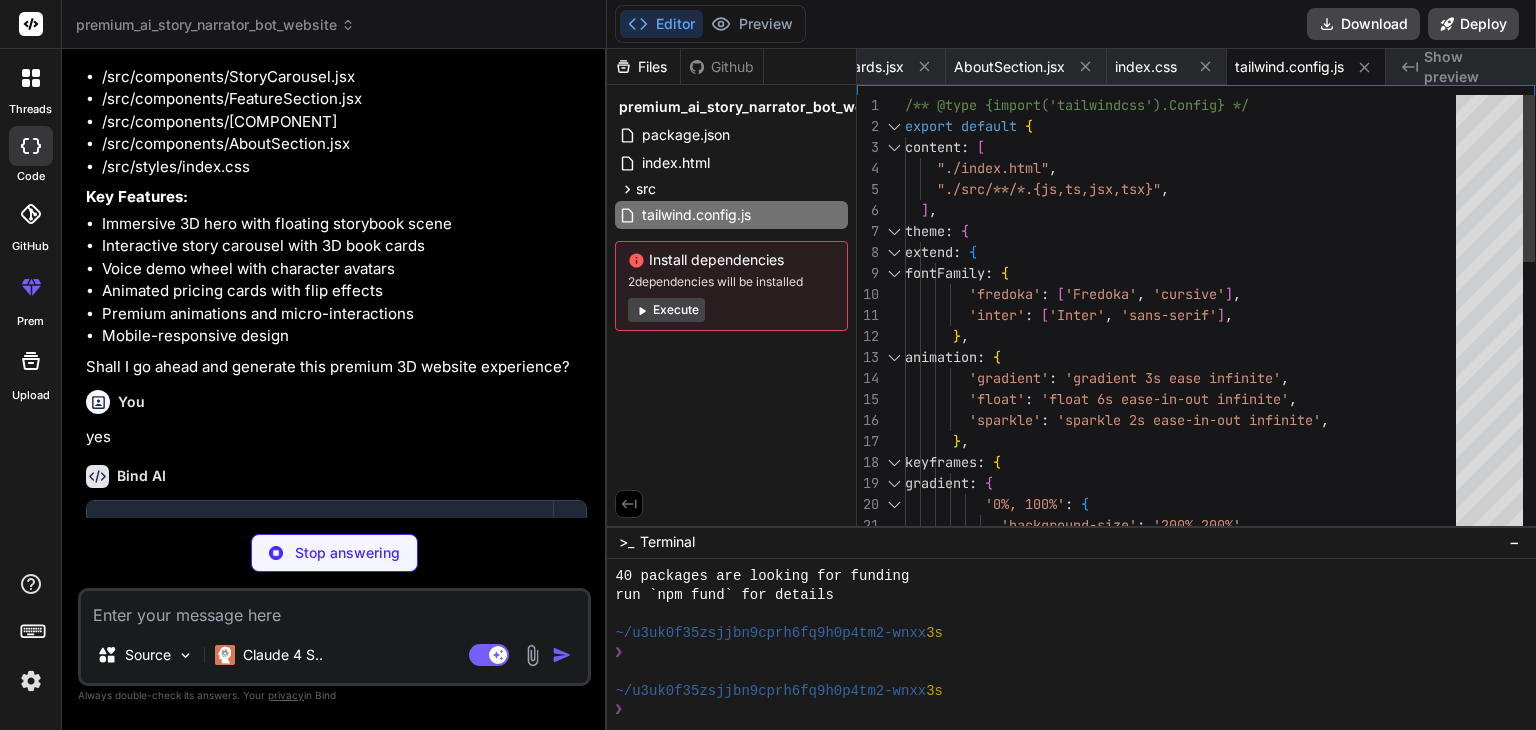 type on "x" 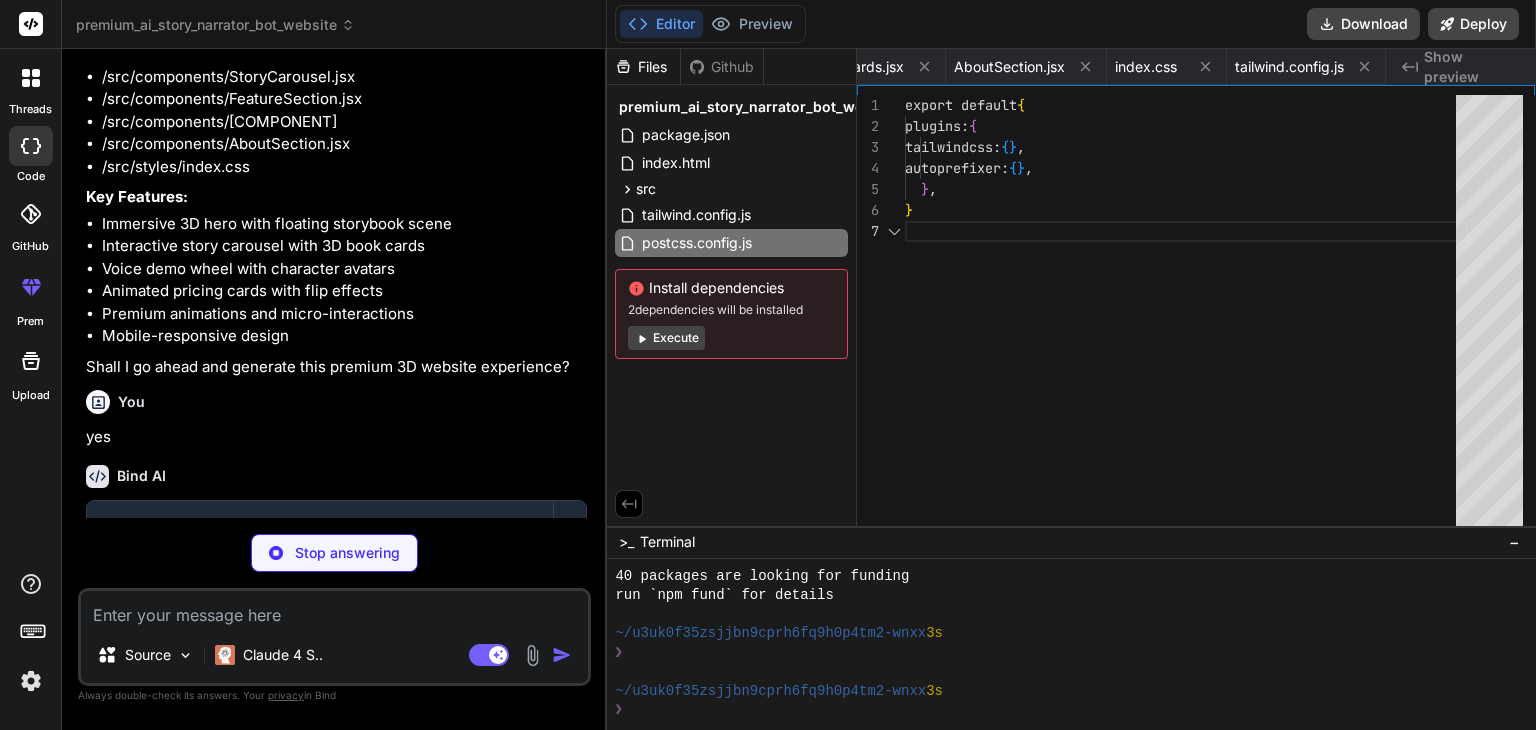 scroll, scrollTop: 0, scrollLeft: 1336, axis: horizontal 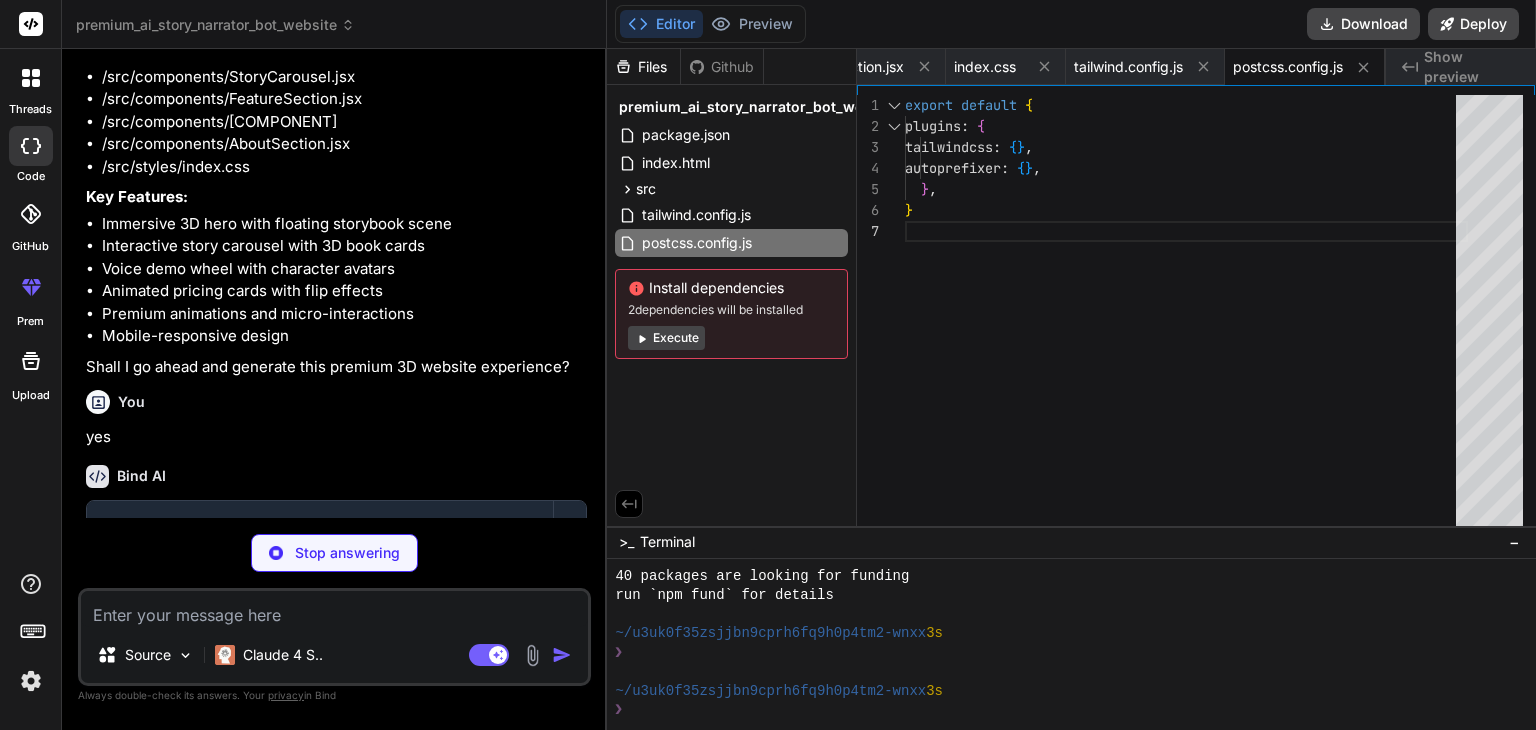type on "x" 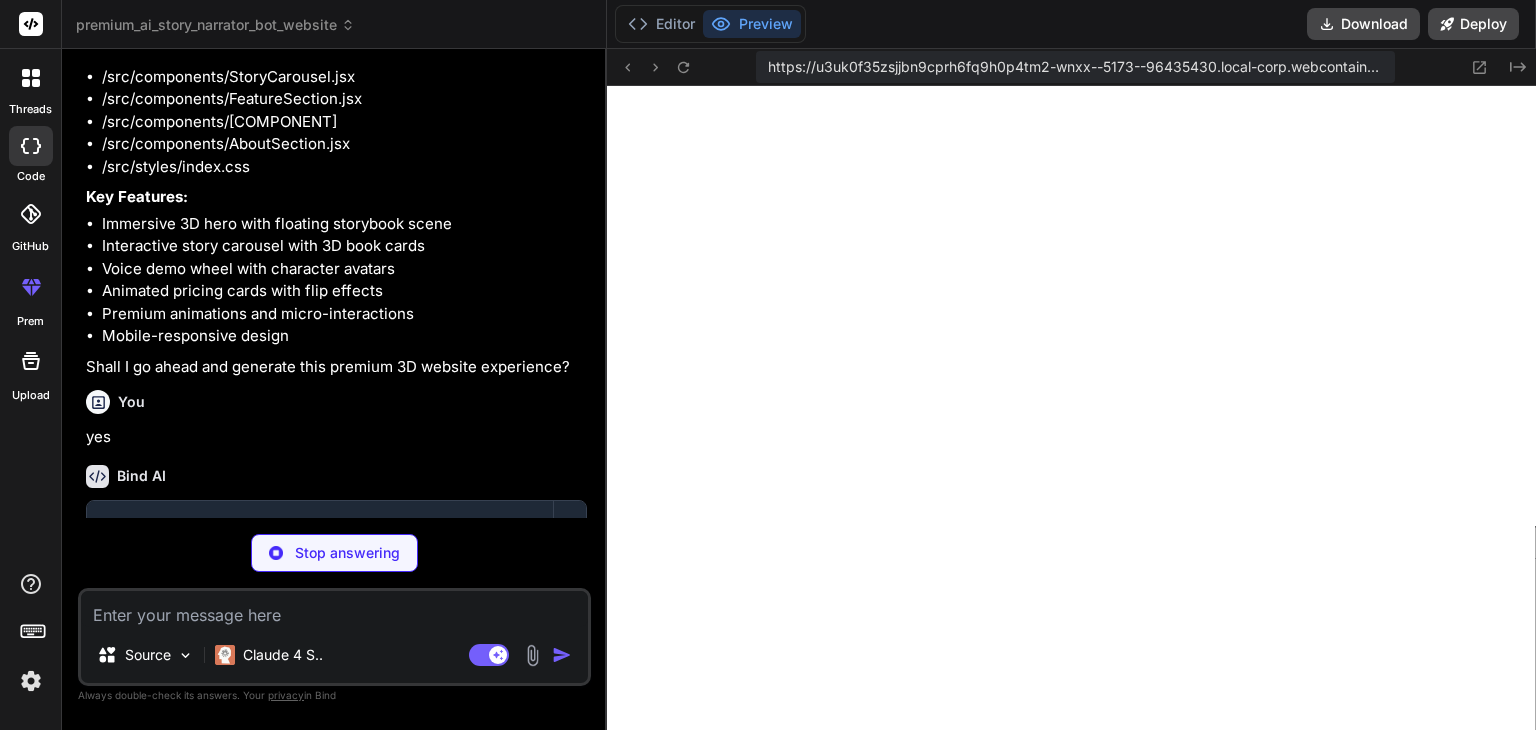 scroll, scrollTop: 2092, scrollLeft: 0, axis: vertical 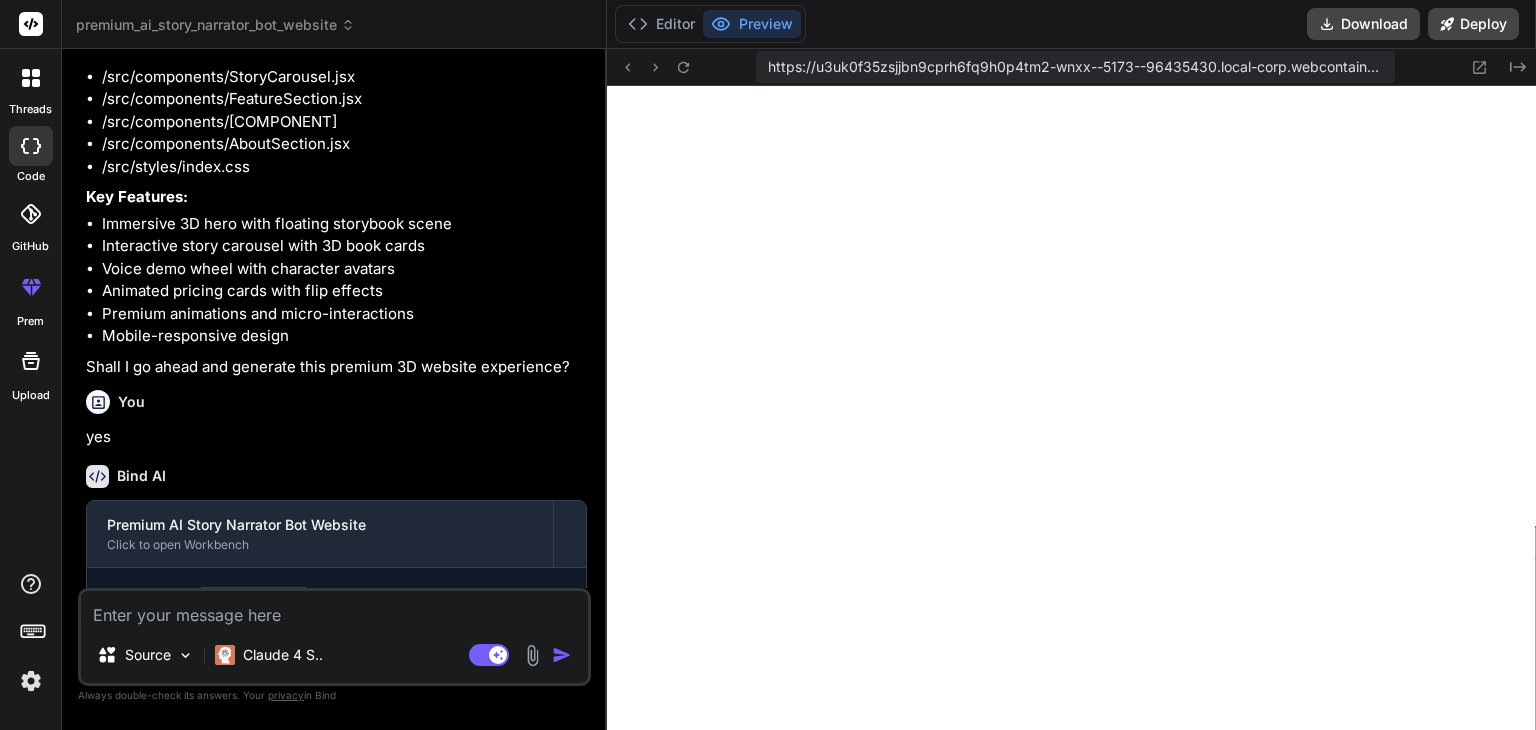 type on "x" 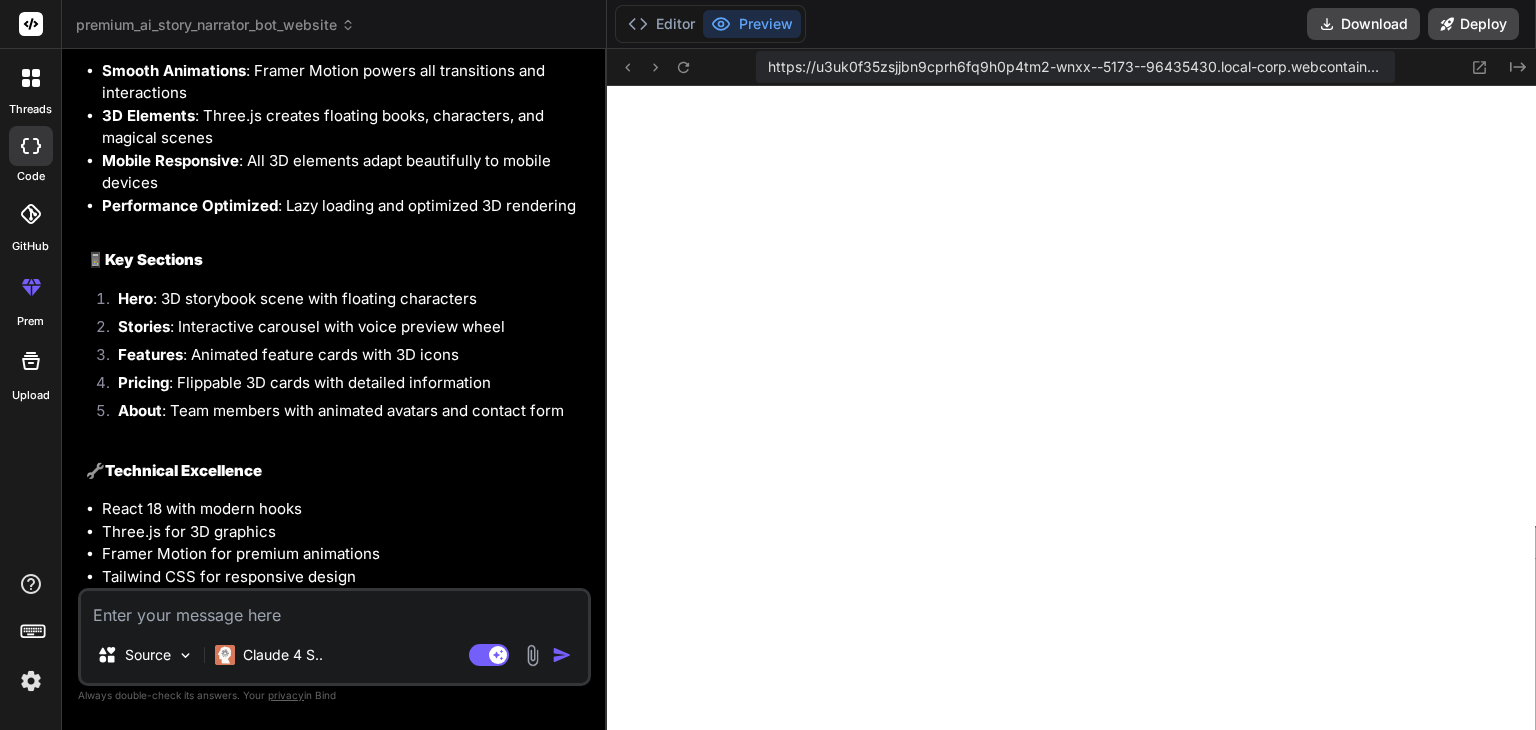 scroll, scrollTop: 3584, scrollLeft: 0, axis: vertical 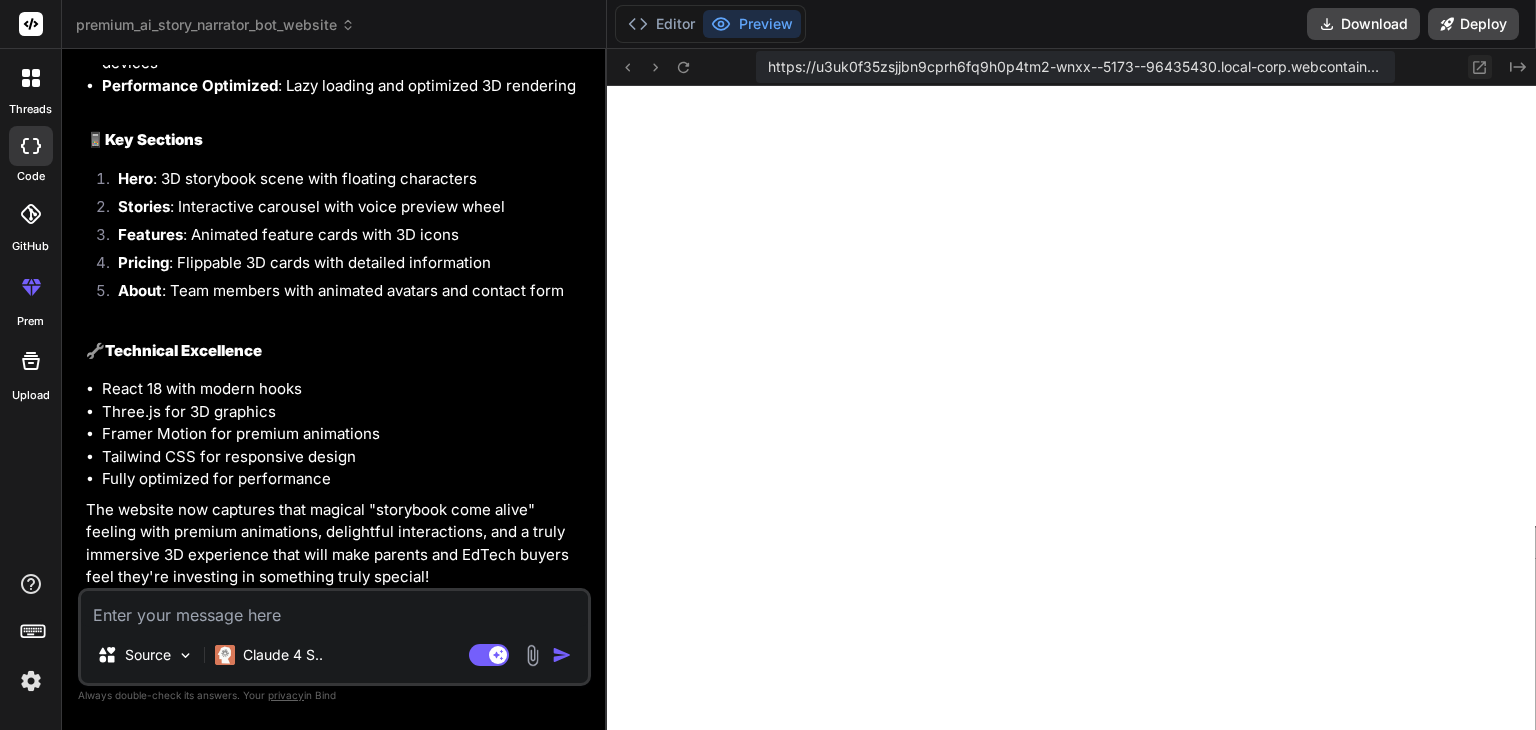 click at bounding box center (1480, 67) 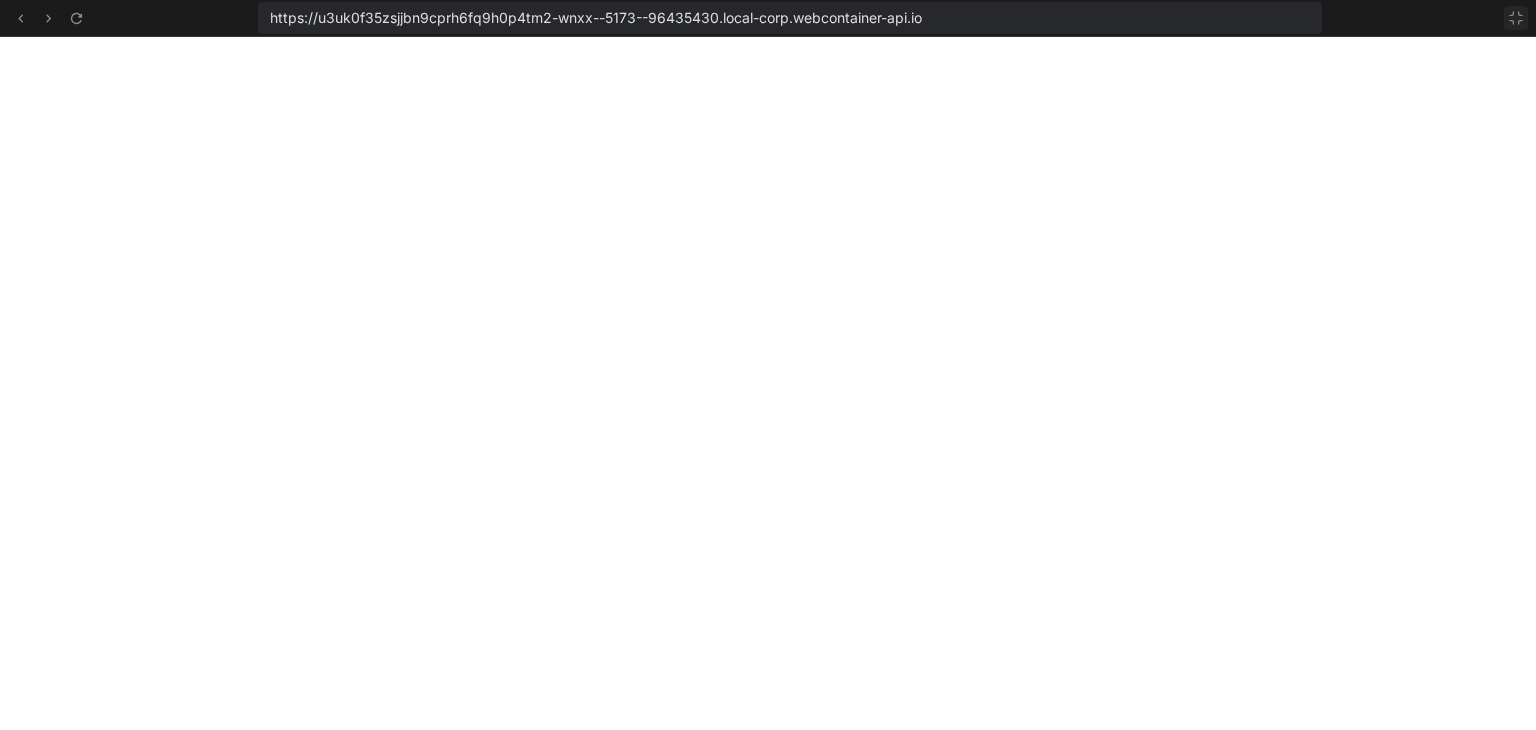 click 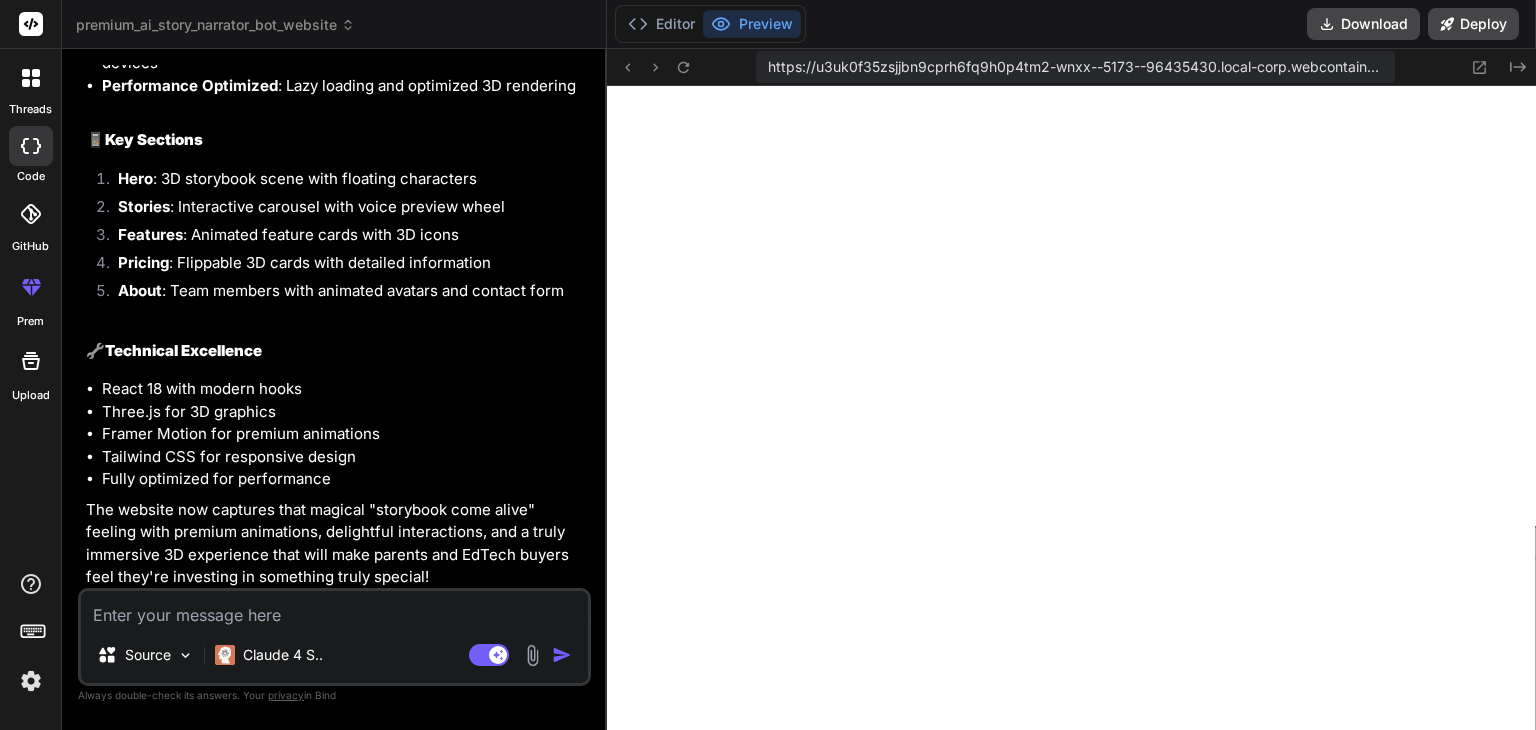 click at bounding box center (334, 609) 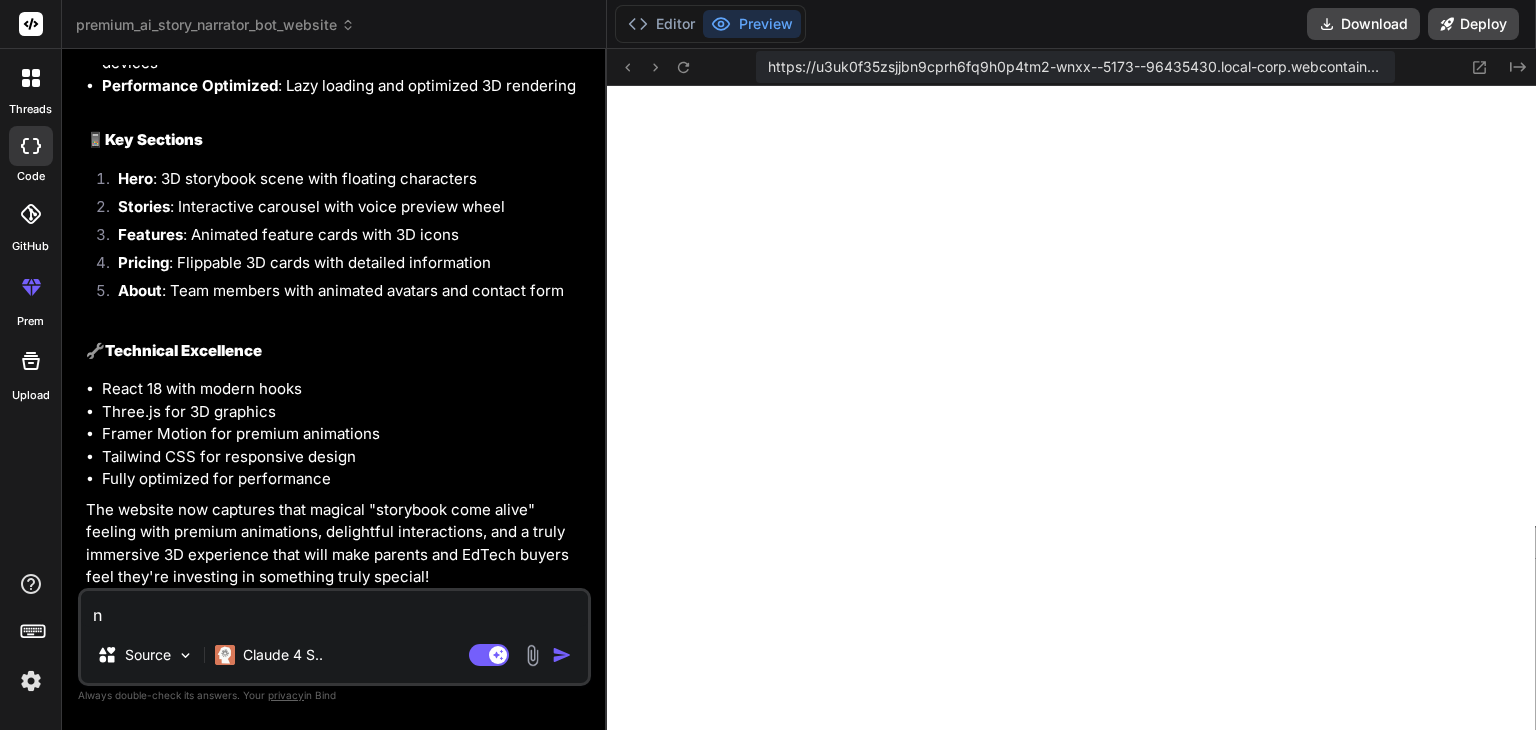 type on "no" 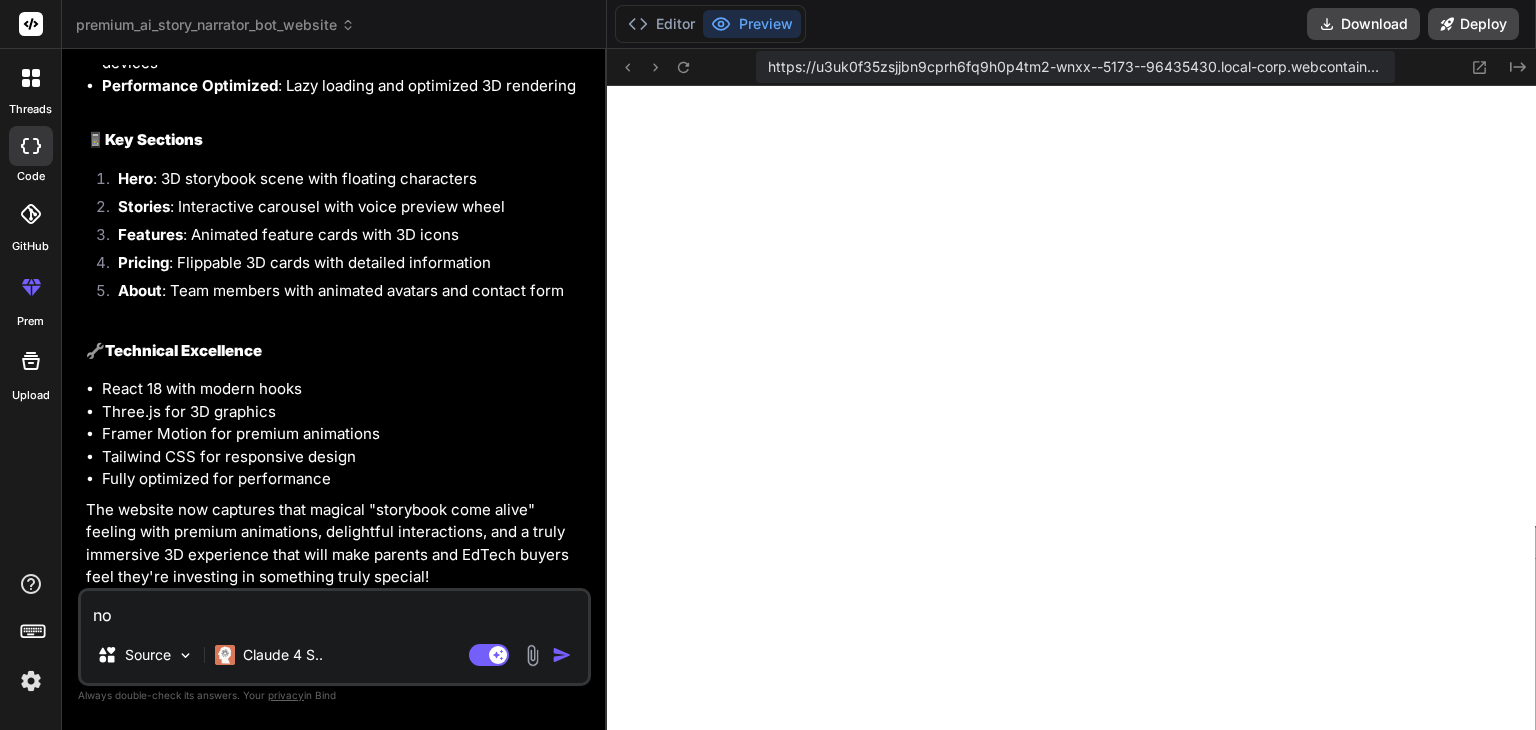 type on "not" 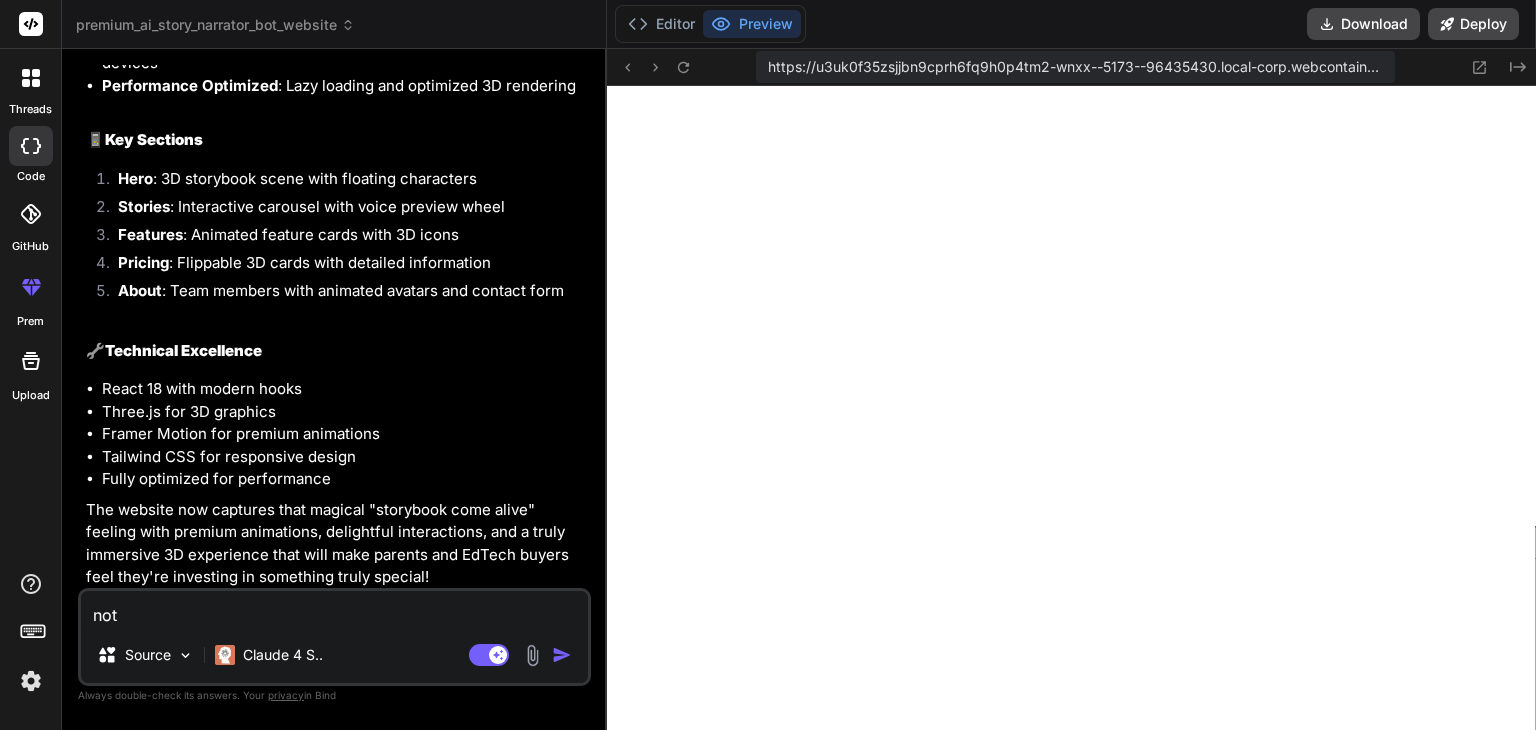 type on "not" 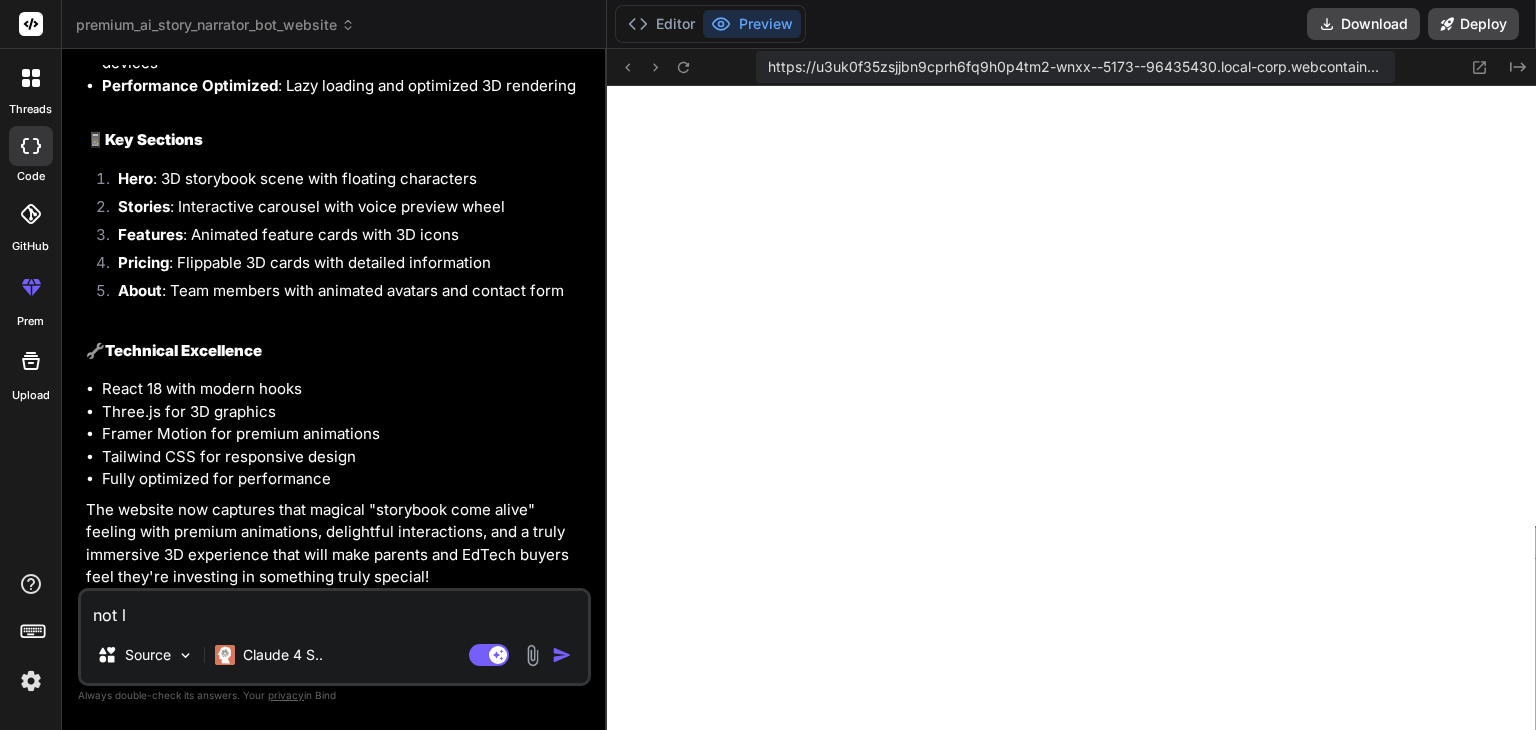 type on "not lo" 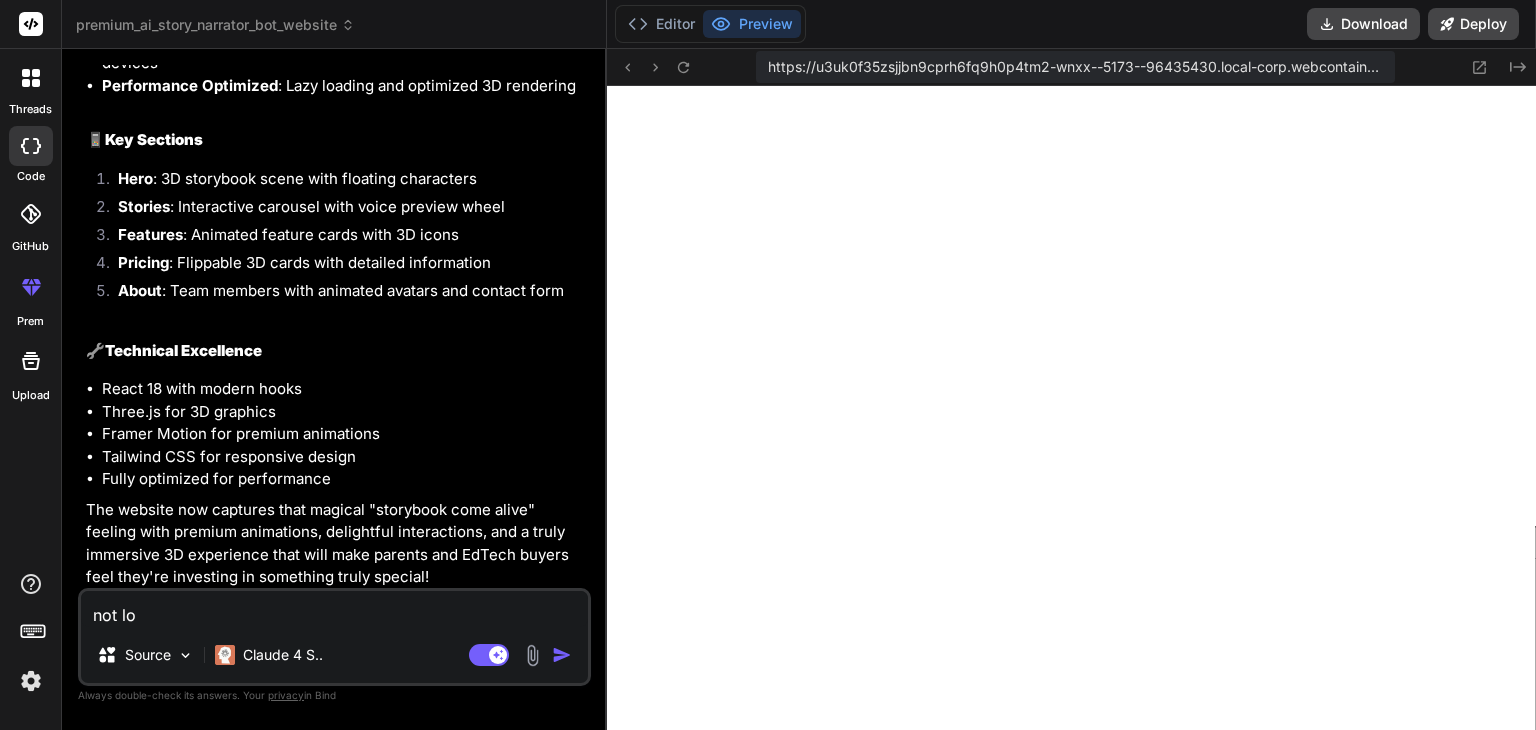 type on "not loo" 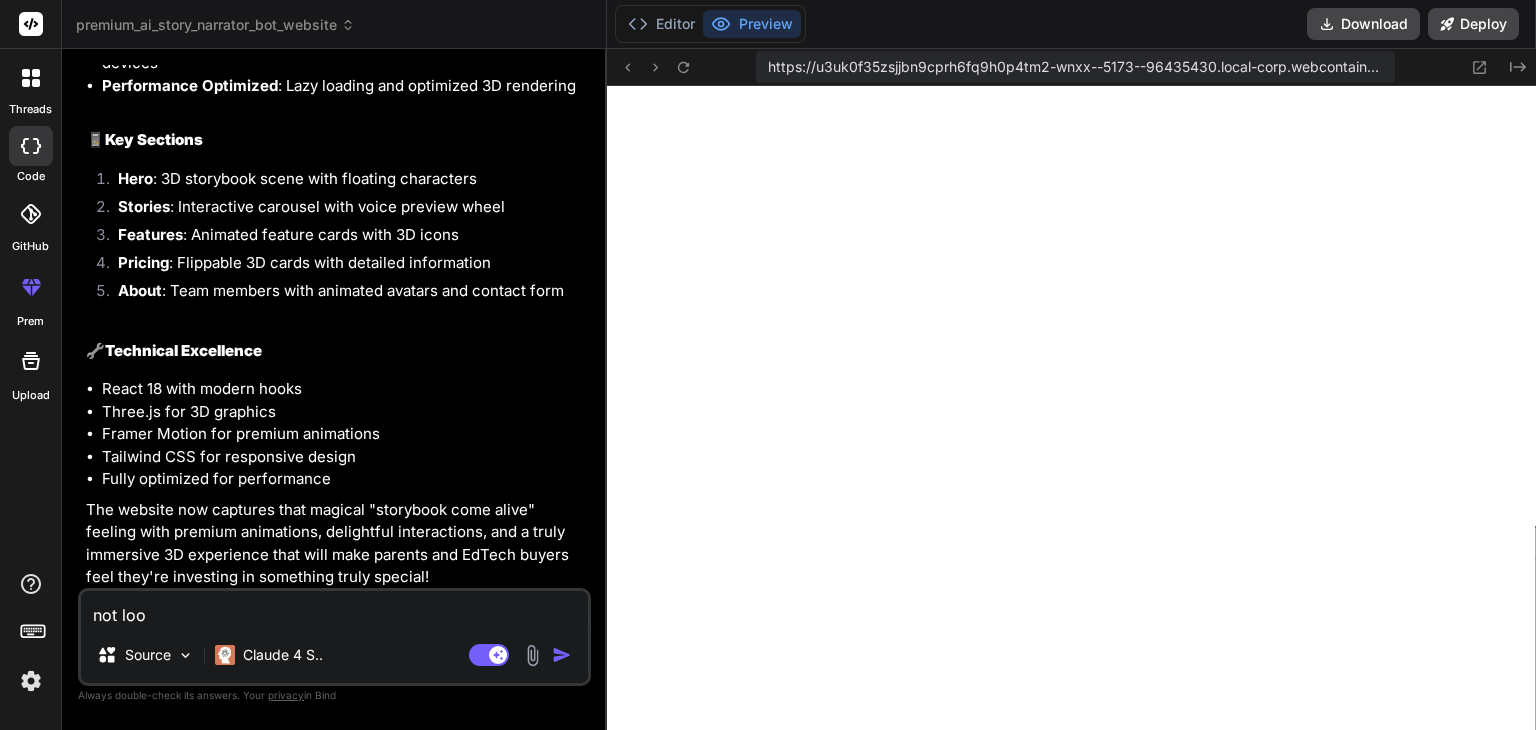 type on "not look" 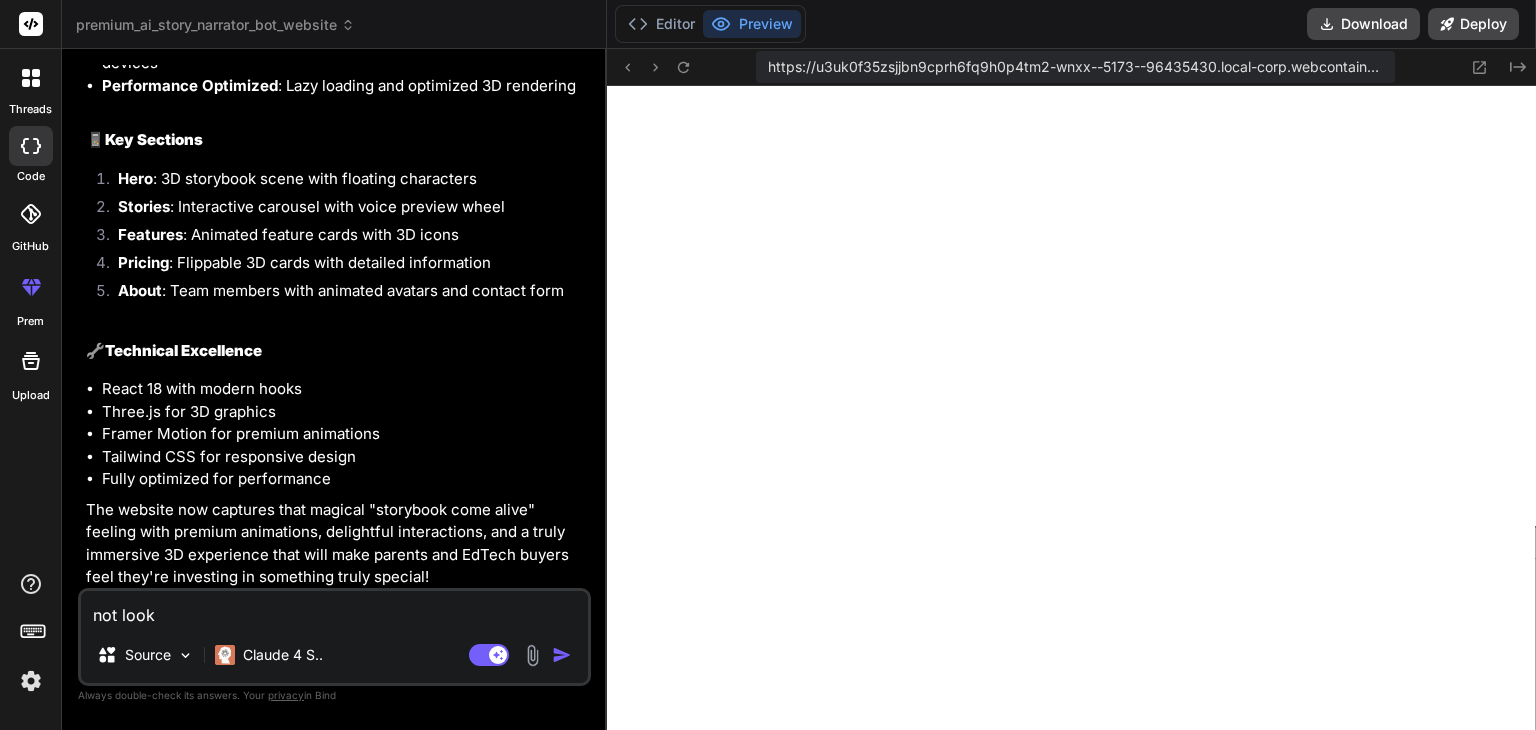 type on "x" 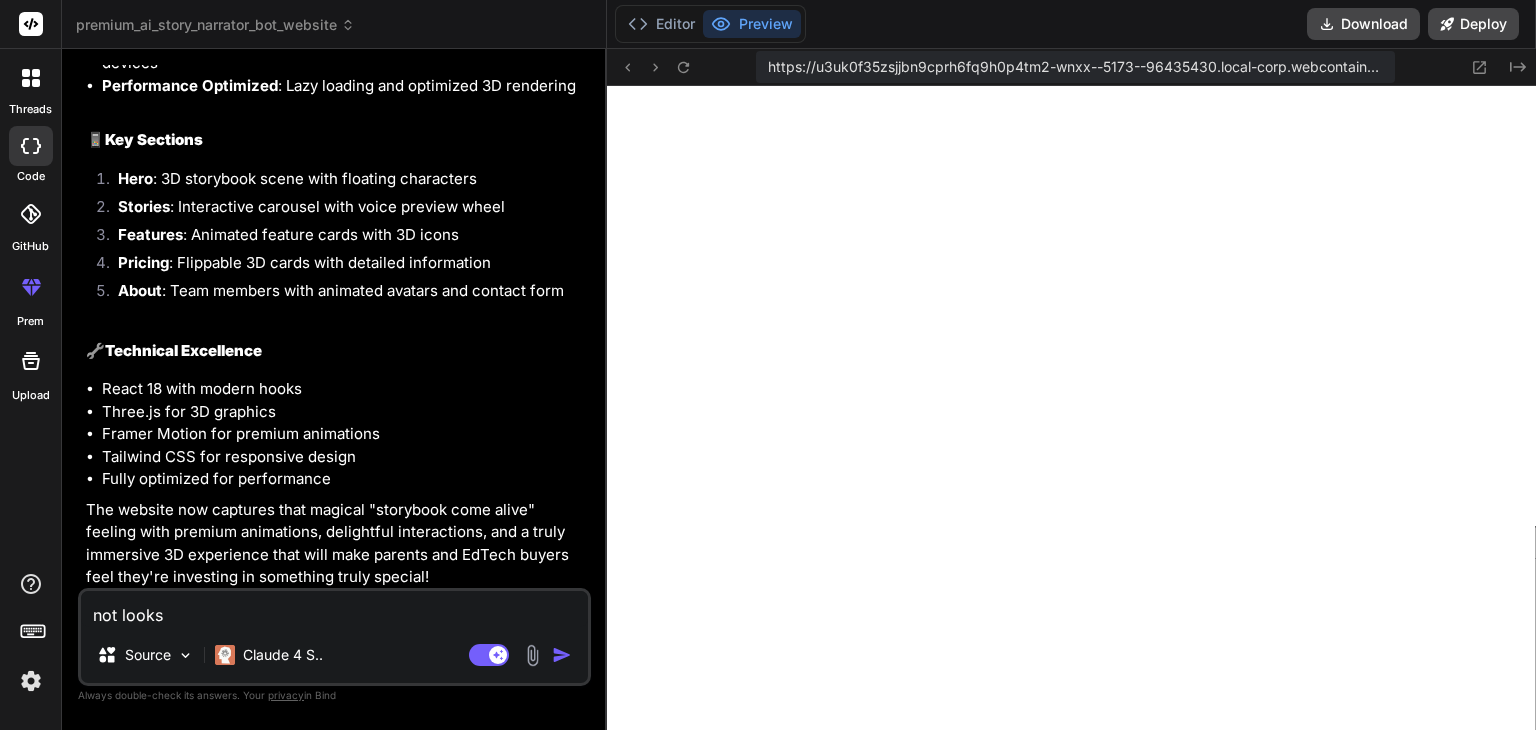 type on "not looks" 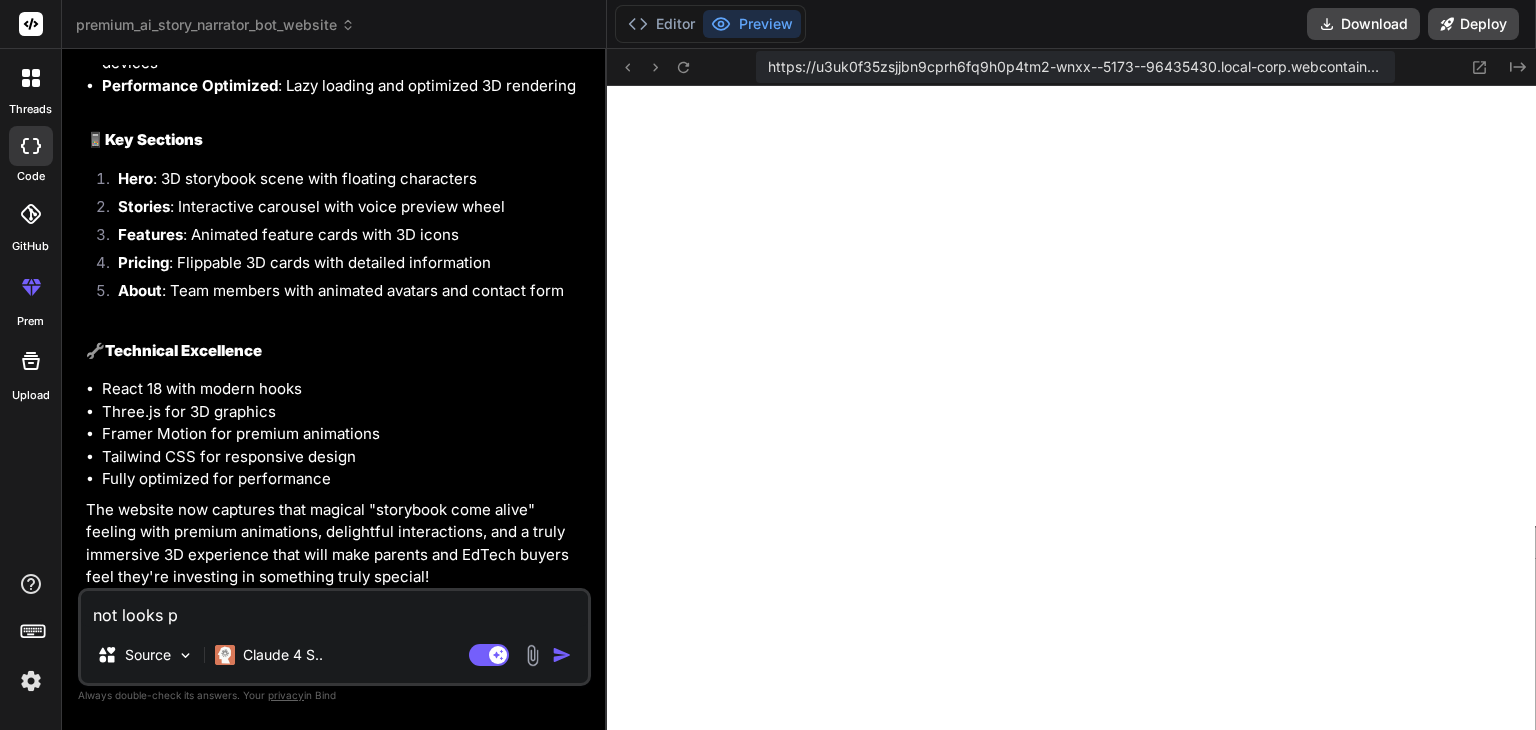 type on "not looks pr" 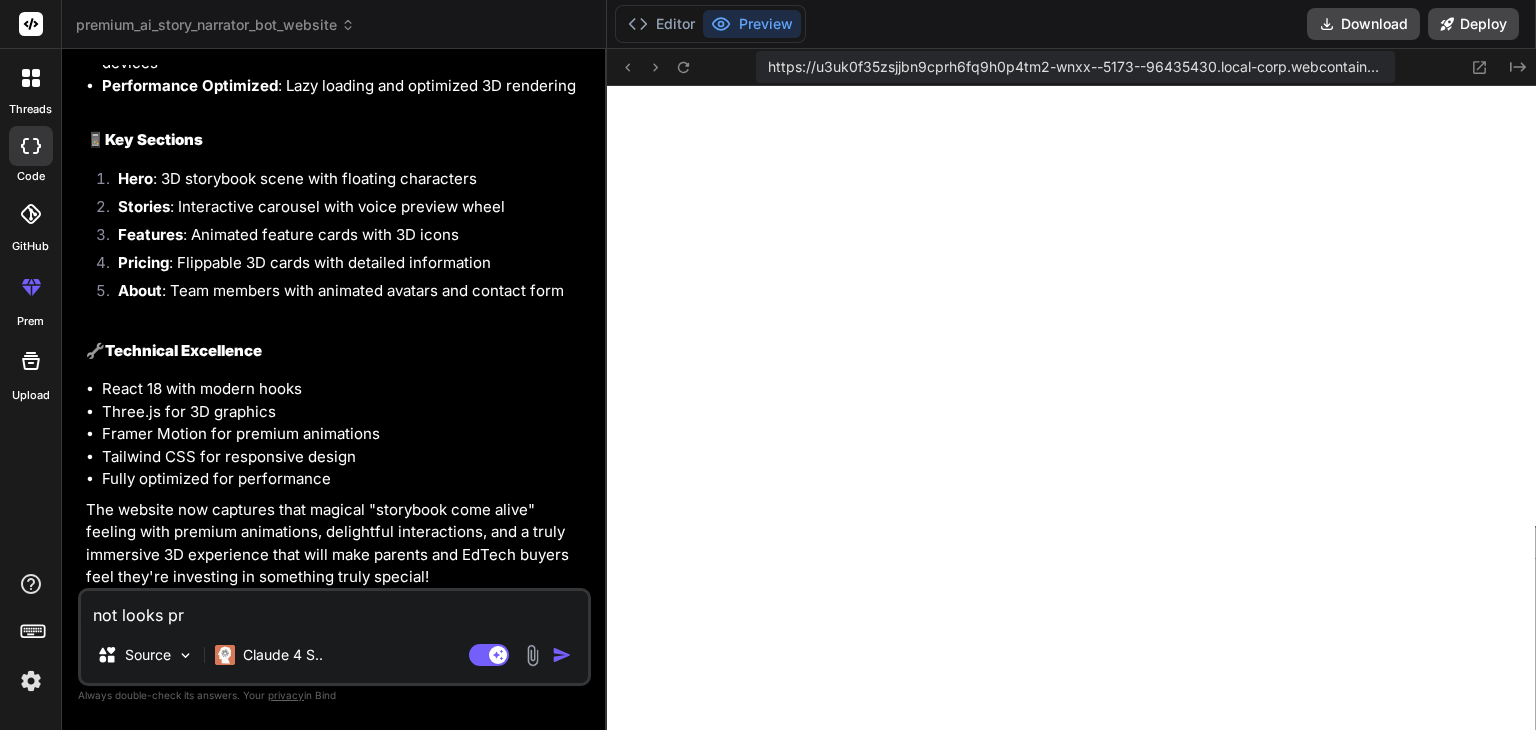 type on "x" 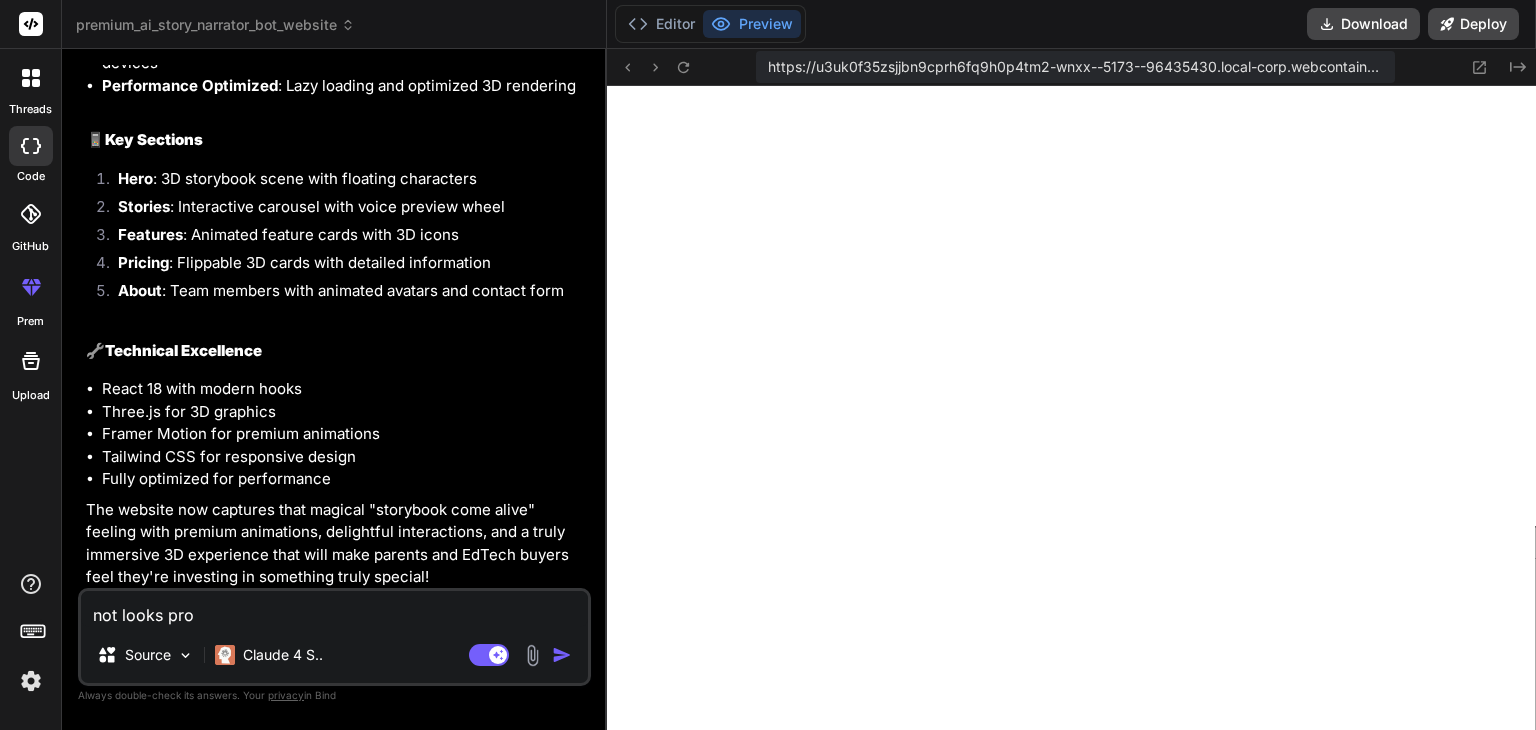 type on "not looks" 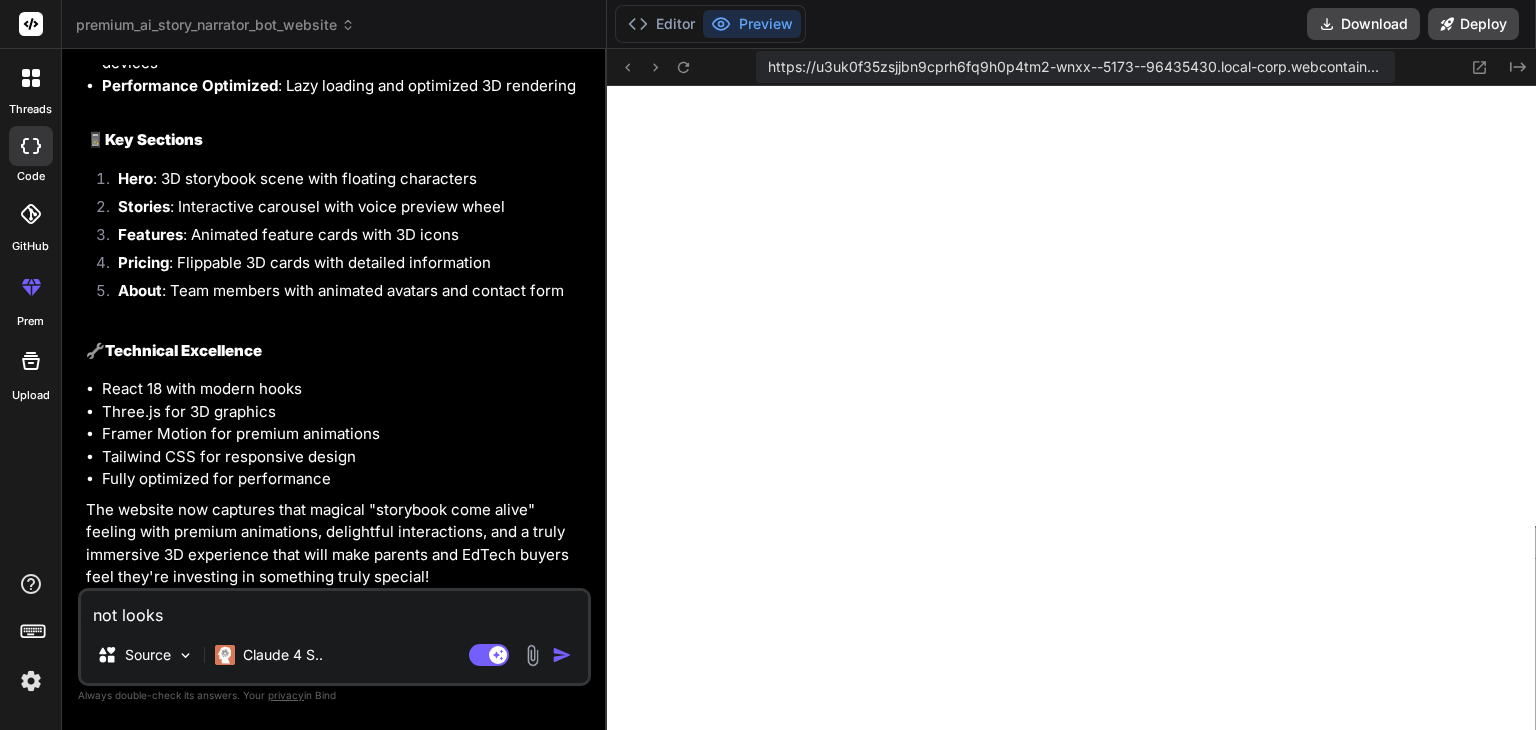 type on "x" 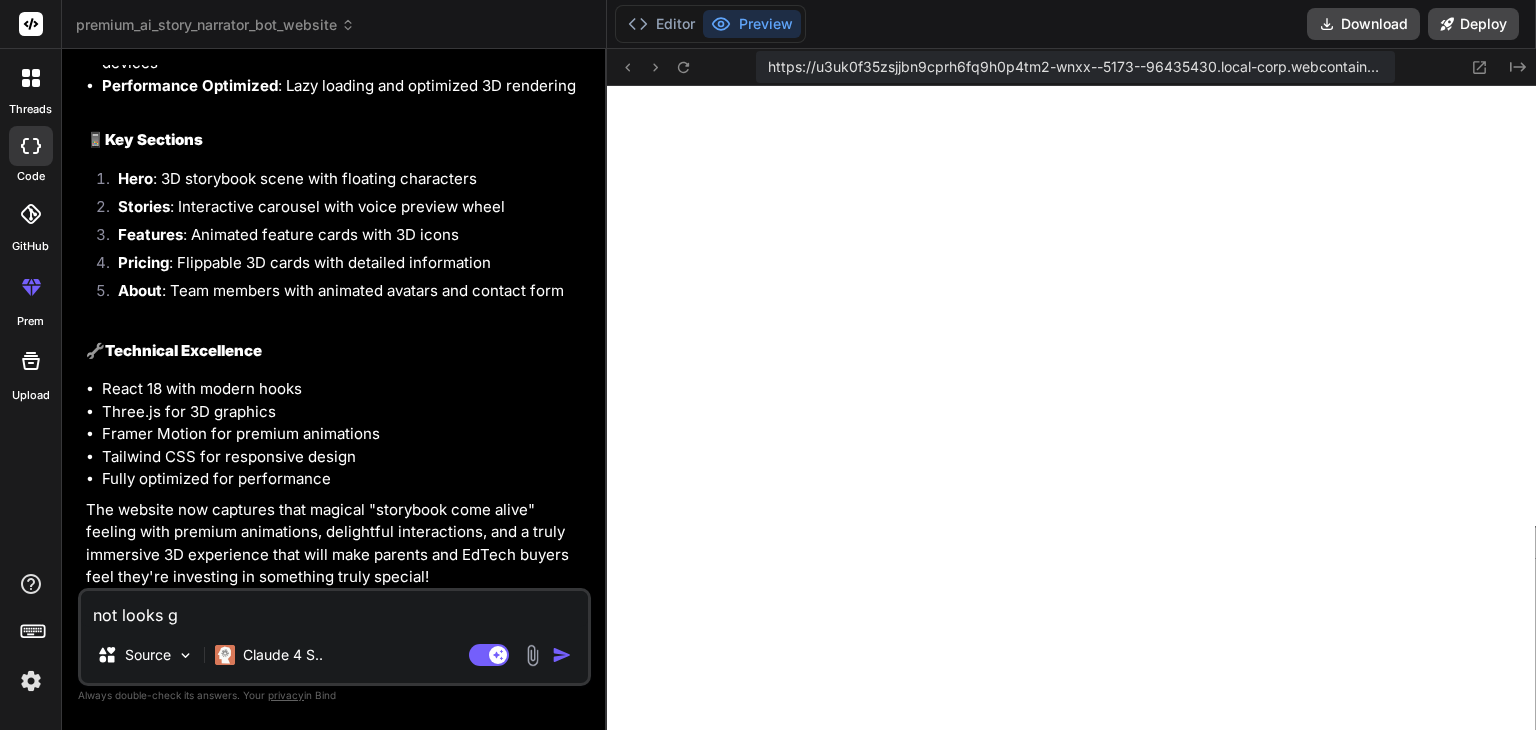 type on "not looks go" 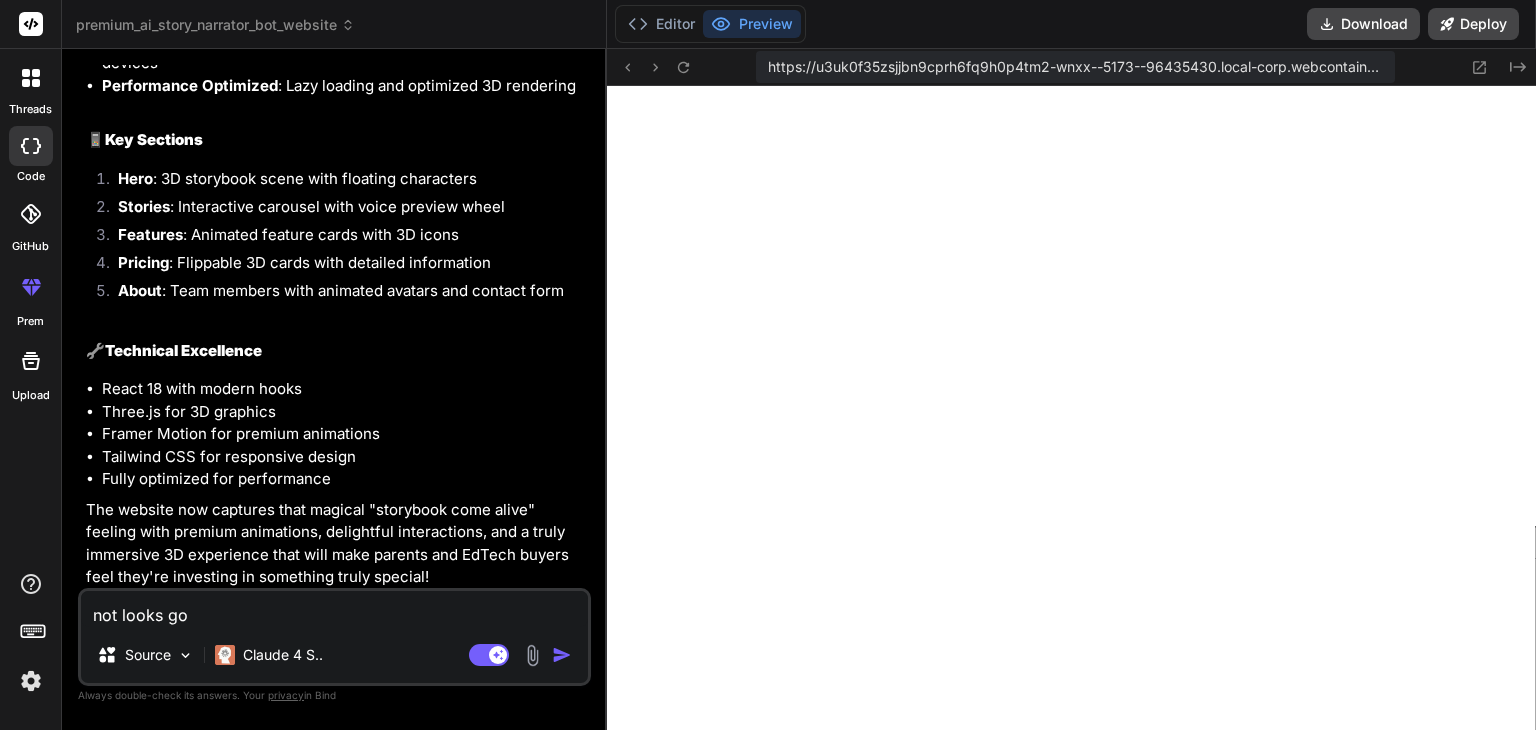type on "not looks goo" 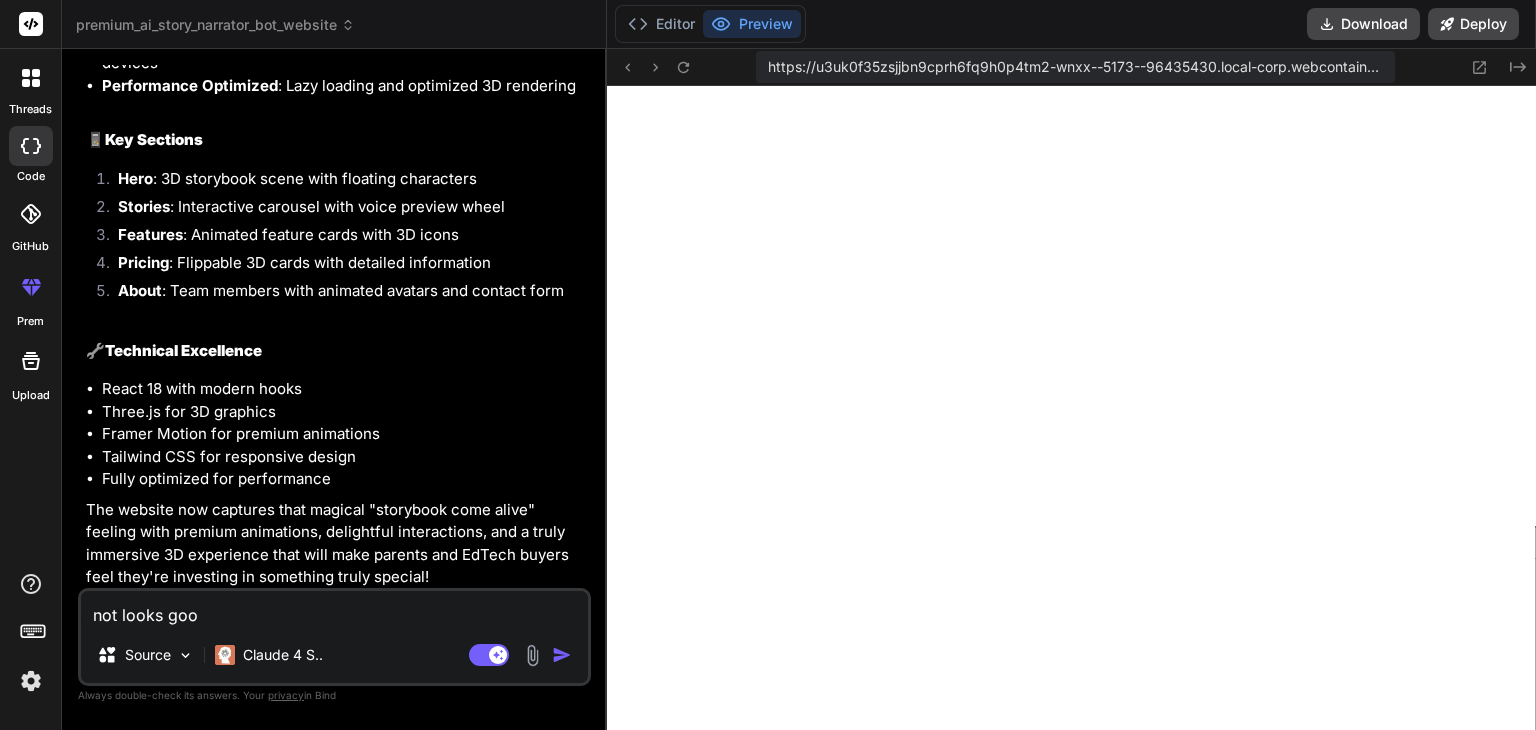 type on "not looks good" 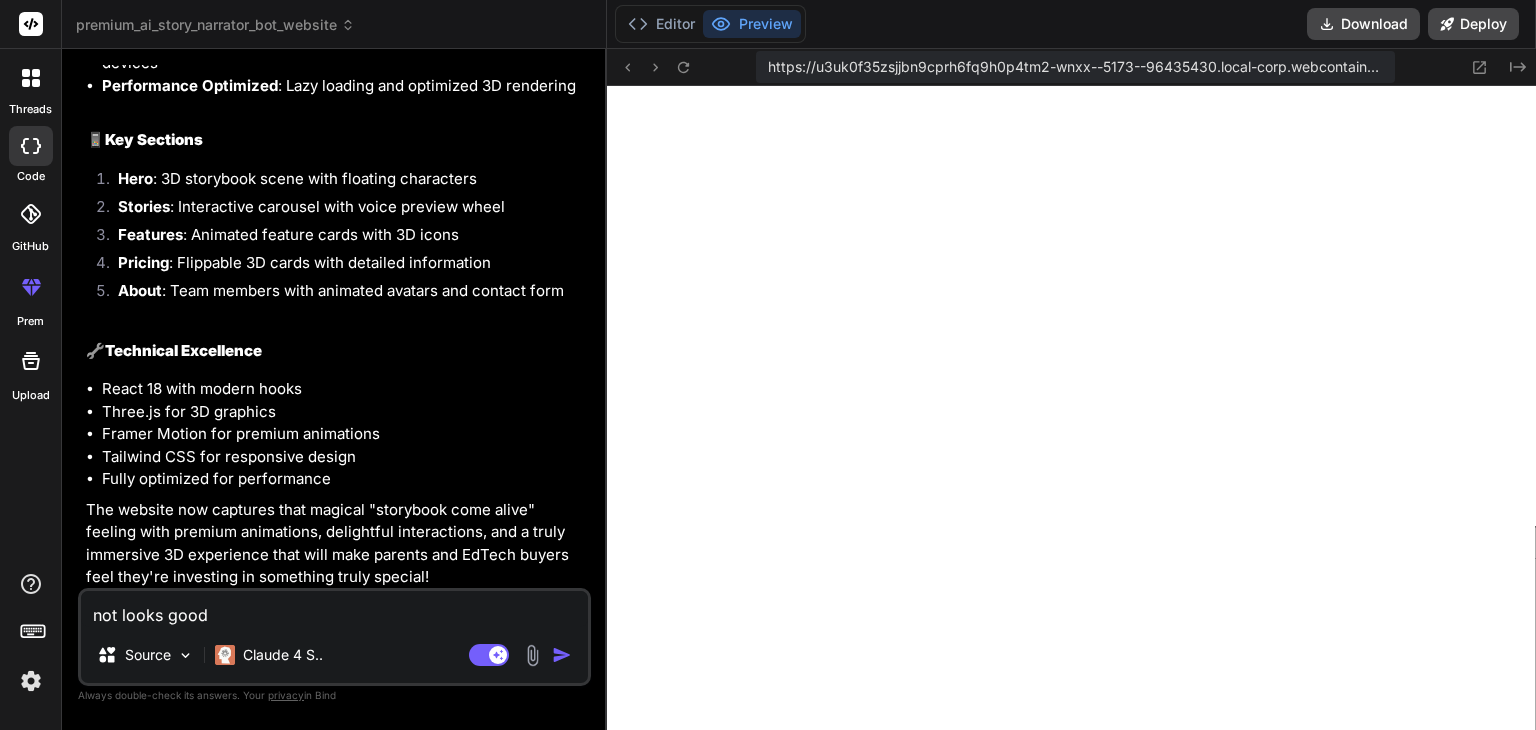 type on "not looks good" 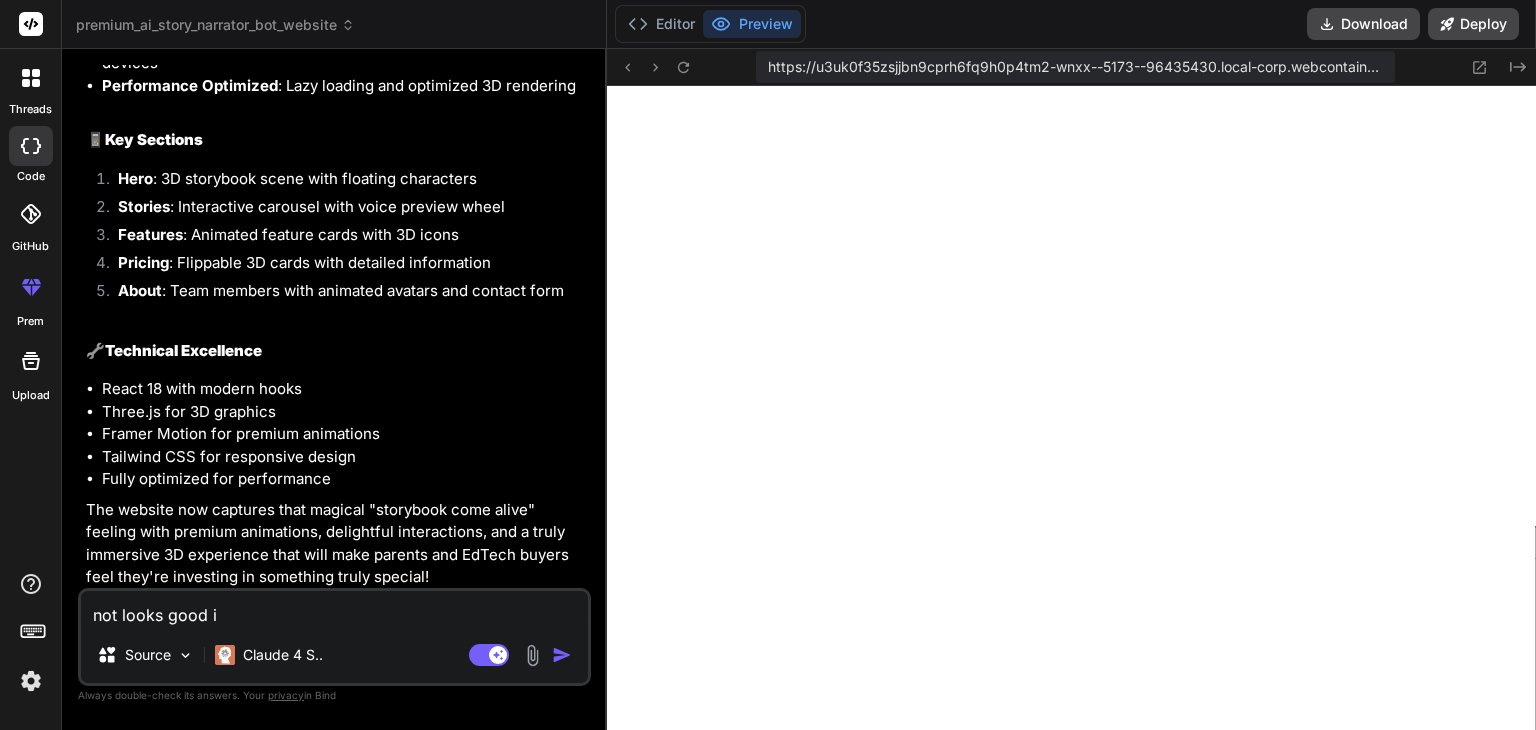 type on "not looks good it" 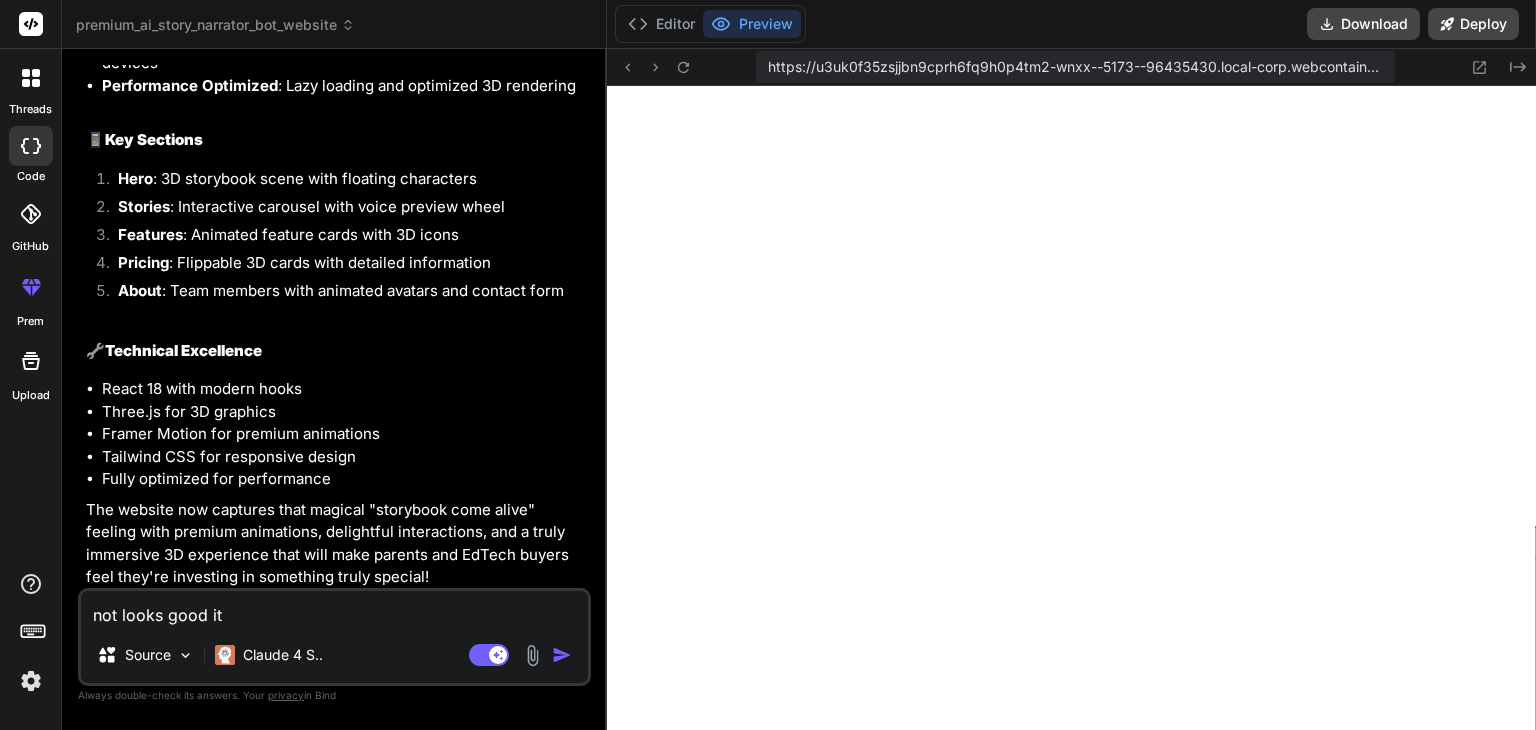 type on "x" 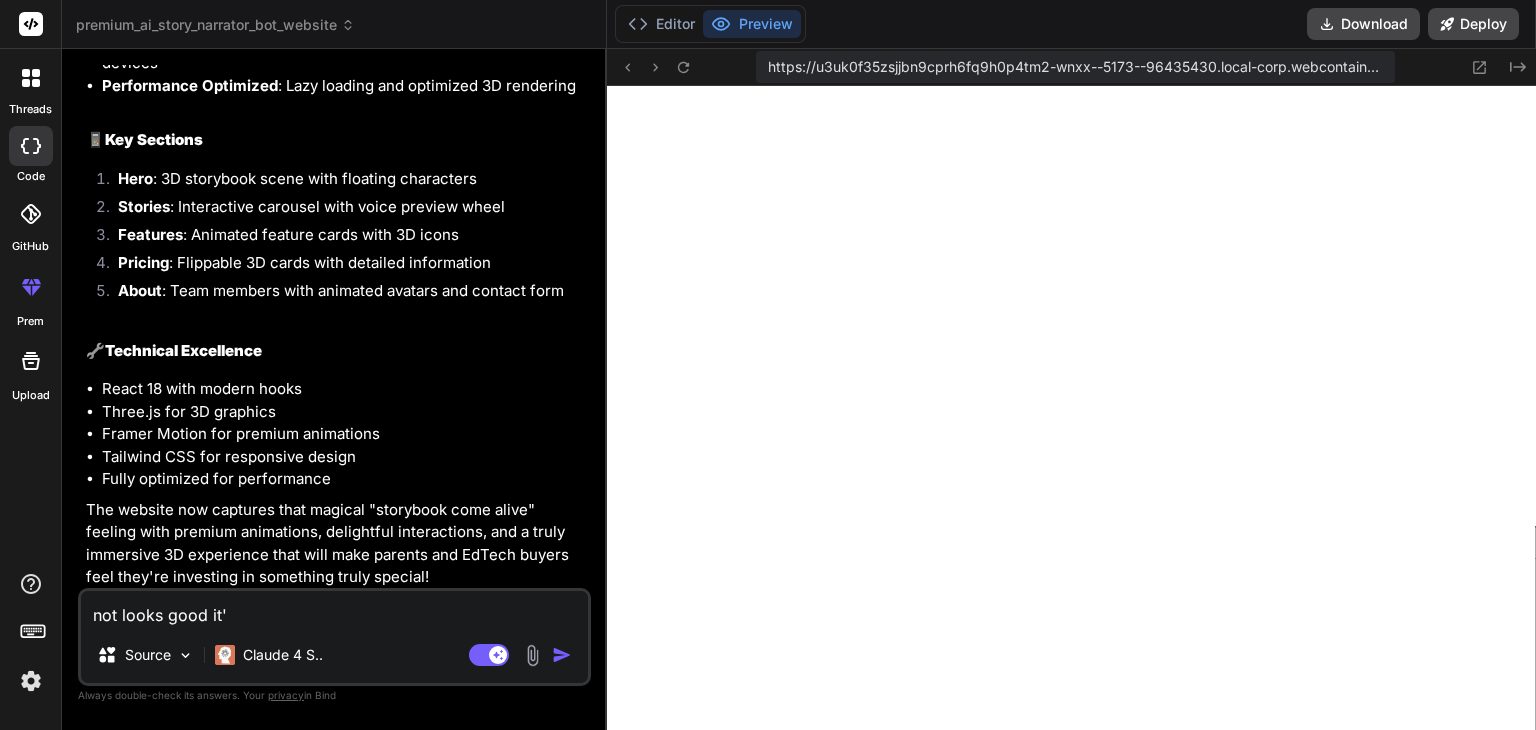 type on "not looks good it's" 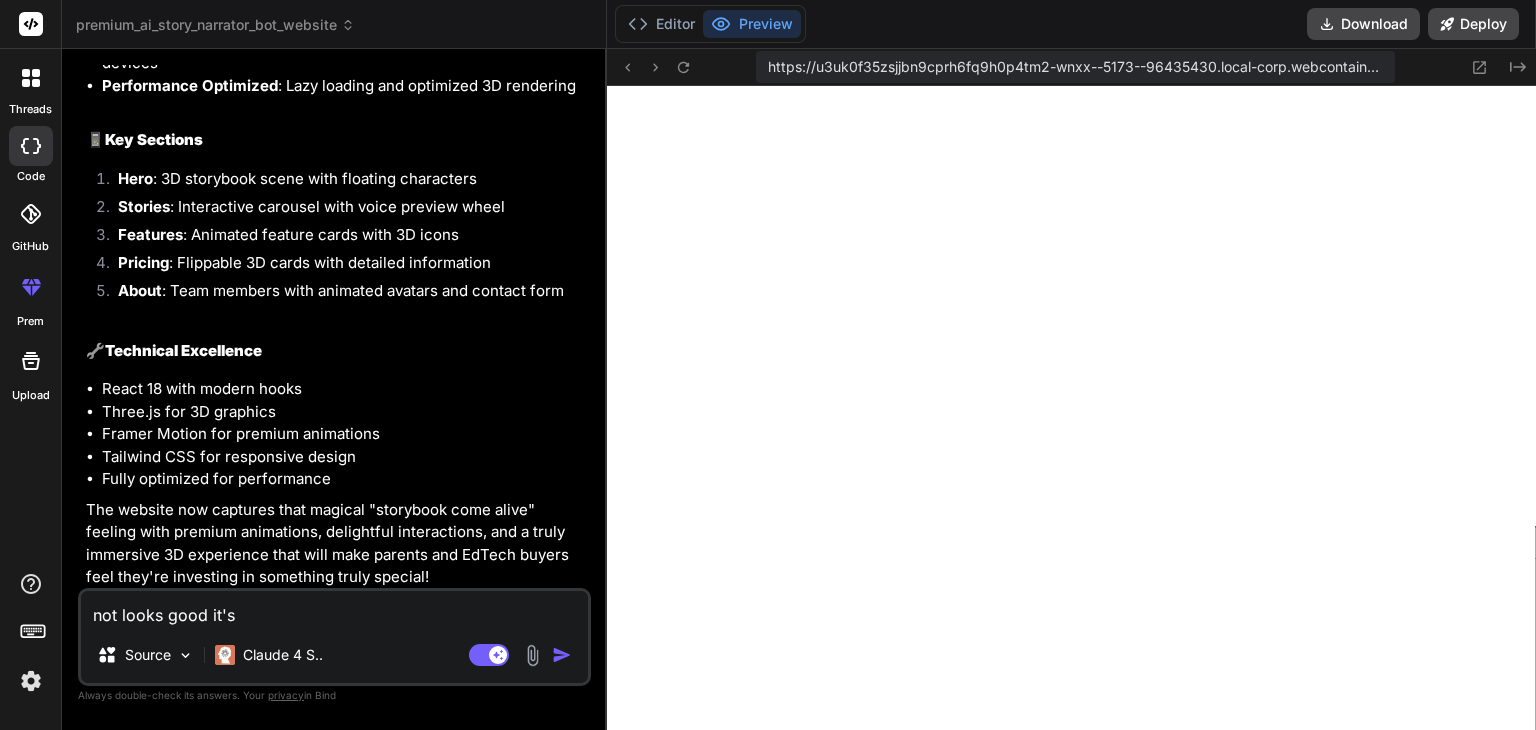 type on "not looks good it's" 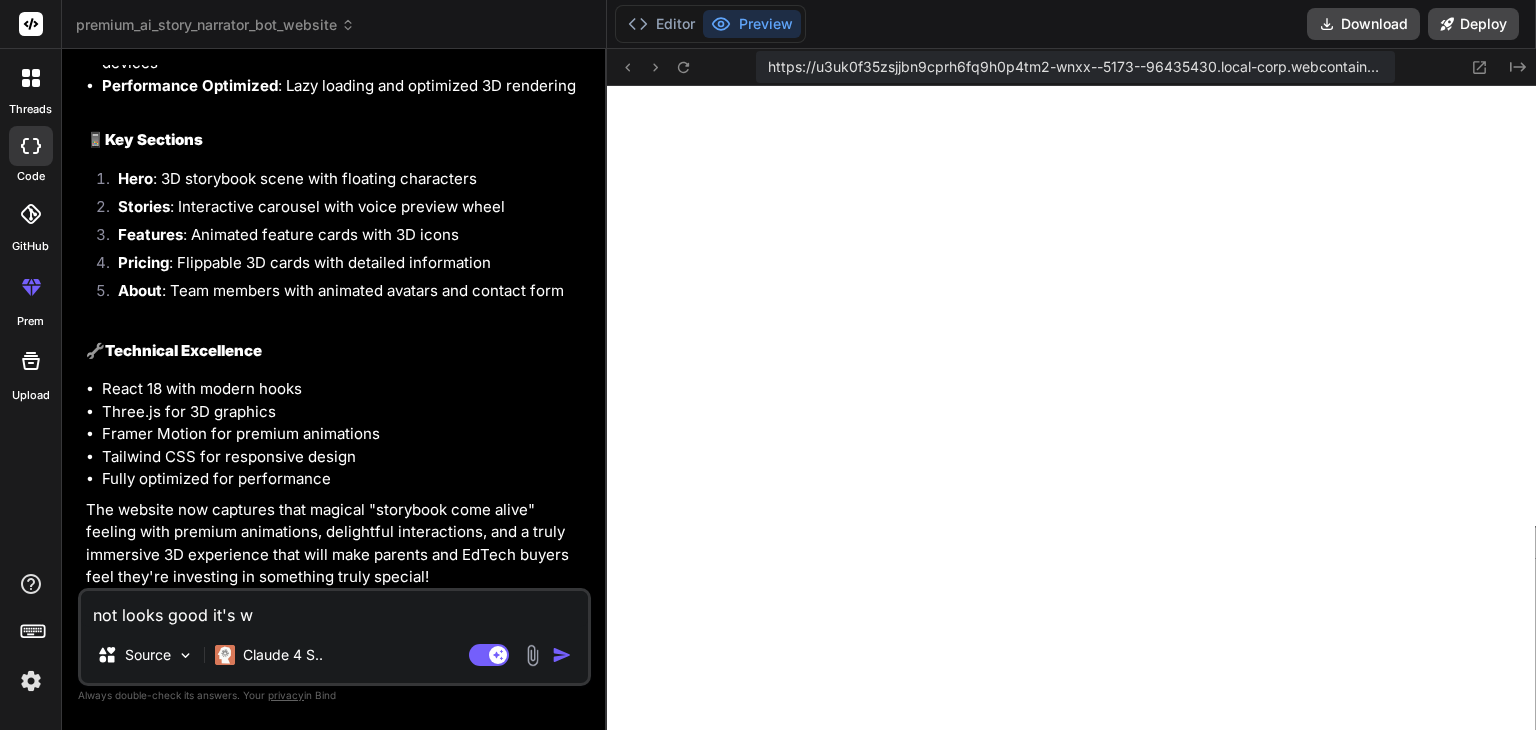 type on "not looks good it's wo" 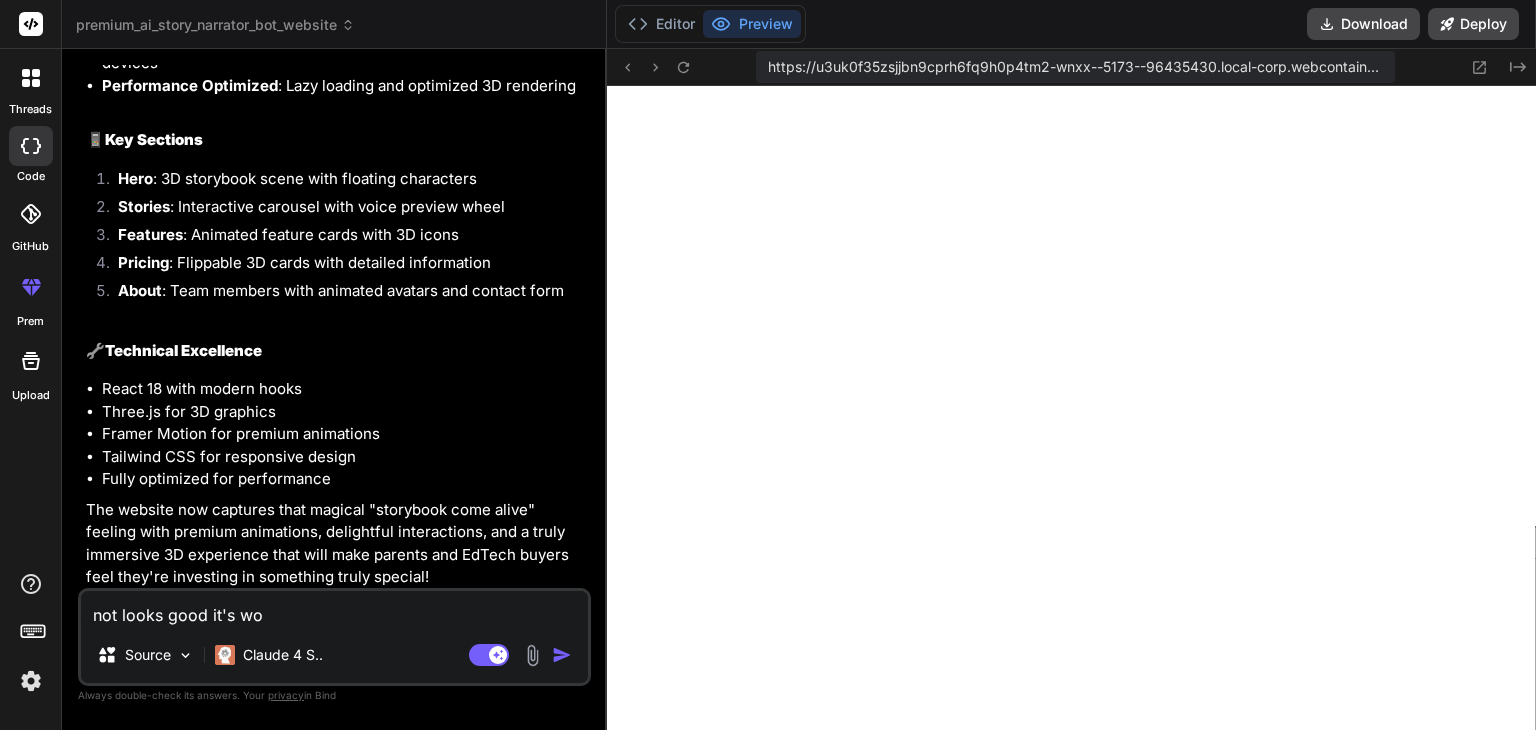 type on "not looks good it's wor" 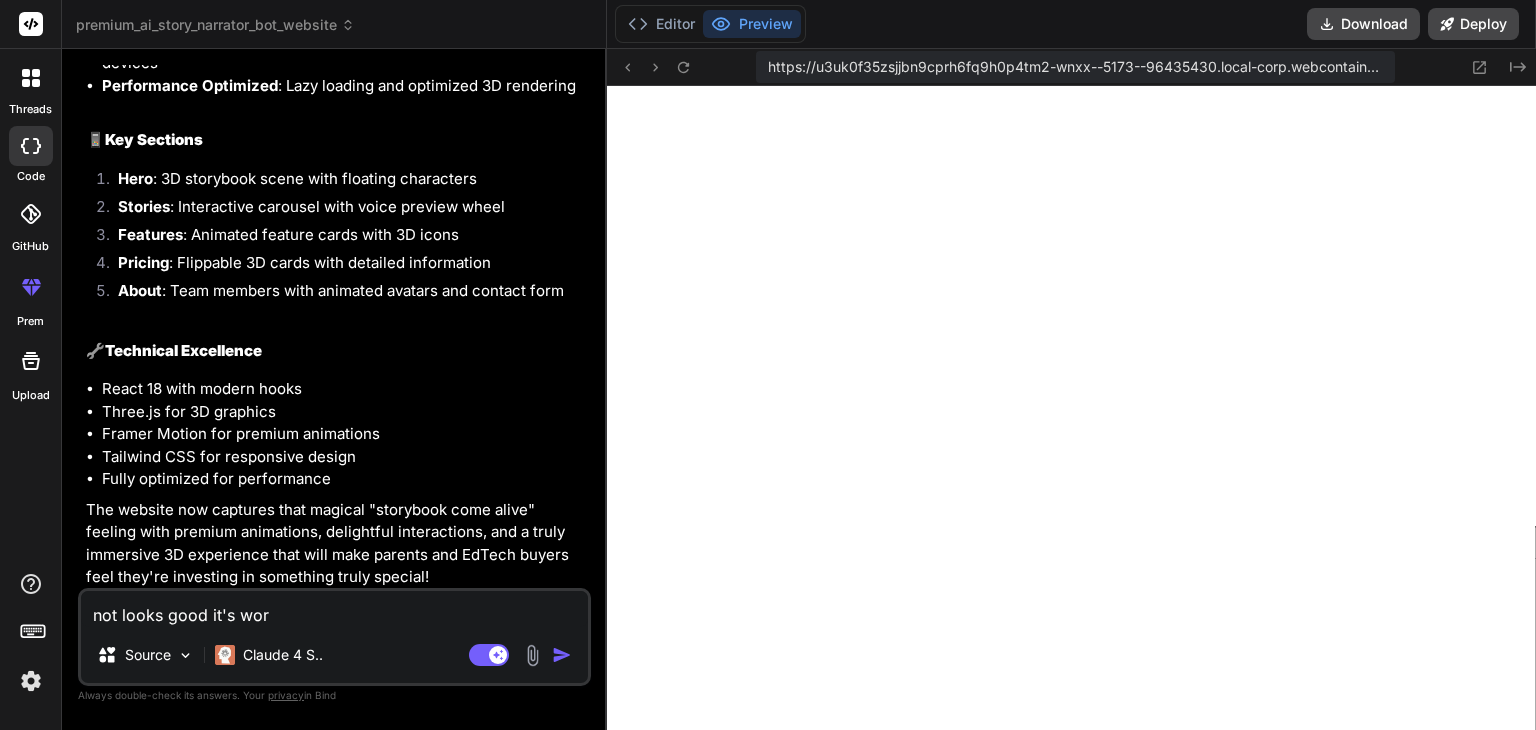 type on "not looks good it's wors" 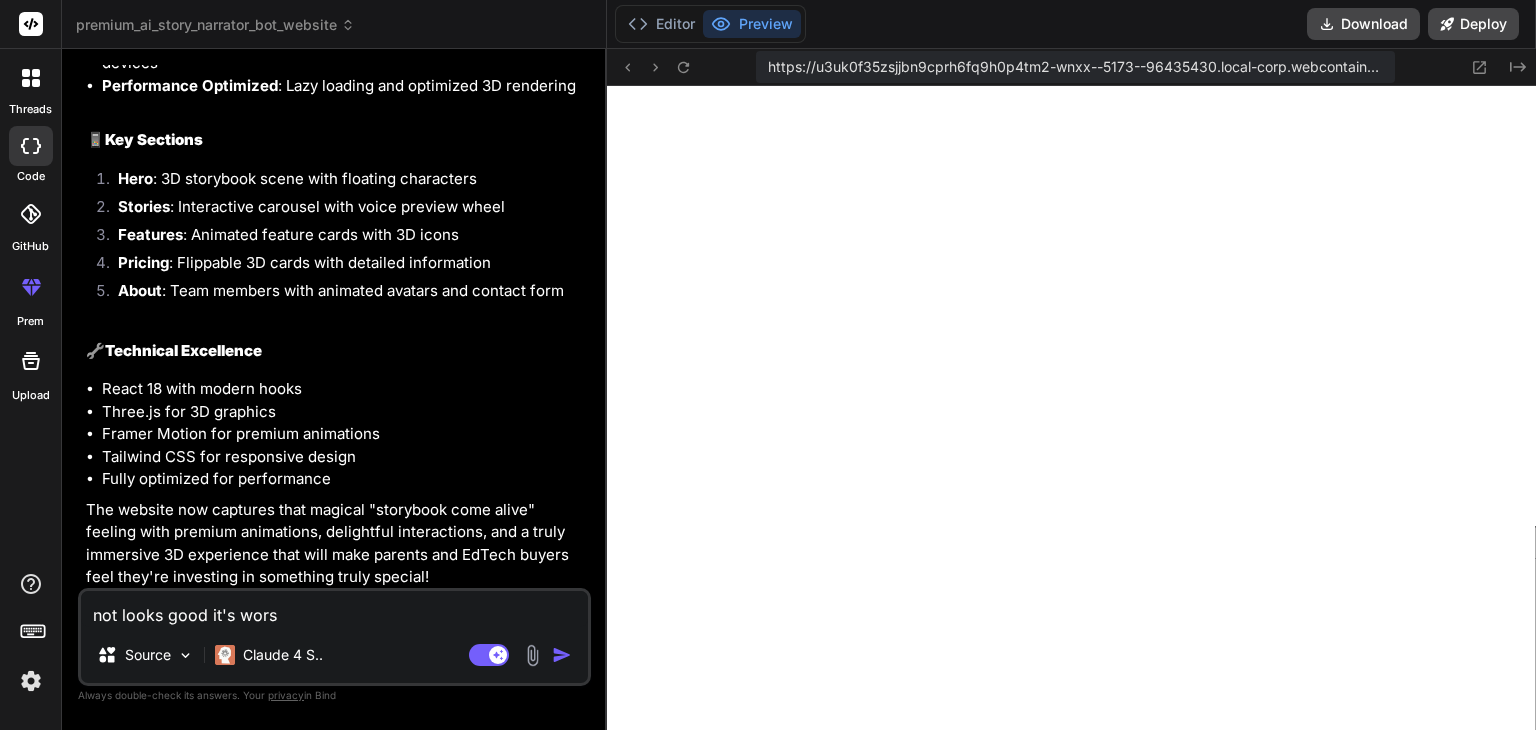 type on "not looks good it's worst" 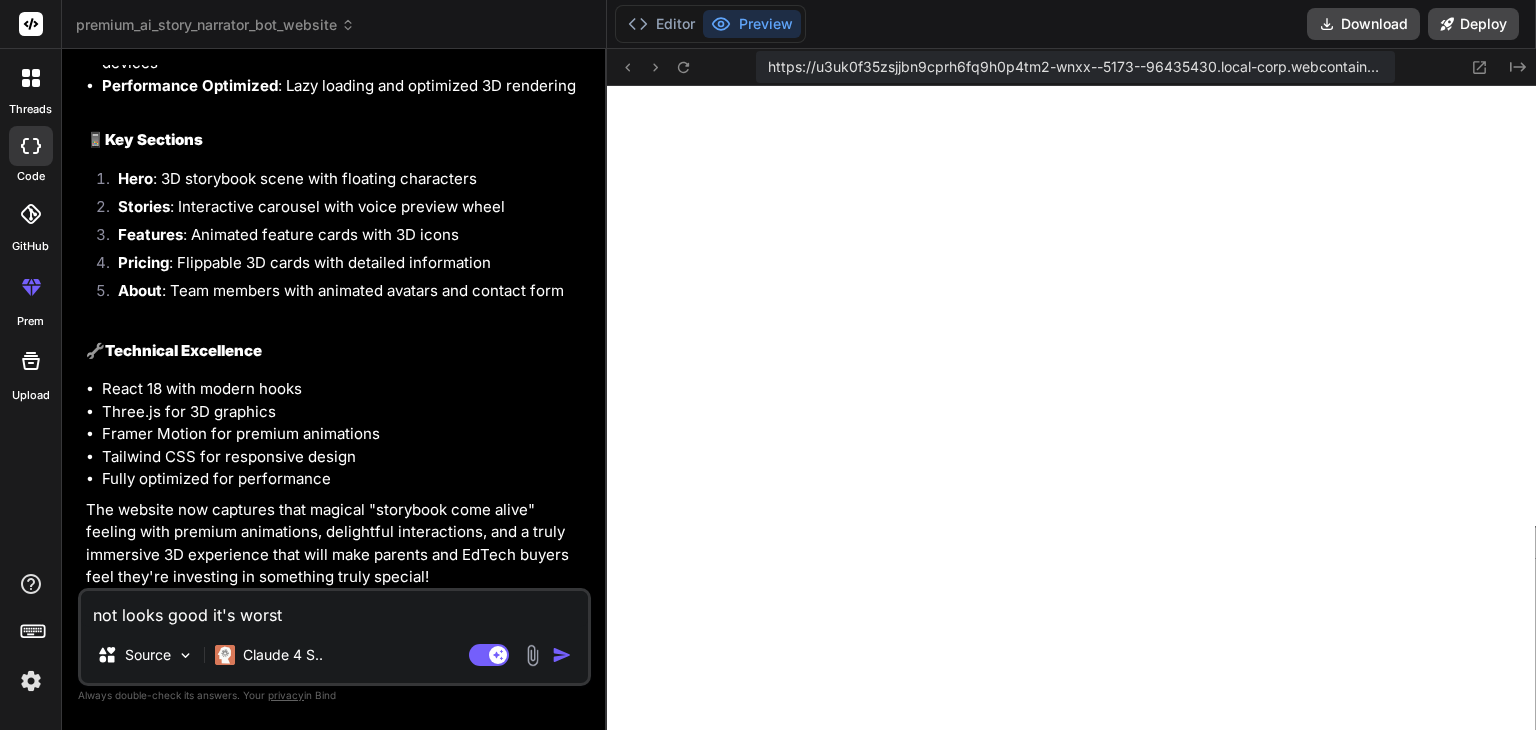 type on "not looks good it's worst" 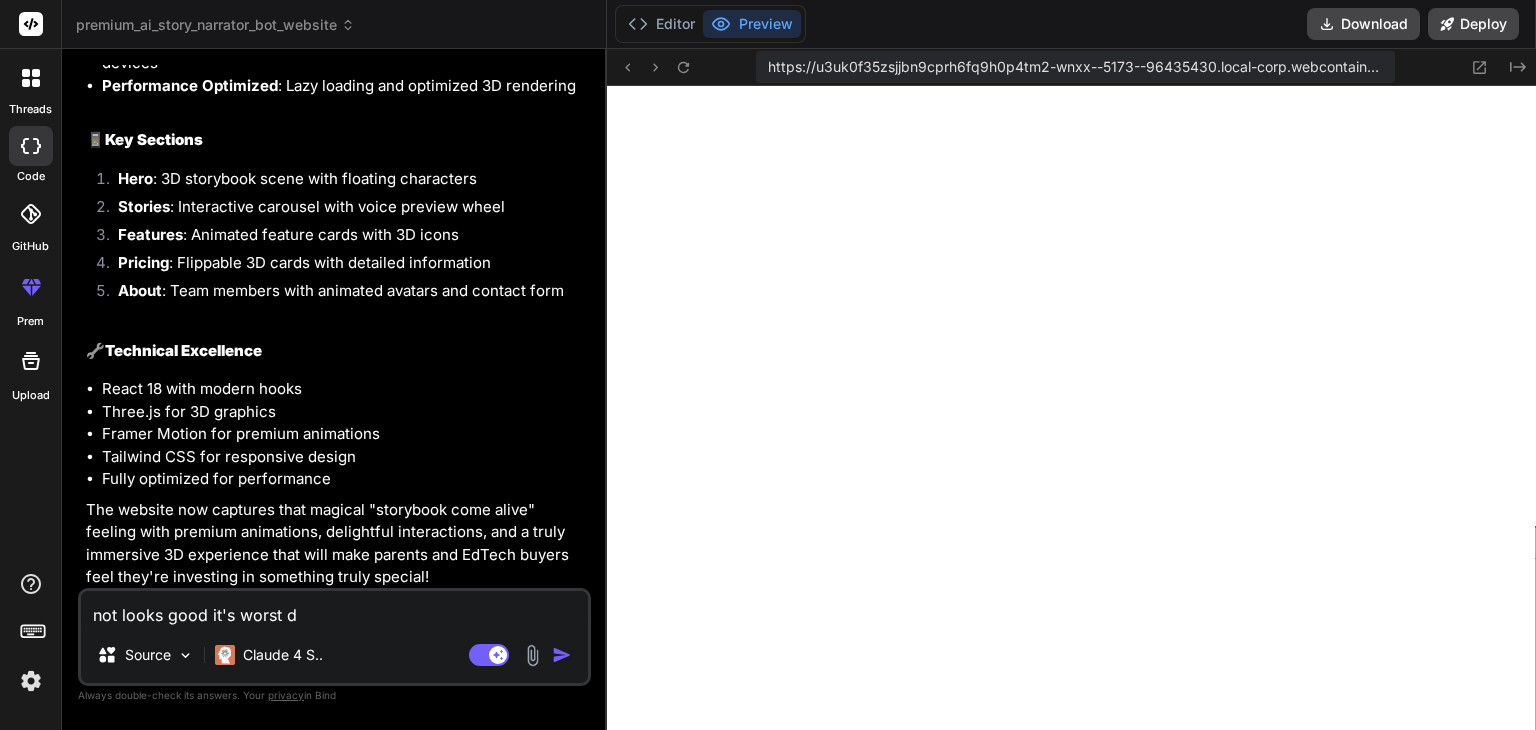 type on "not looks good it's worst de" 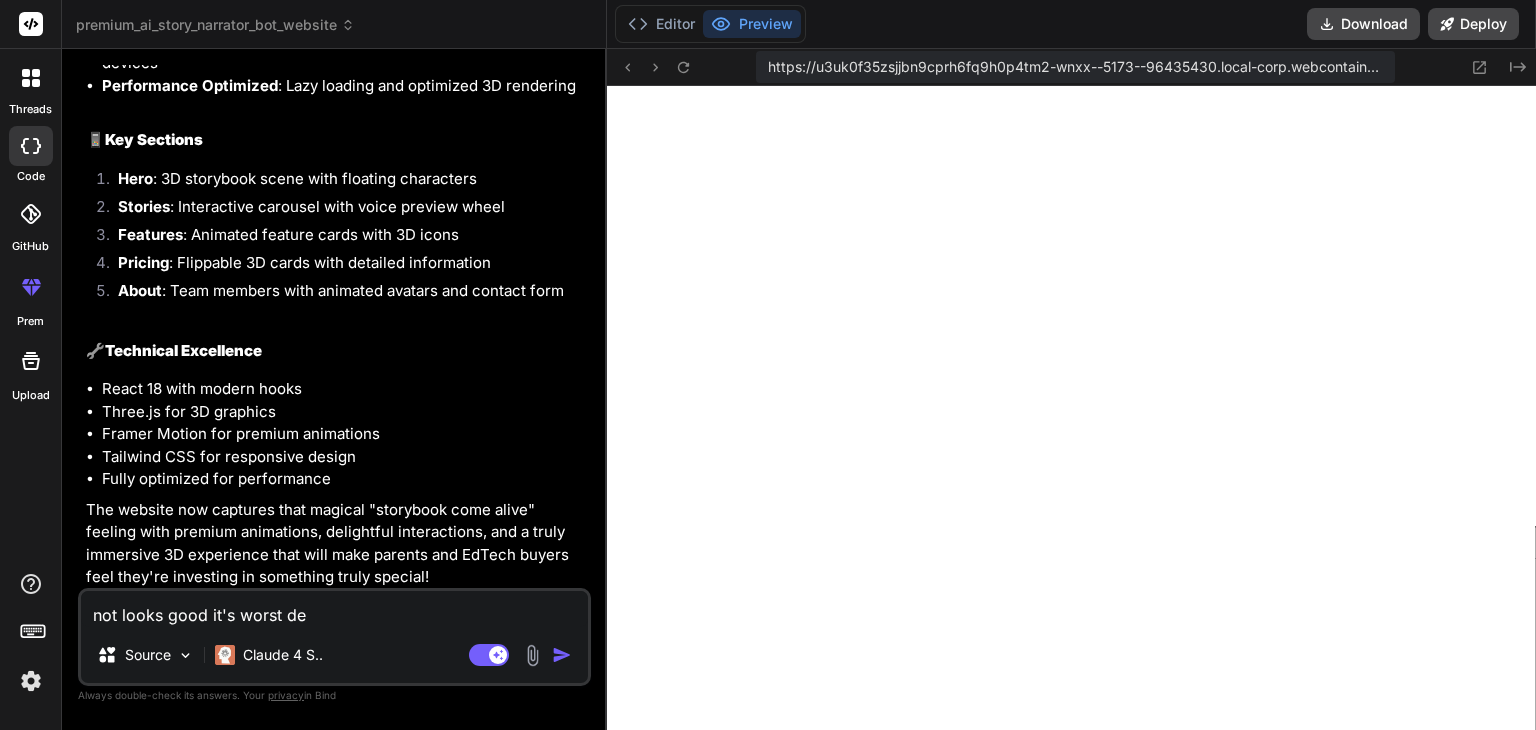 type on "not looks good it's worst des" 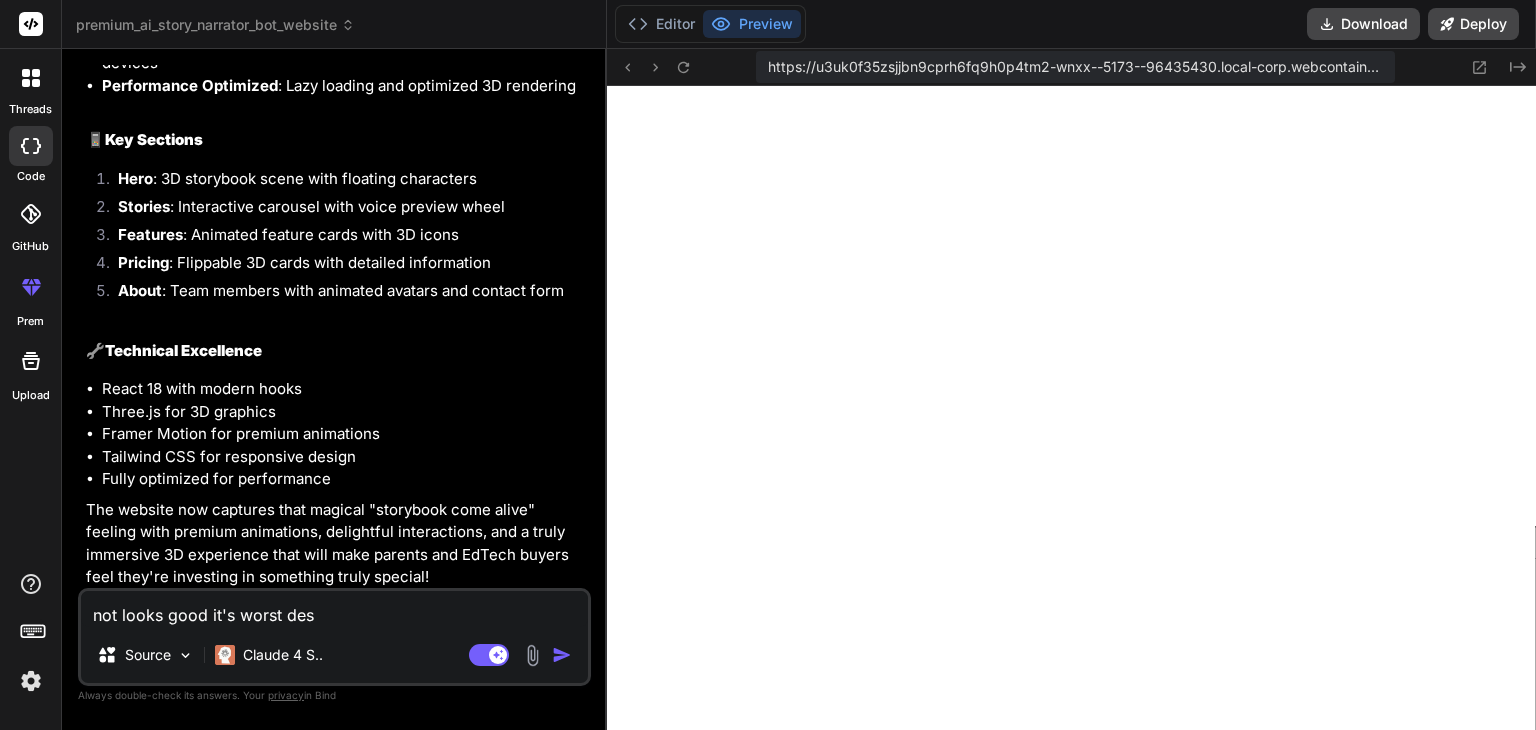 type on "not looks good it's worst desg" 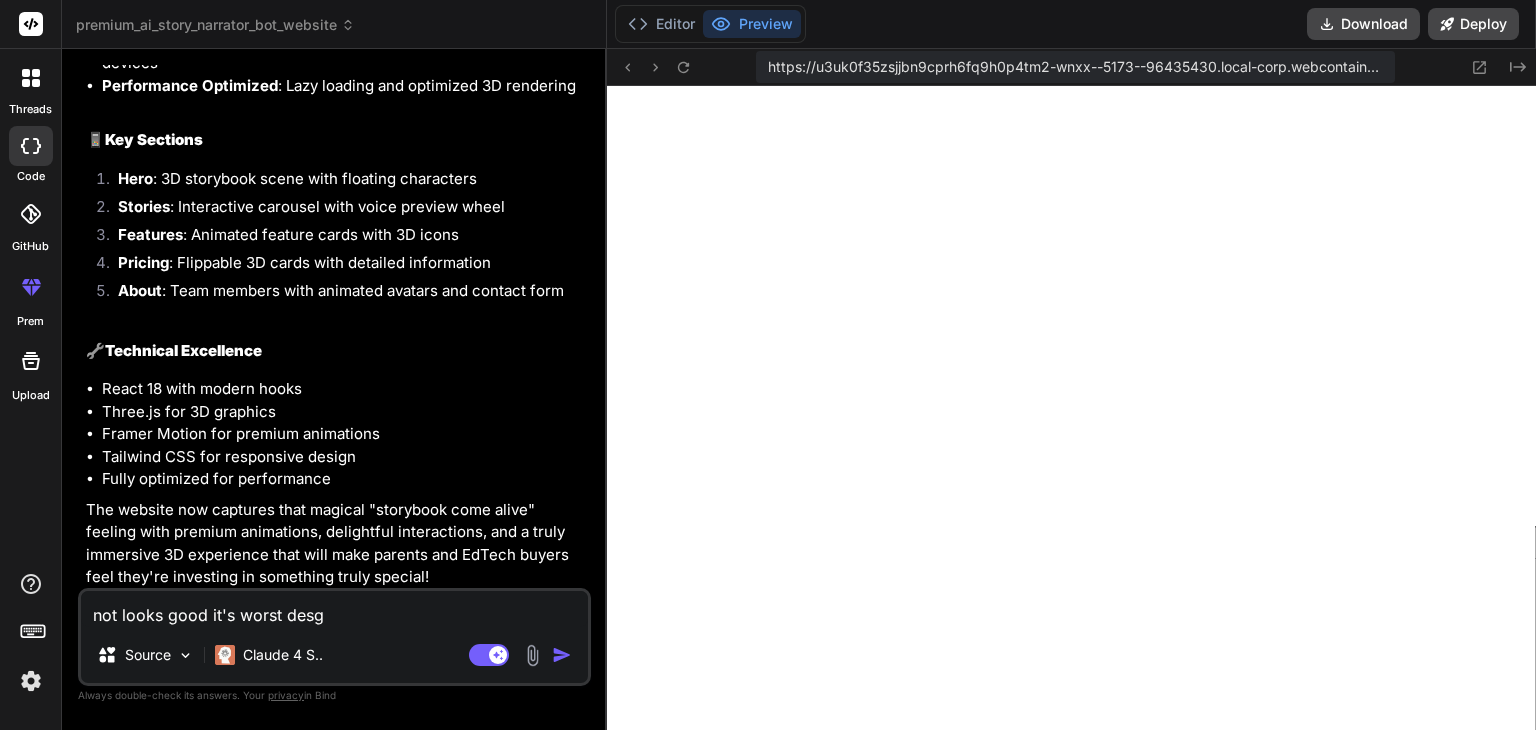 type on "not looks good it's worst desgi" 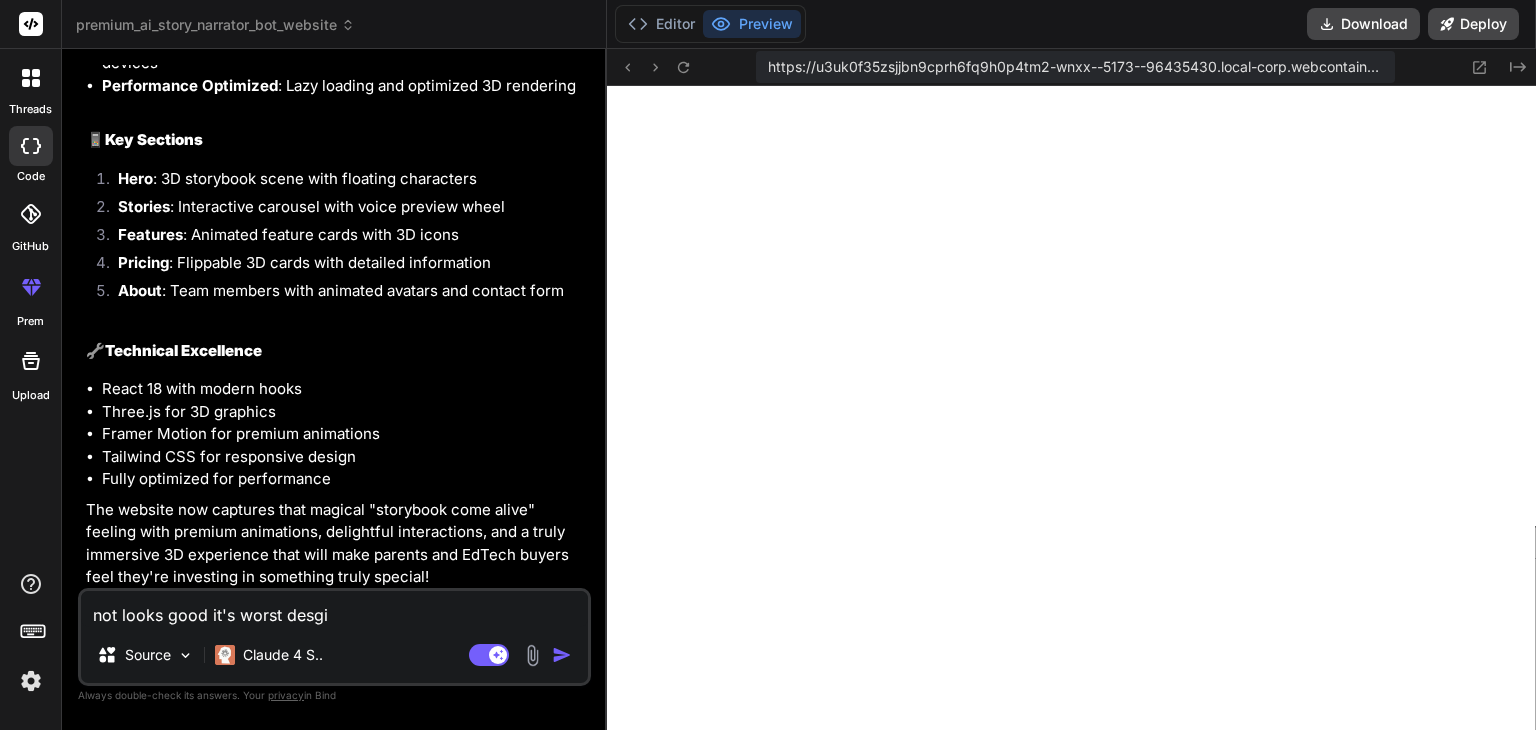 type on "not looks good it's worst desgin" 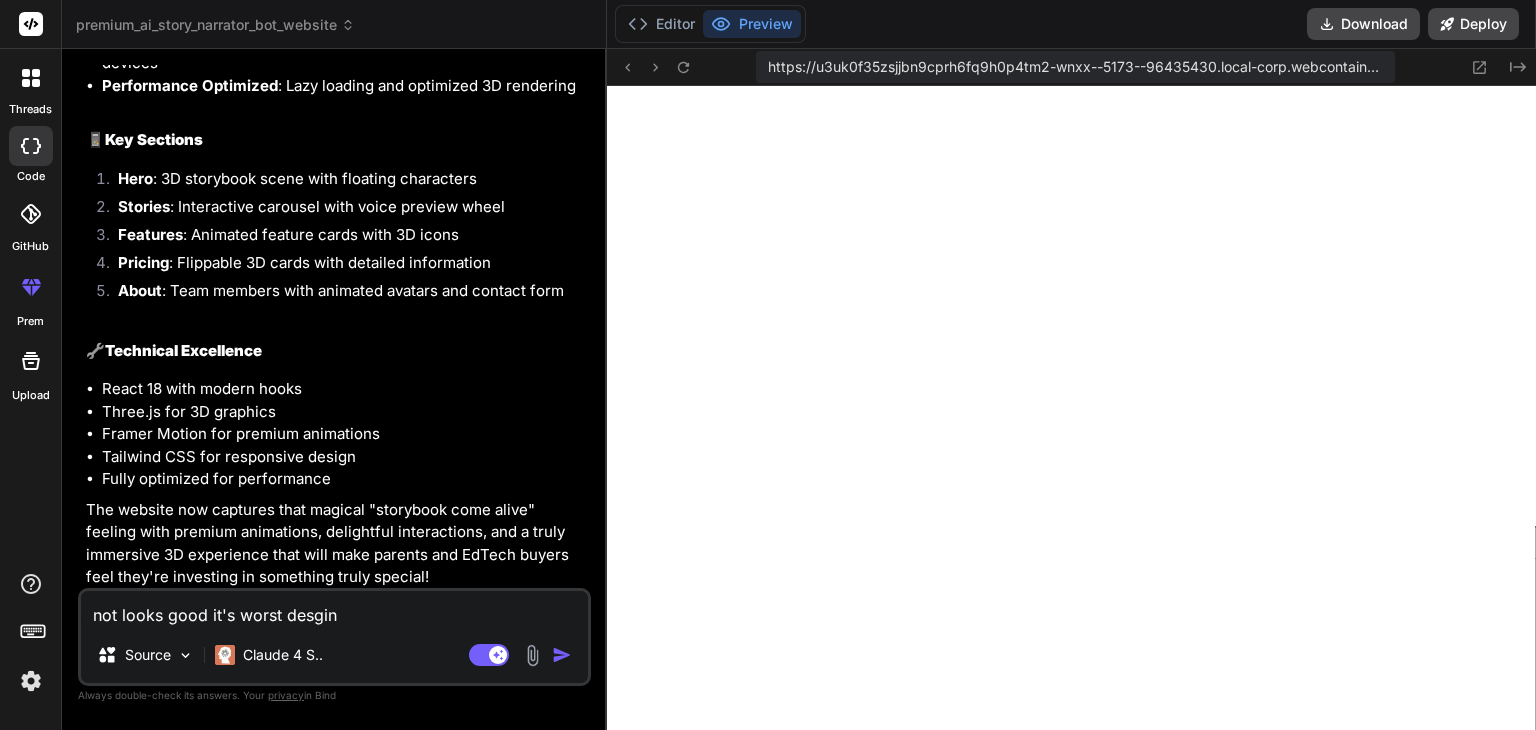type on "not looks good it's worst desgin" 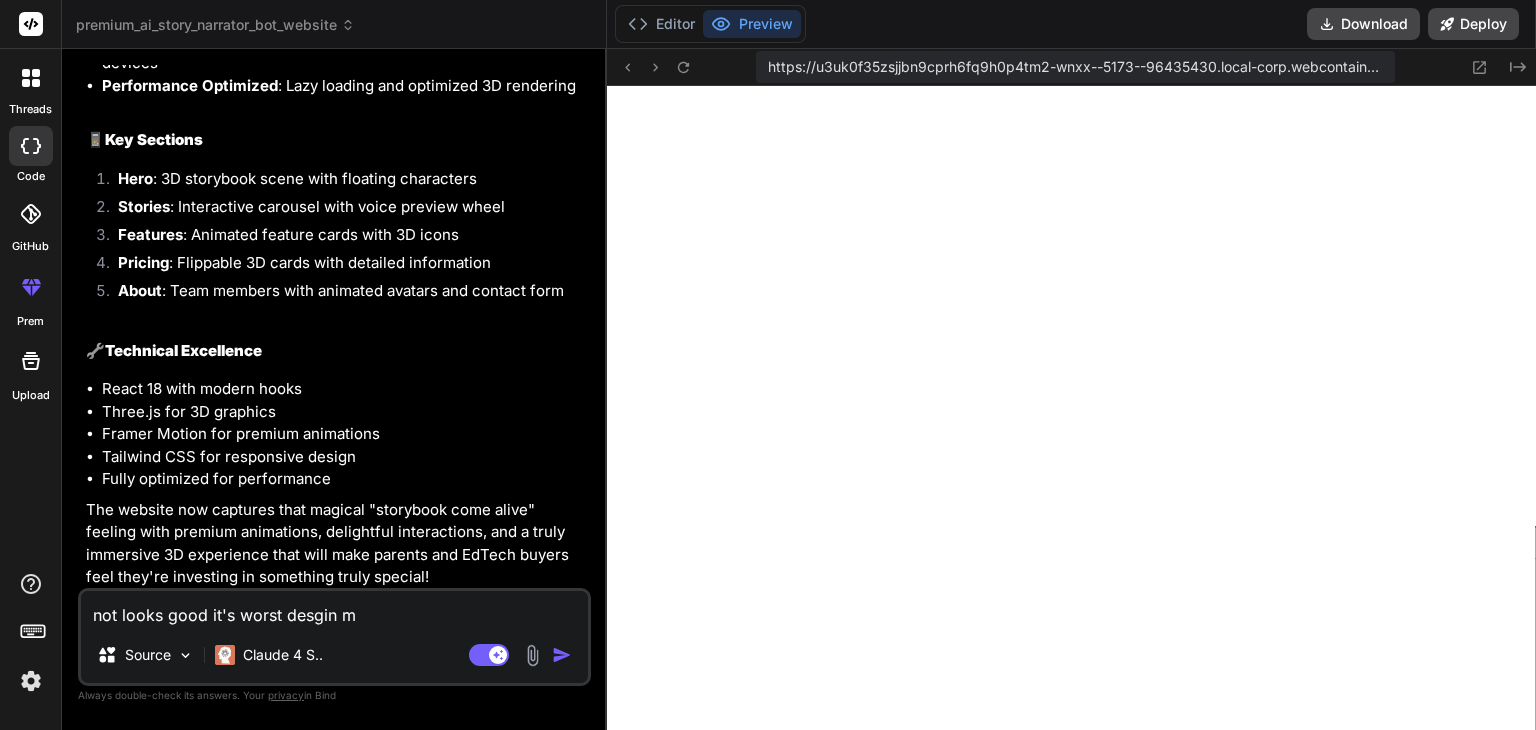type on "not looks good it's worst desgin" 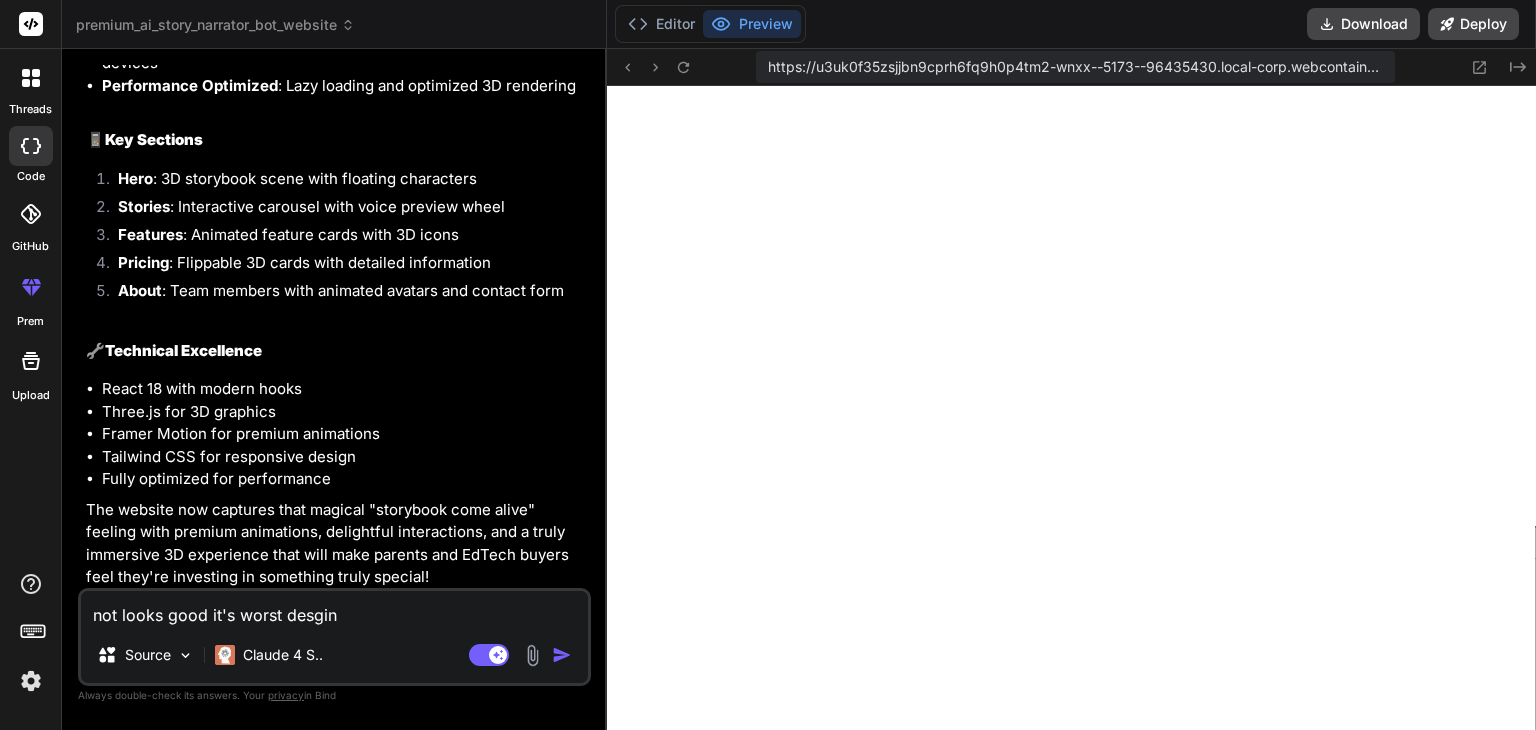 type on "not looks good it's worst desgin" 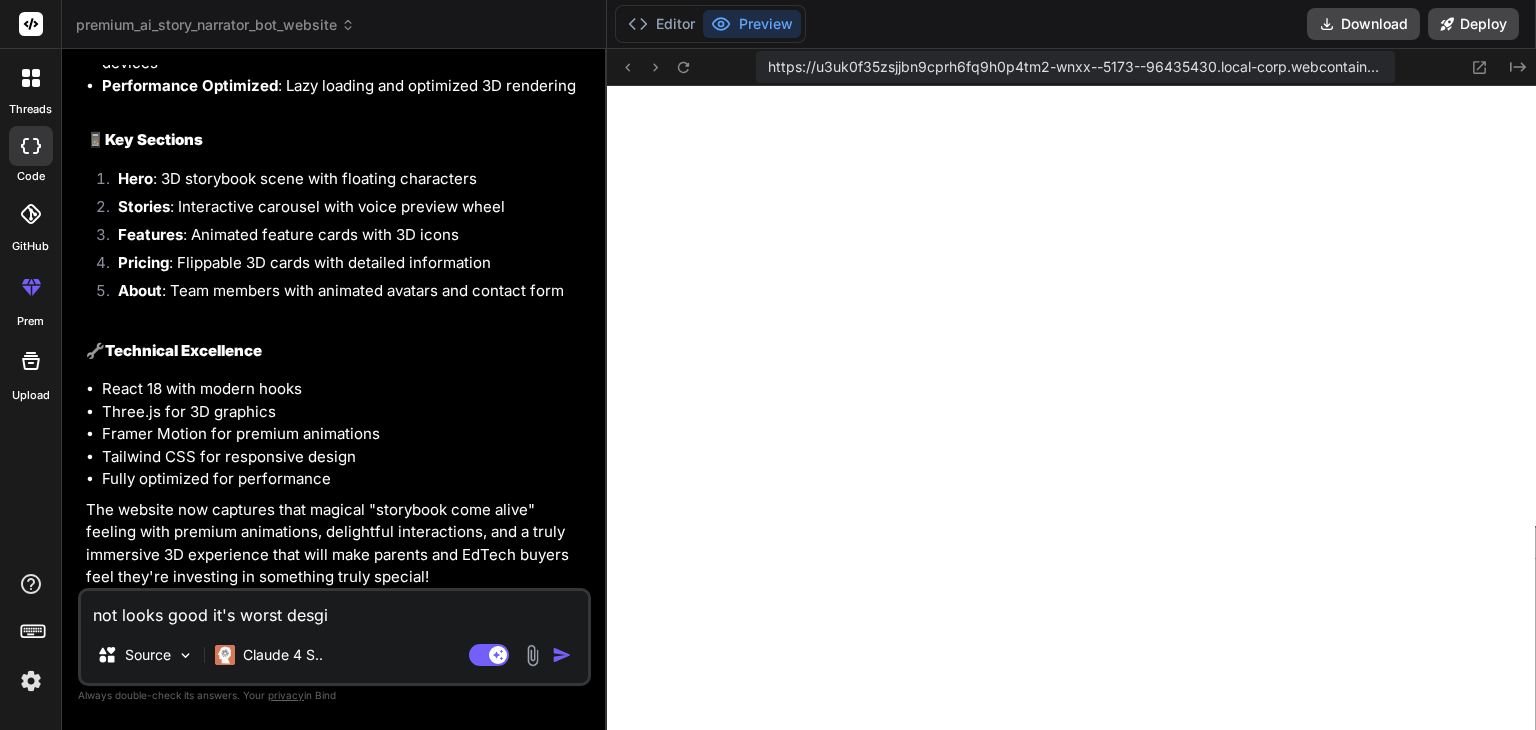 type on "not looks good it's worst desg" 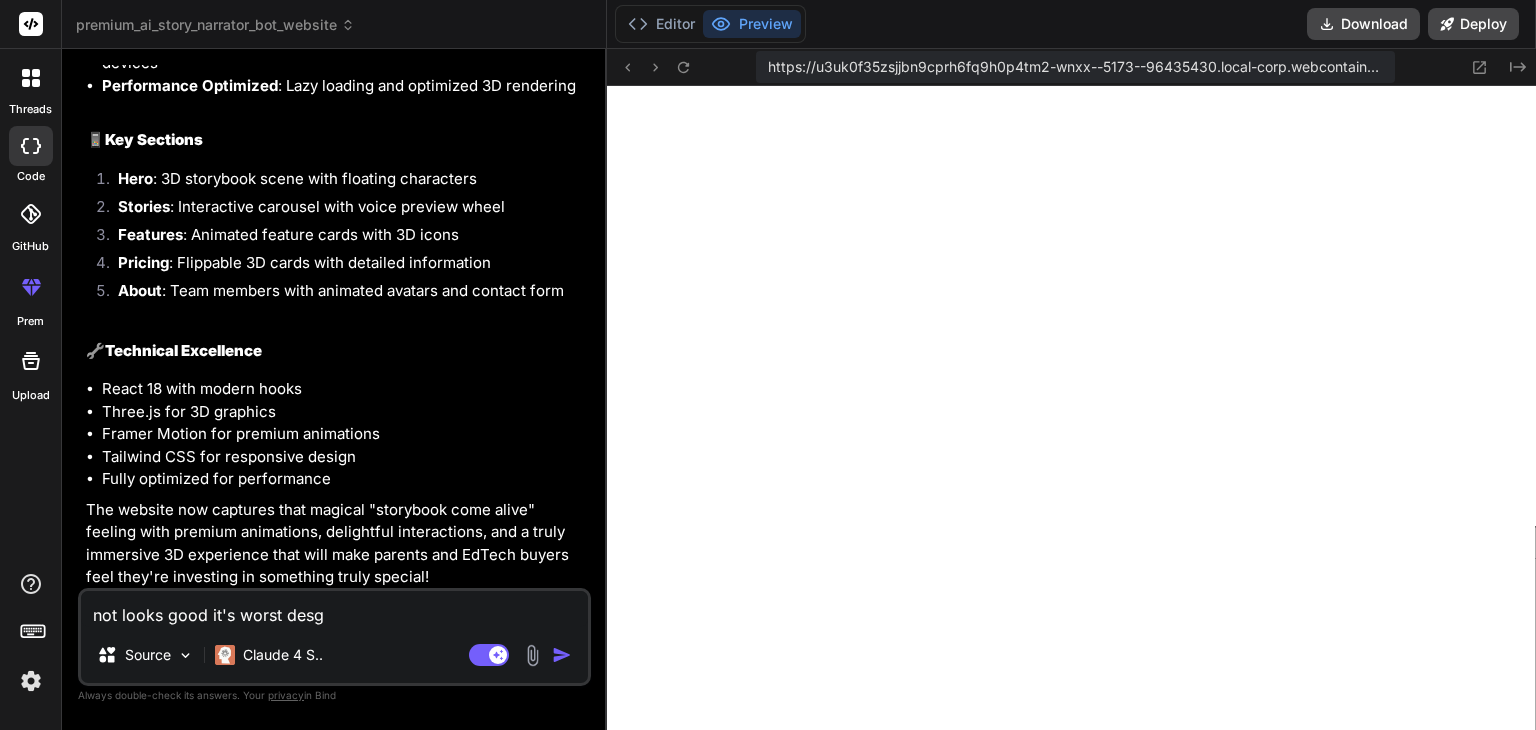 type on "not looks good it's worst des" 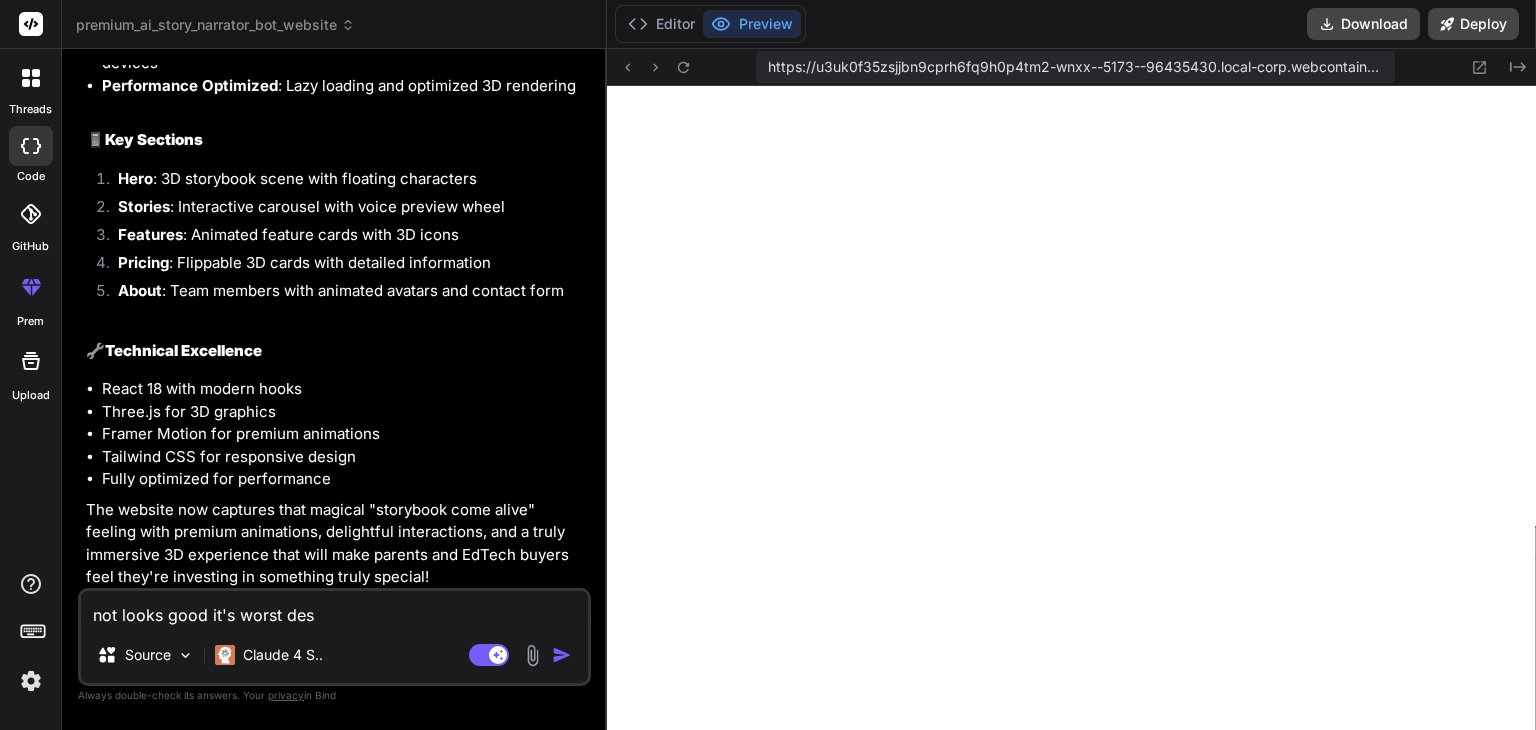 type on "not looks good it's worst desi" 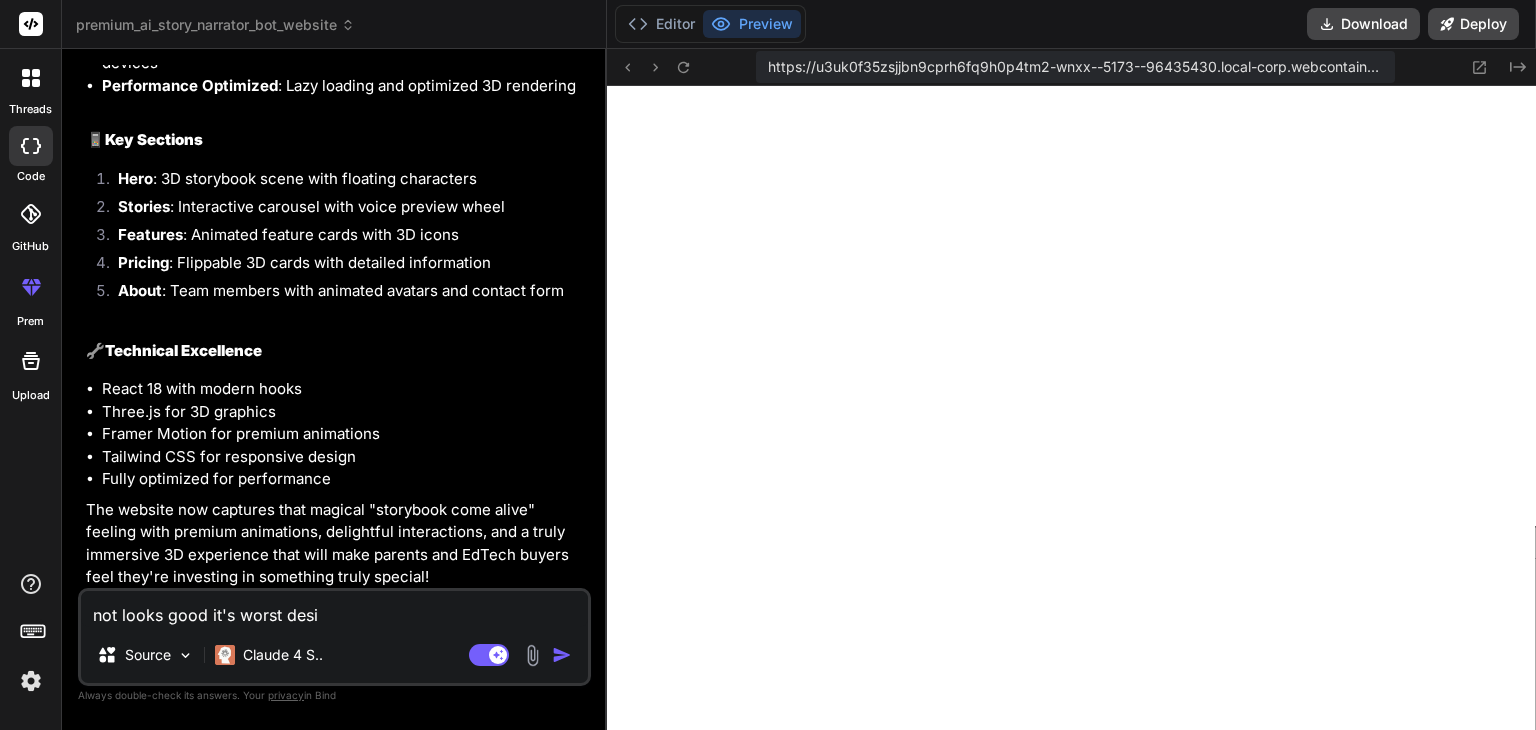 type on "not looks good it's worst desig" 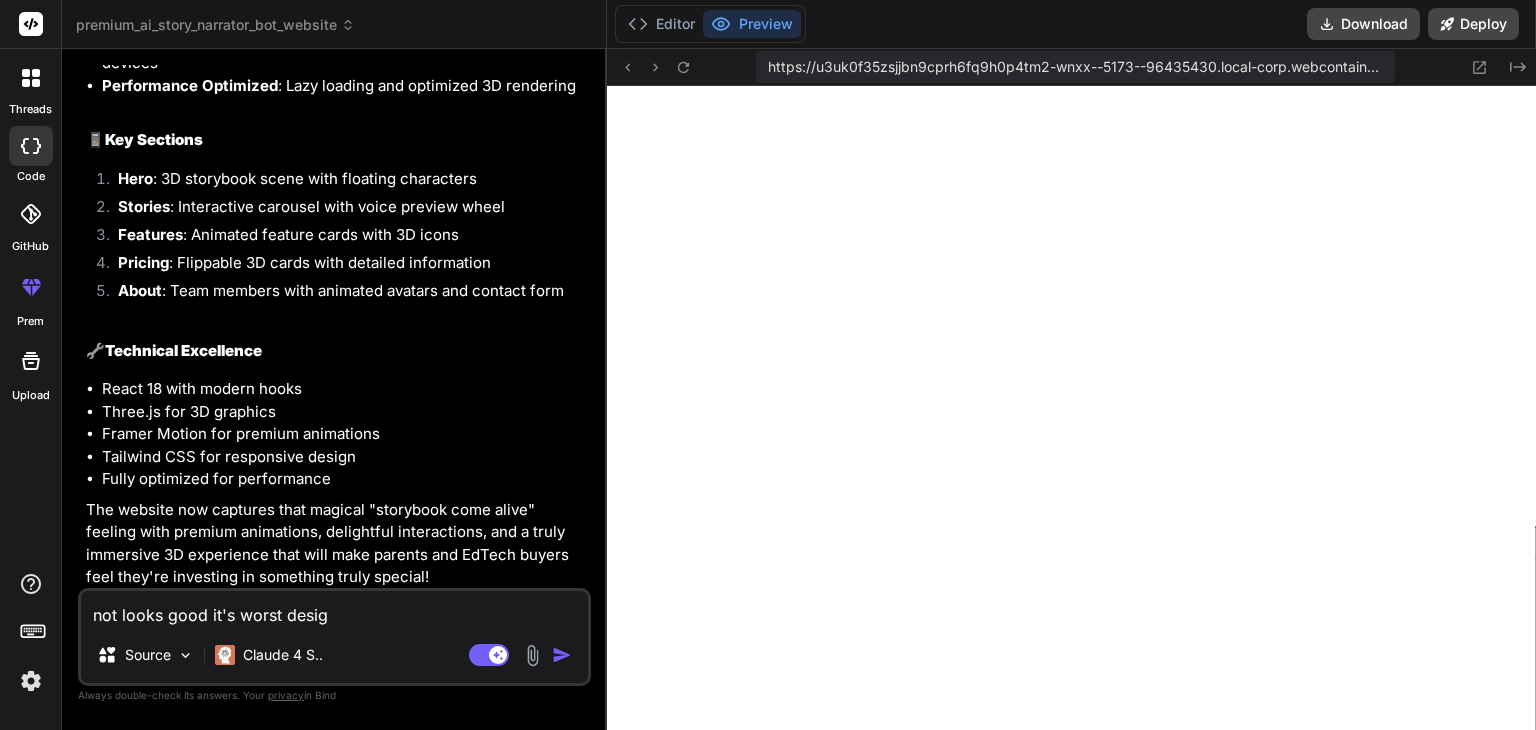 type on "not looks good it's worst design" 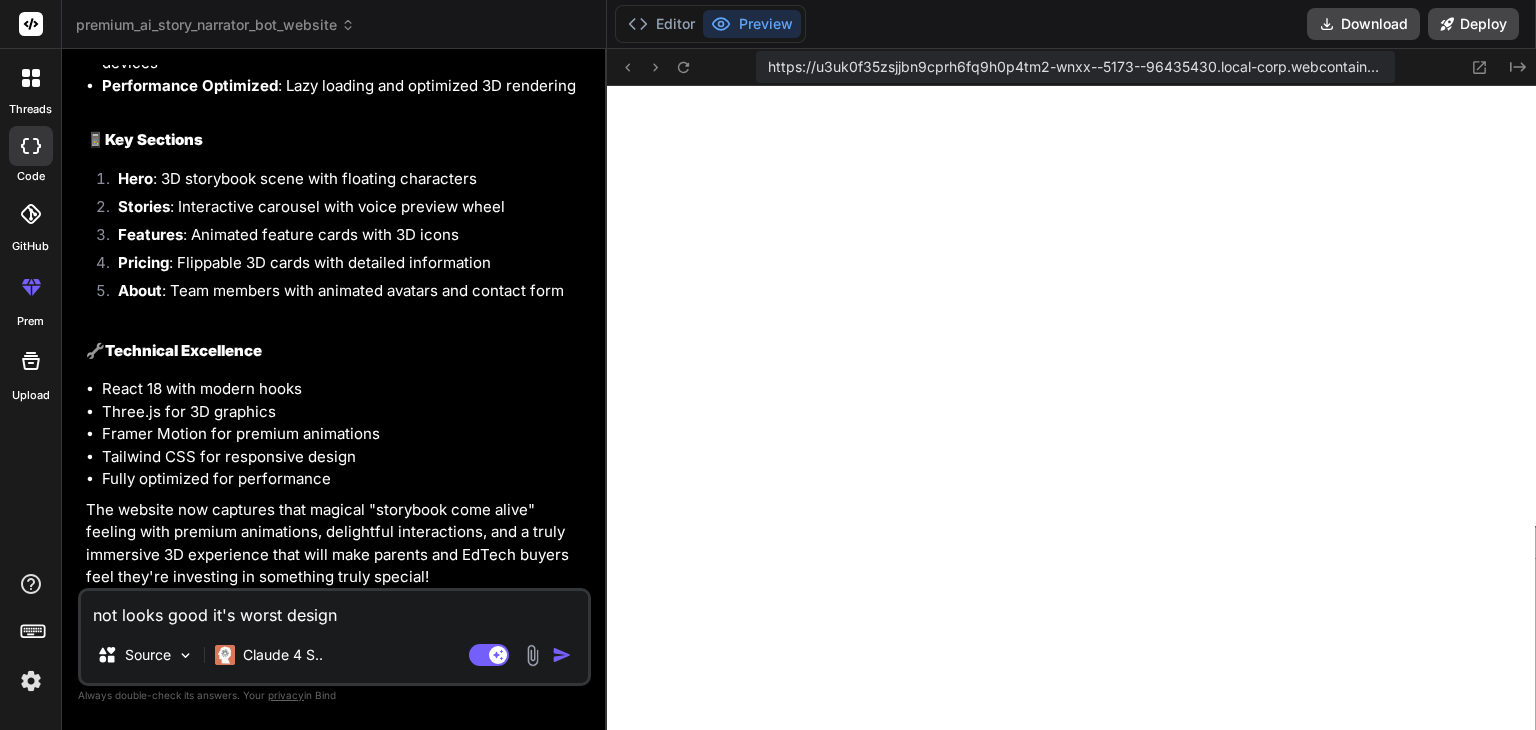 type on "not looks good it's worst design" 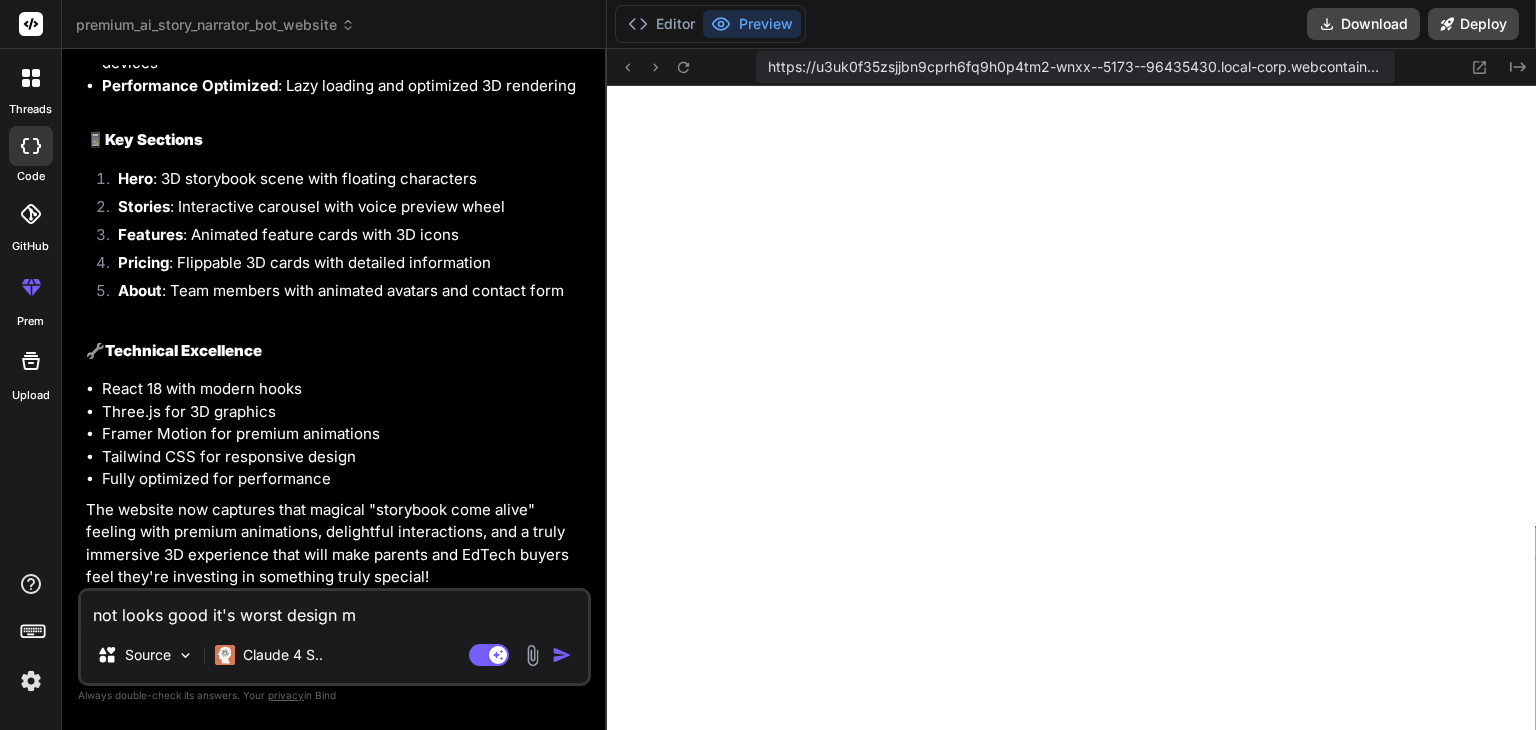 type on "not looks good it's worst design ma" 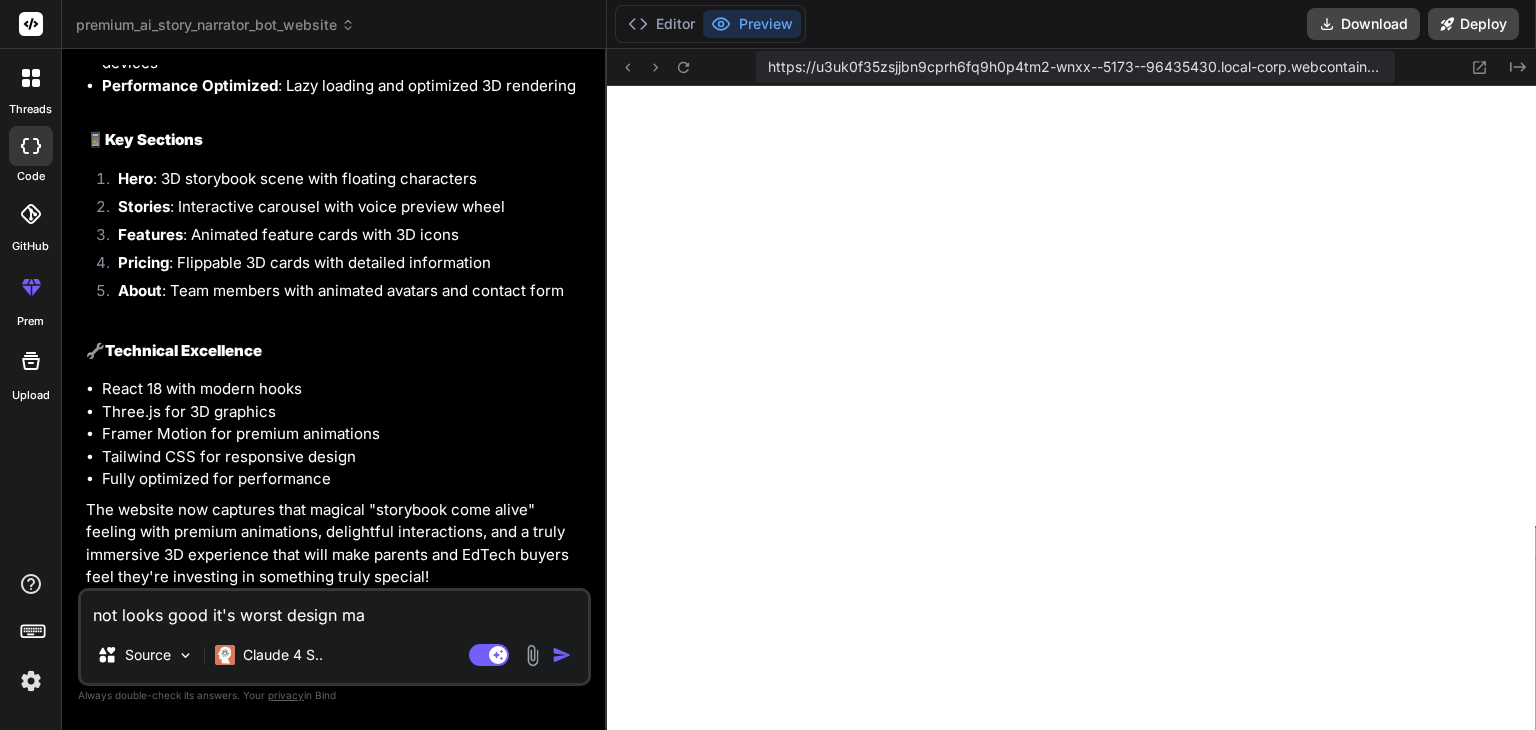 type on "not looks good it's worst design mak" 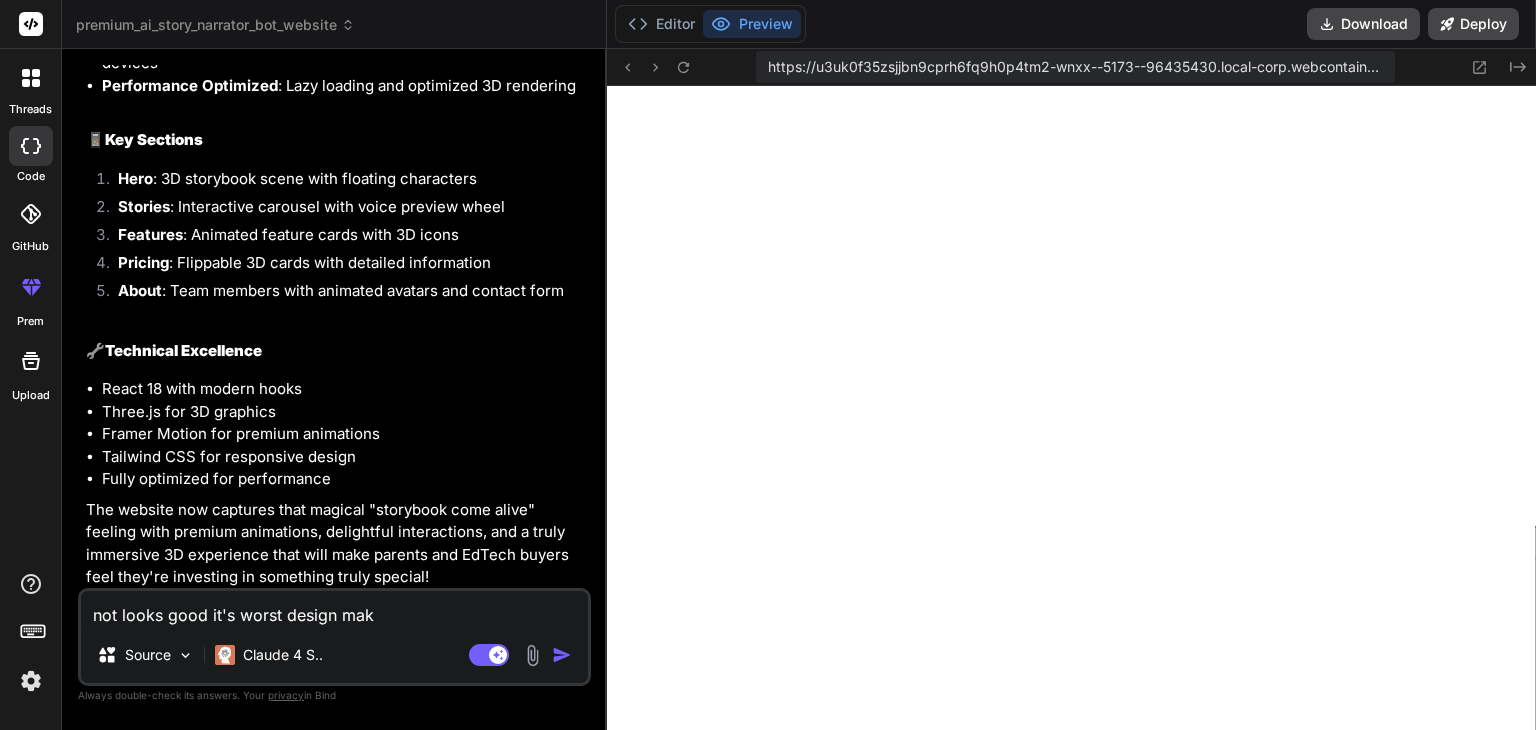 type on "not looks good it's worst design ma" 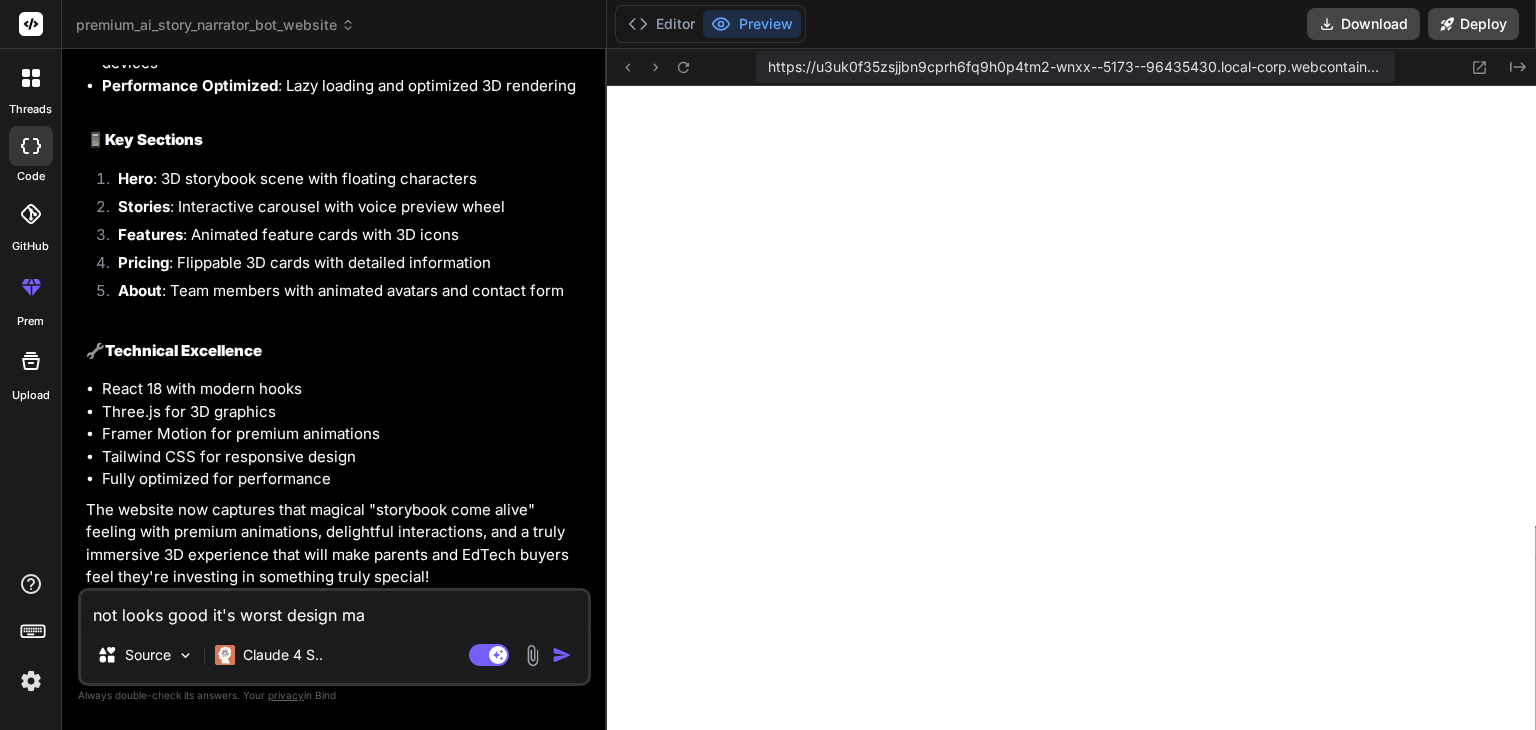 type on "not looks good it's worst design m" 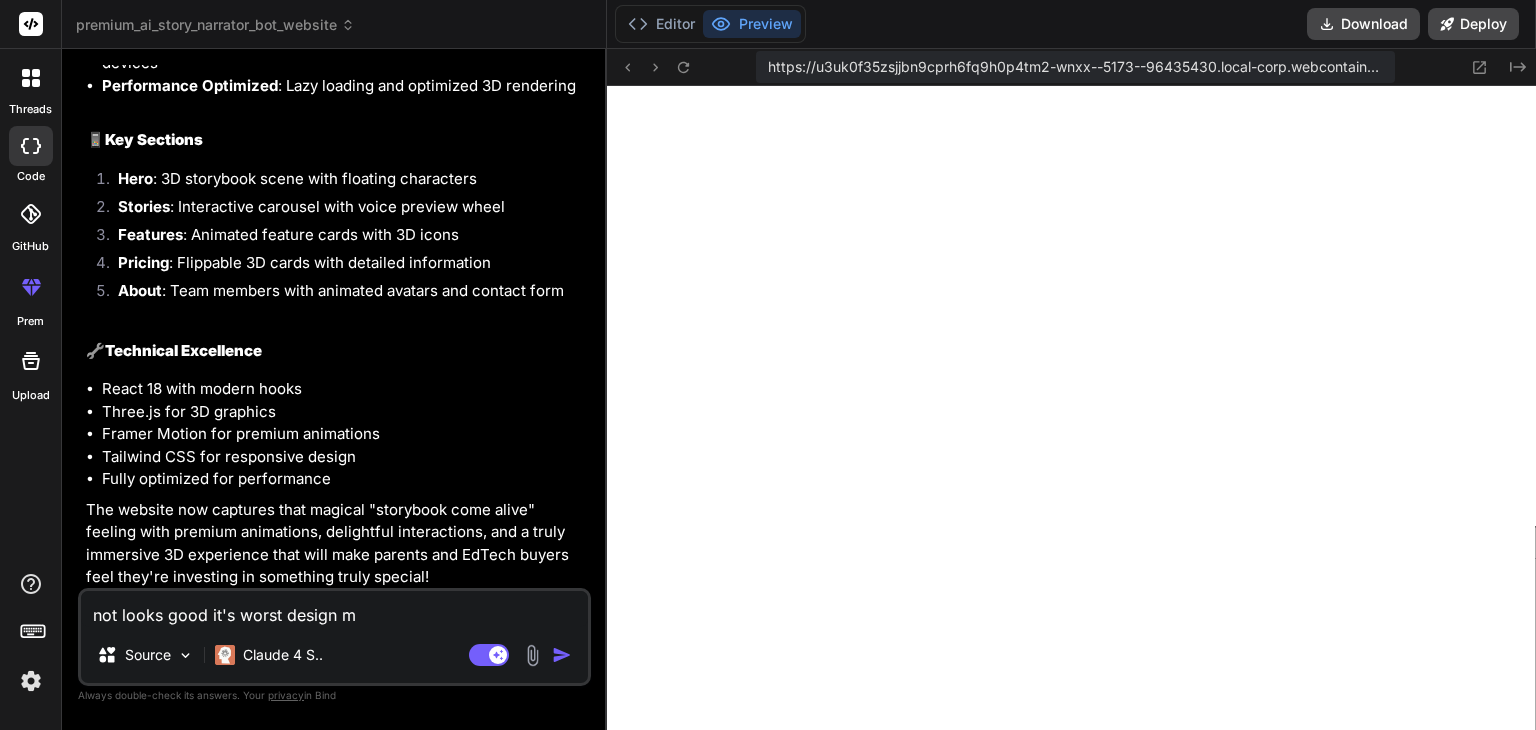 type on "not looks good it's worst design" 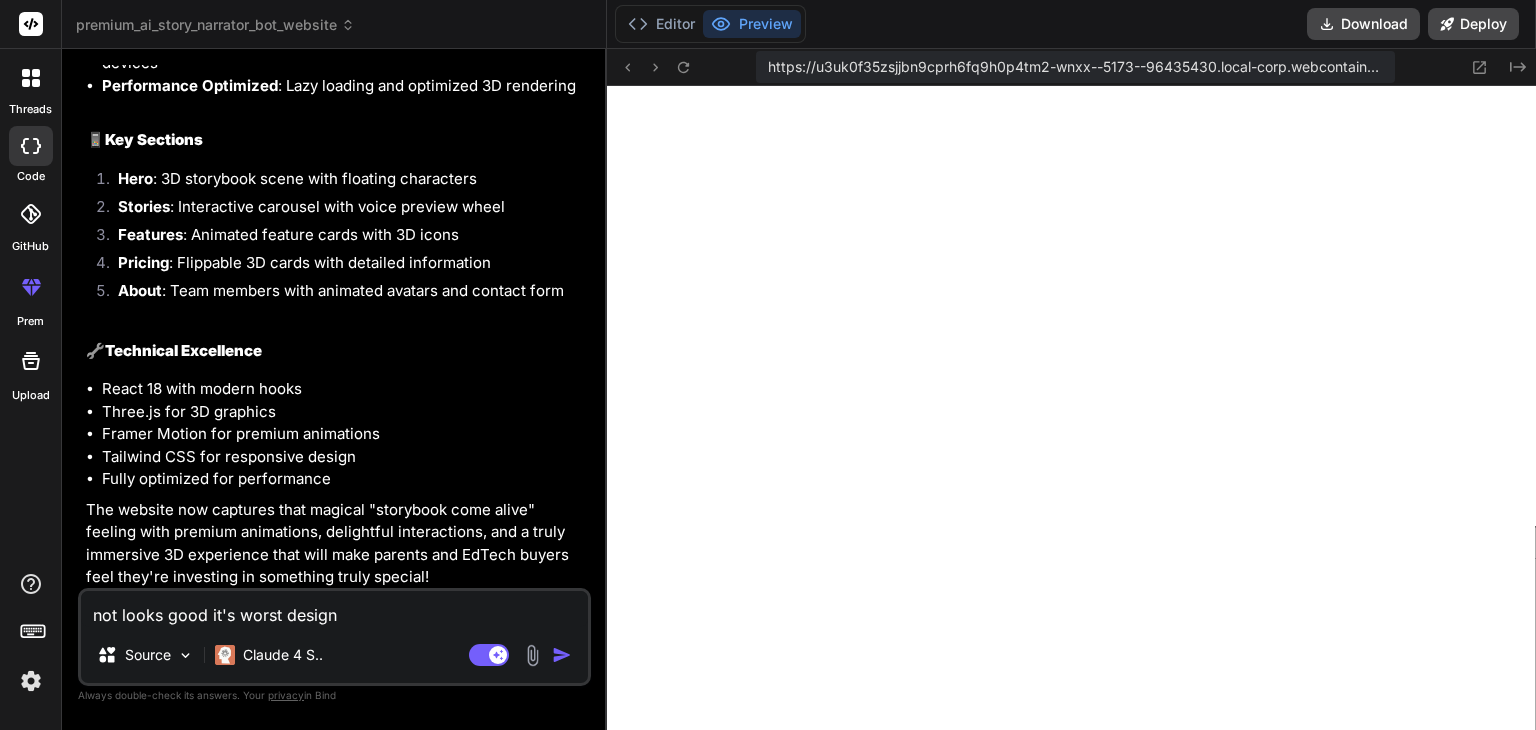 type on "not looks good it's worst design m" 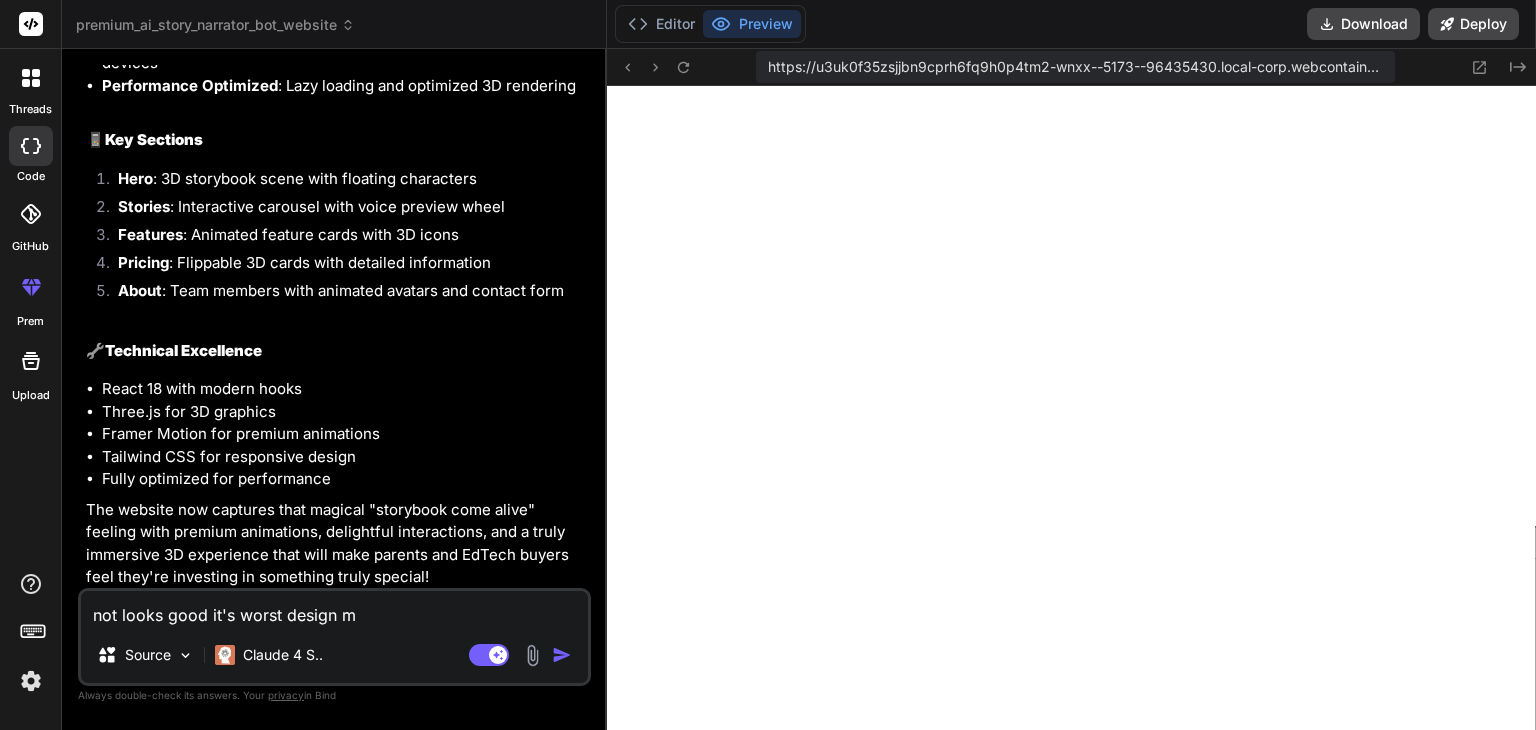 type on "not looks good it's worst design ma" 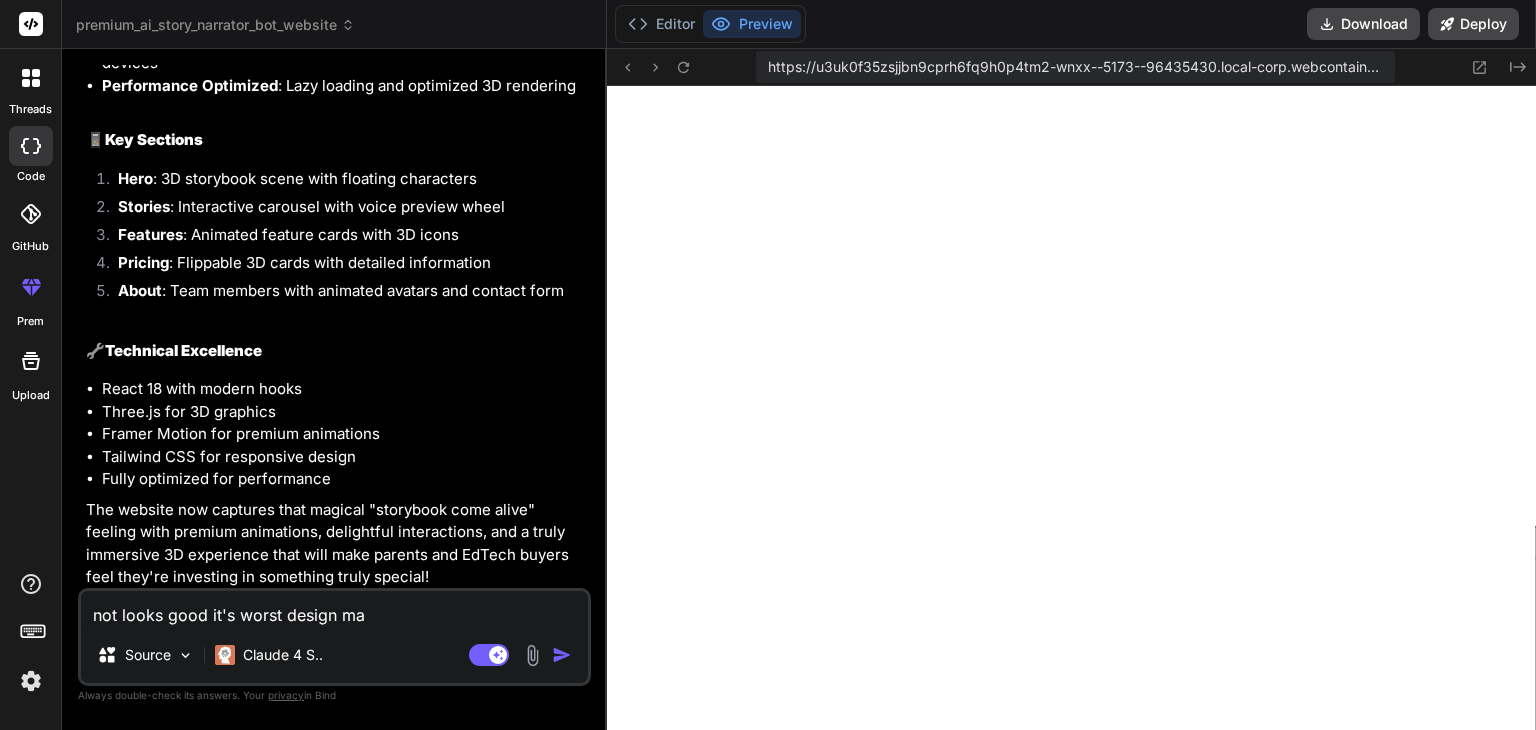 type on "not looks good it's worst design mak" 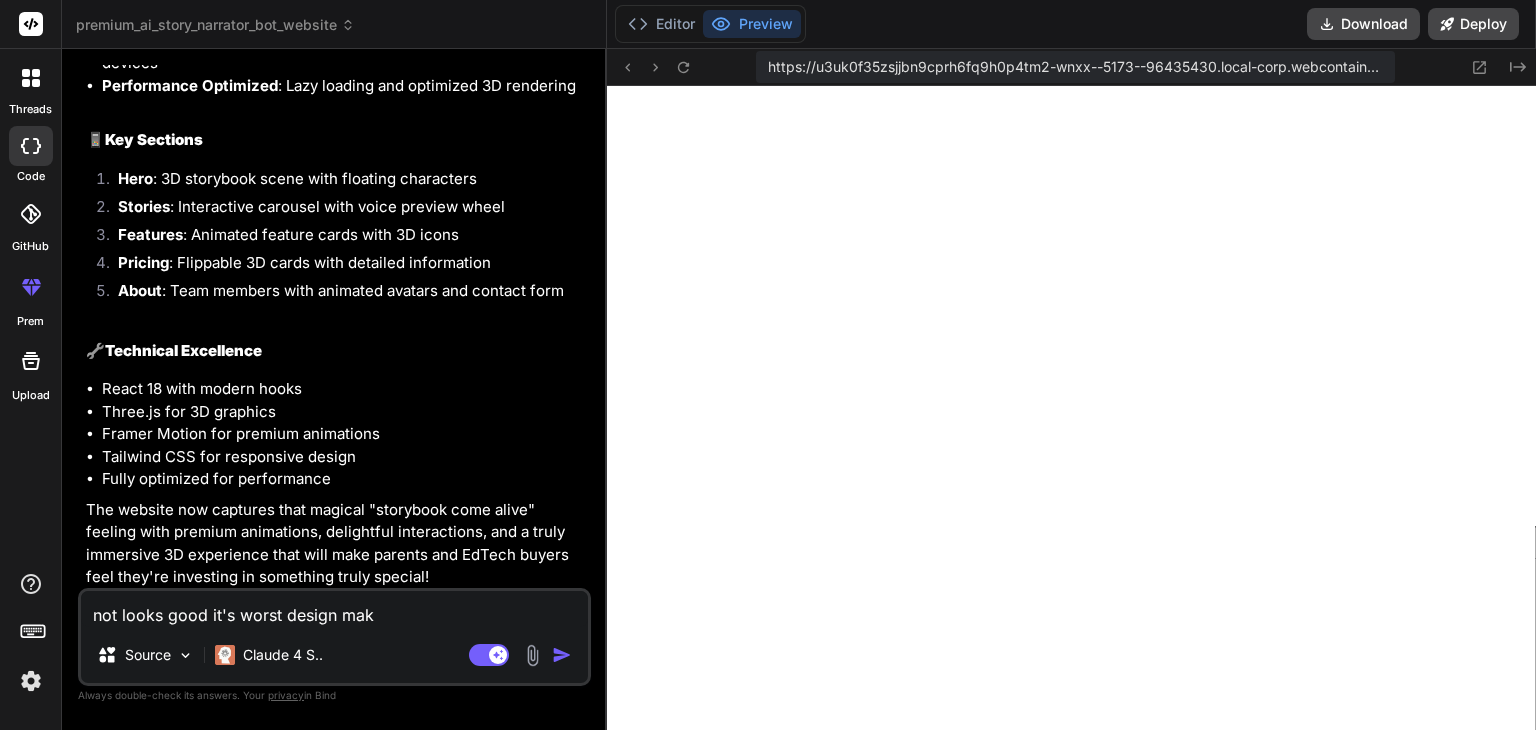 type on "not looks good it's worst design make" 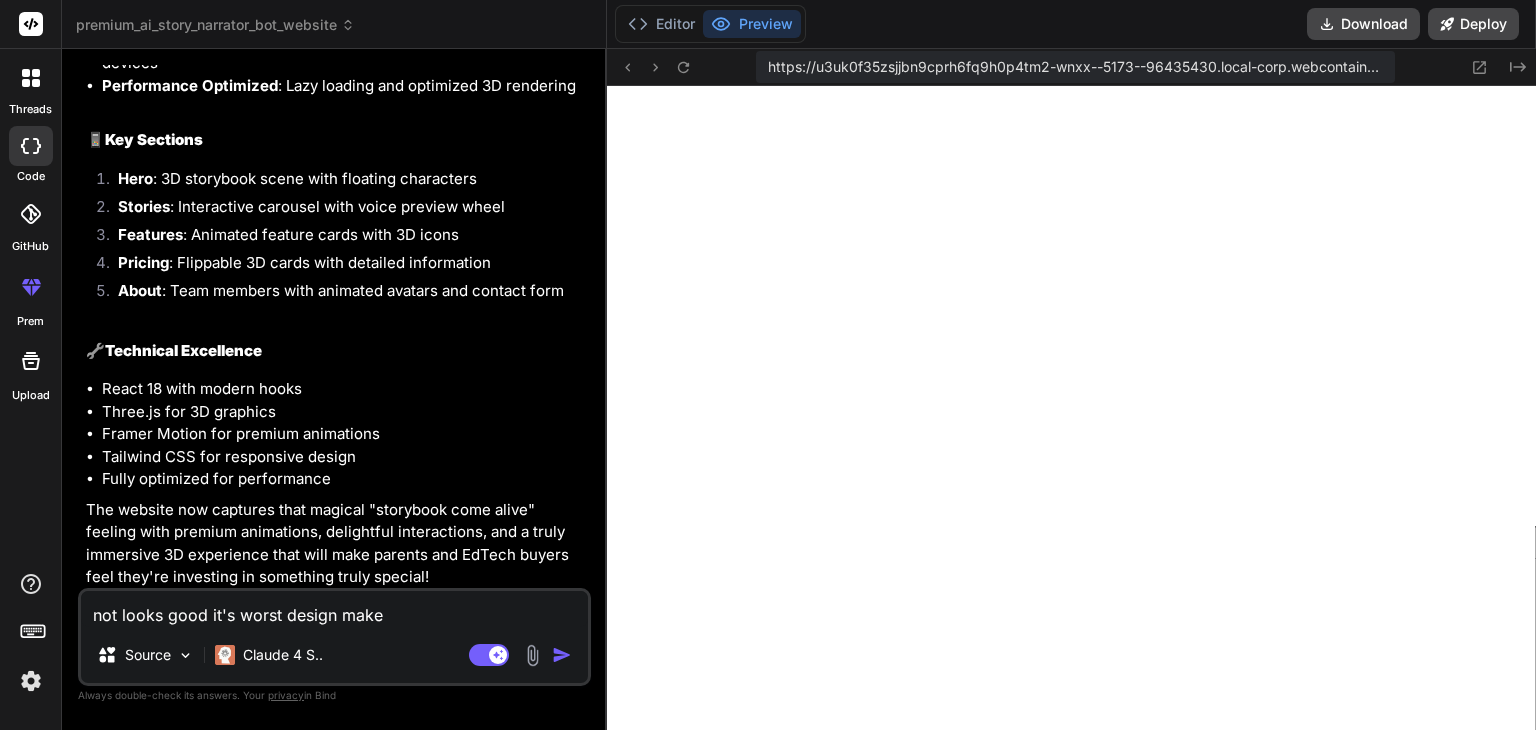 type on "not looks good it's worst design make" 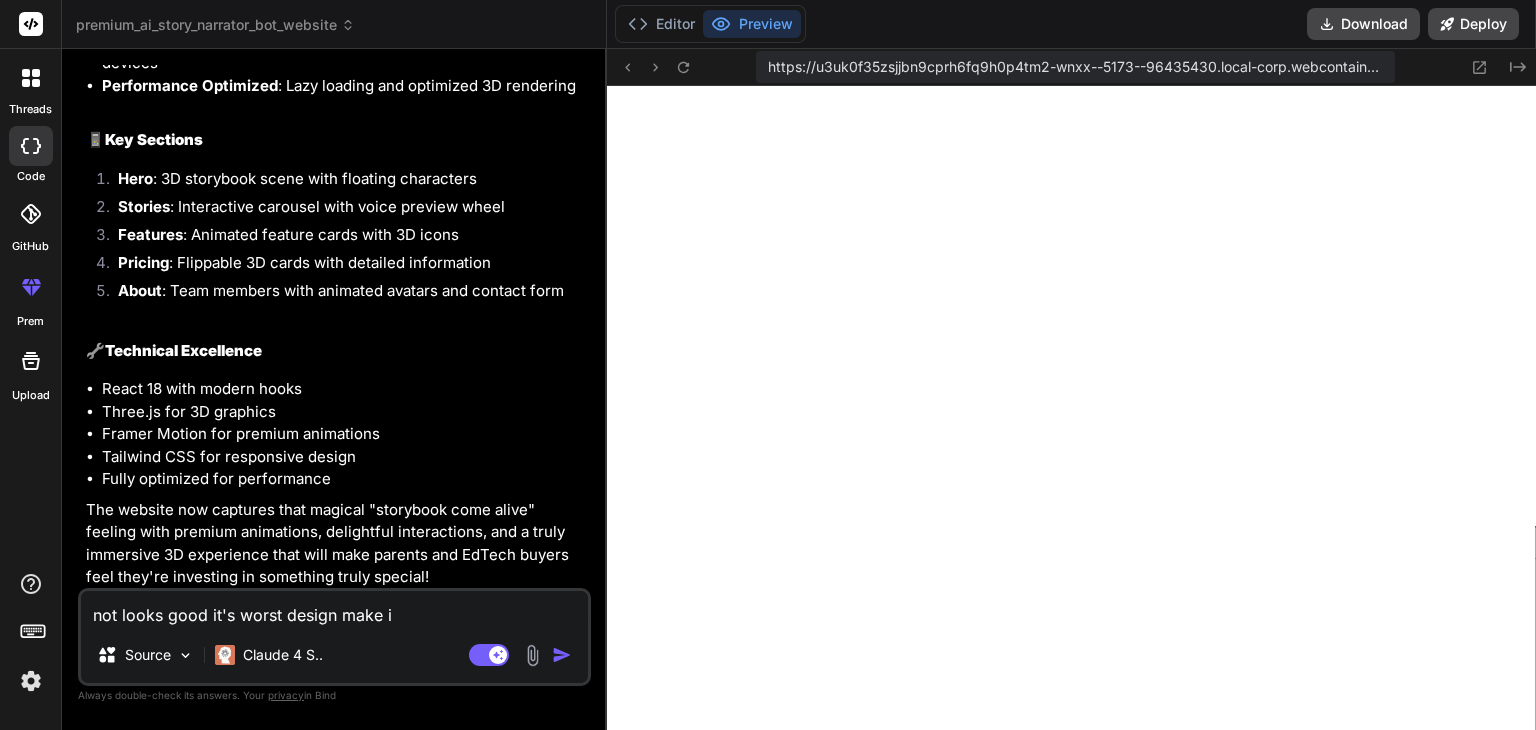 type on "not looks good it's worst design make it" 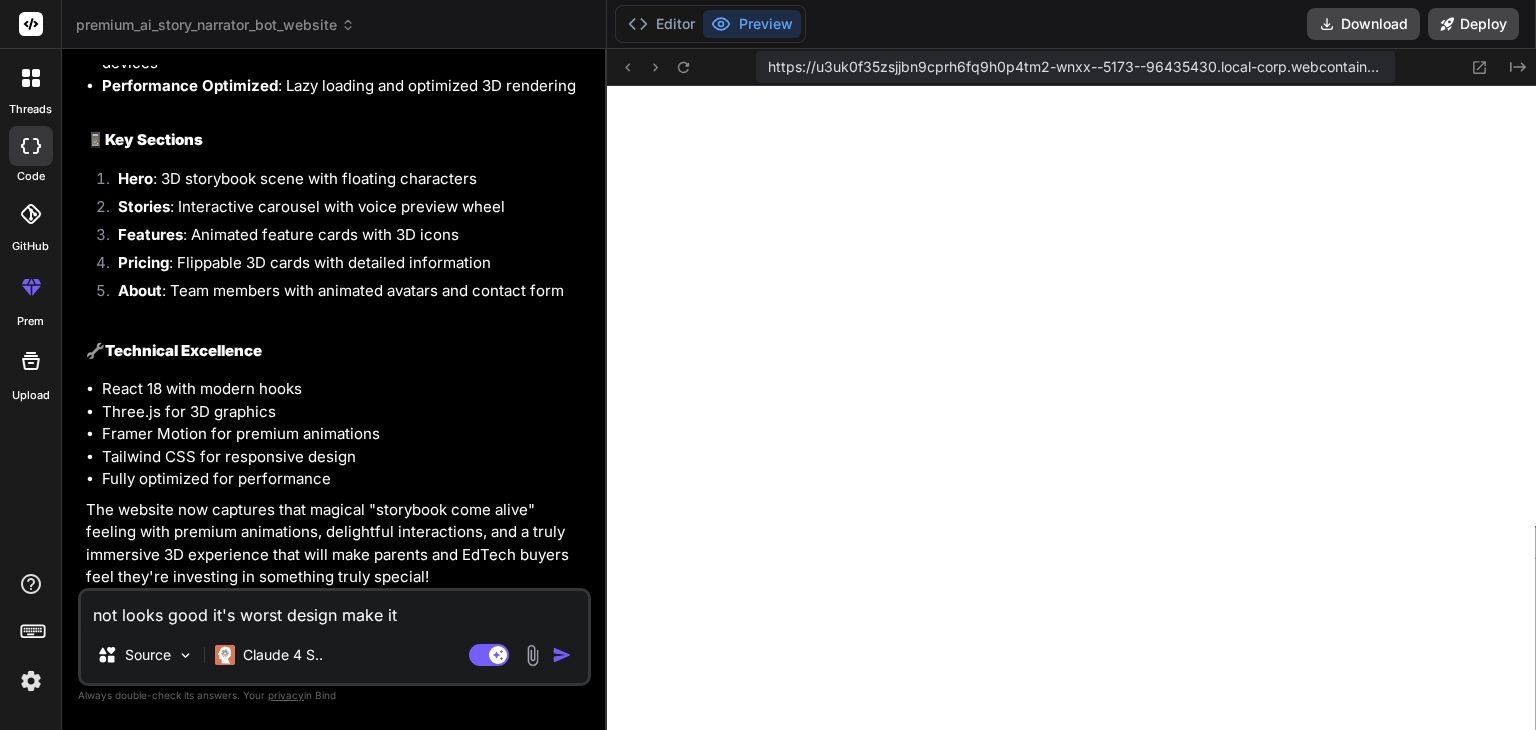 type on "not looks good it's worst design make it" 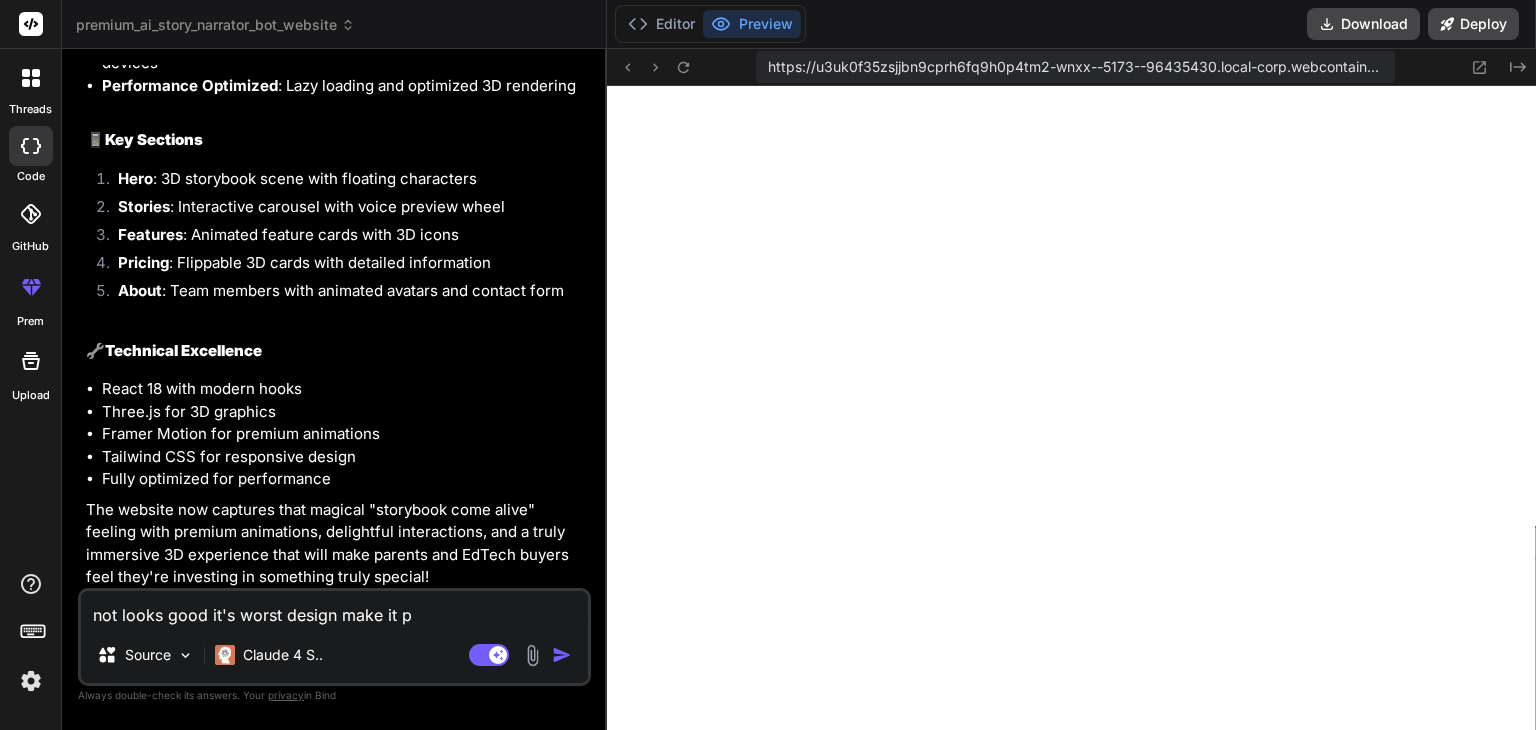 type on "not looks good it's worst design make it pe" 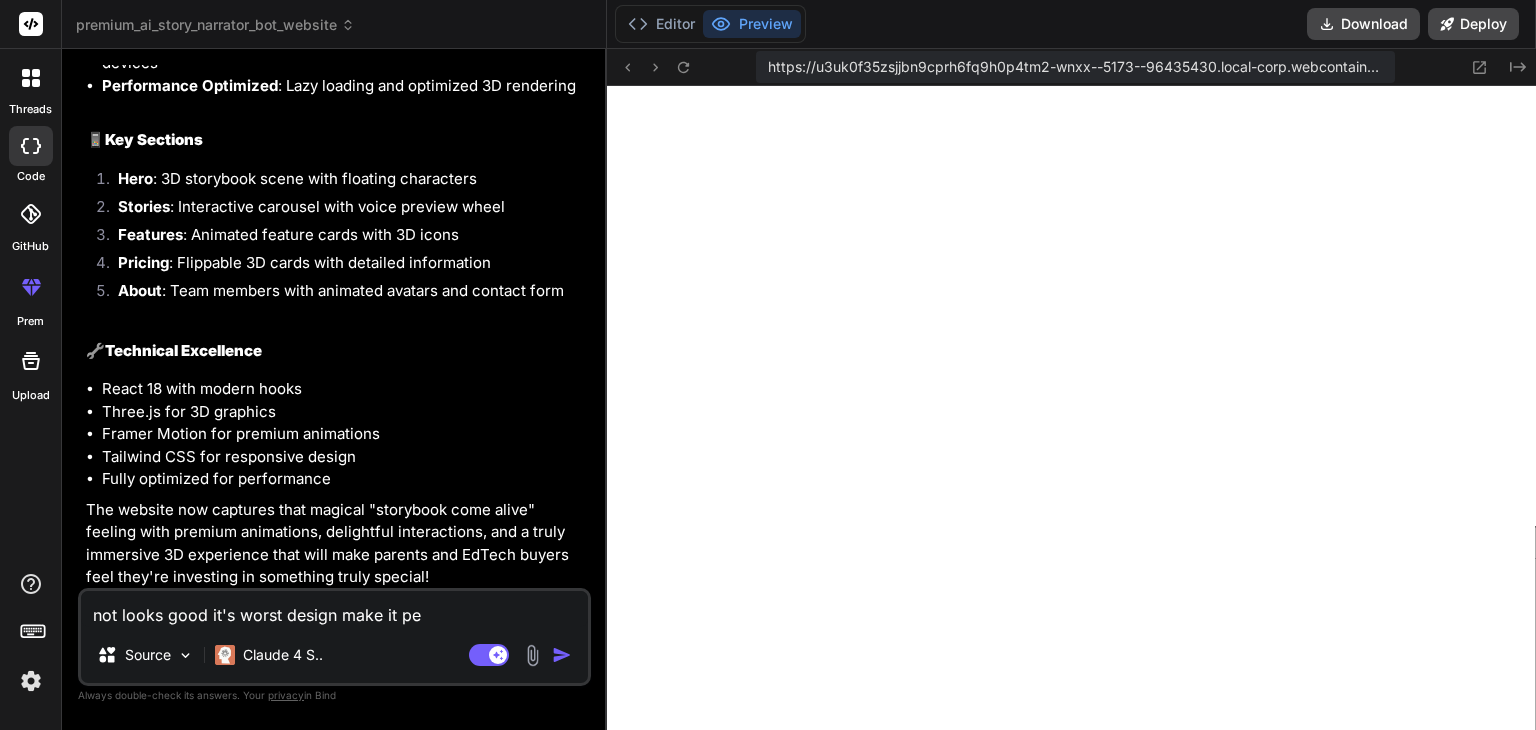 type on "not looks good it's worst design make it per" 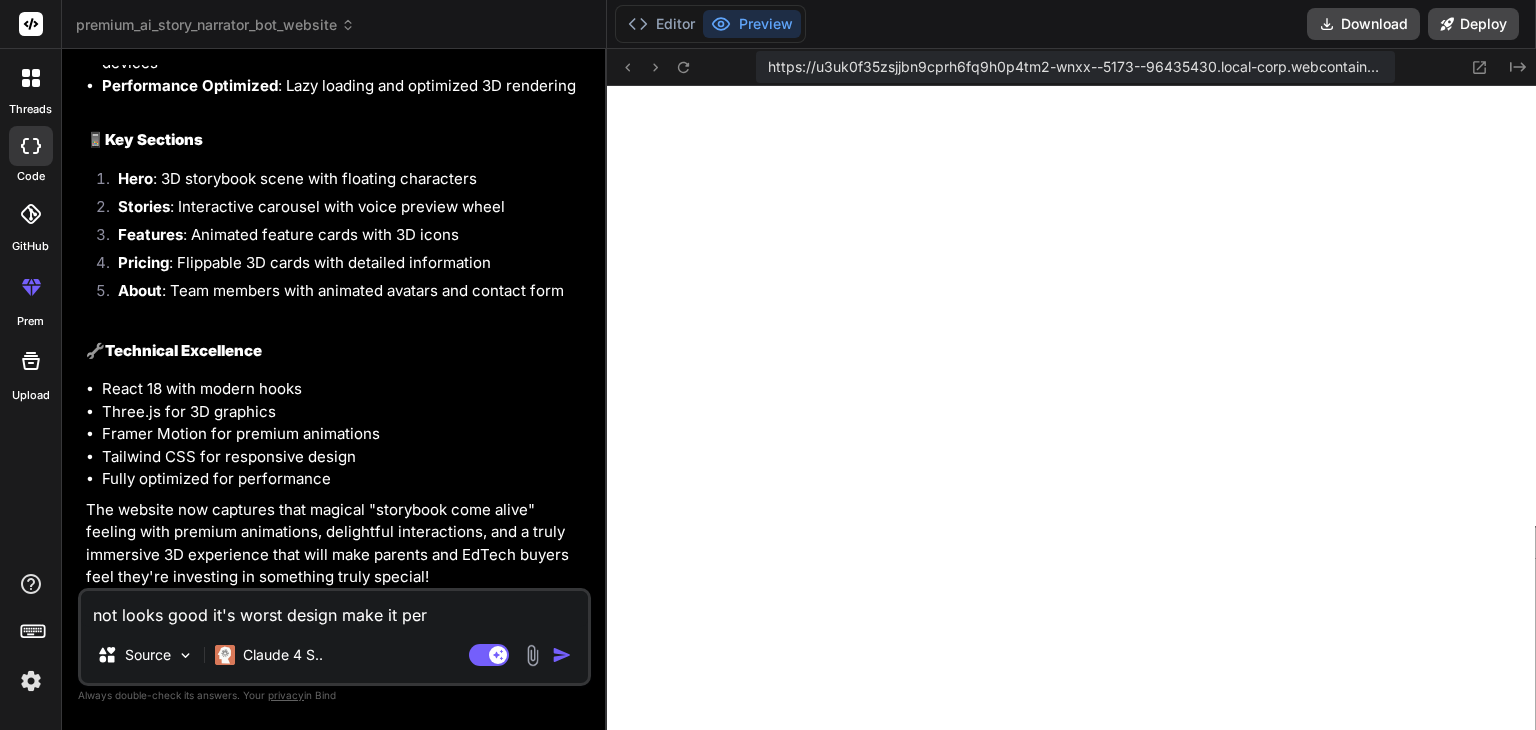 type on "not looks good it's worst design make it peri" 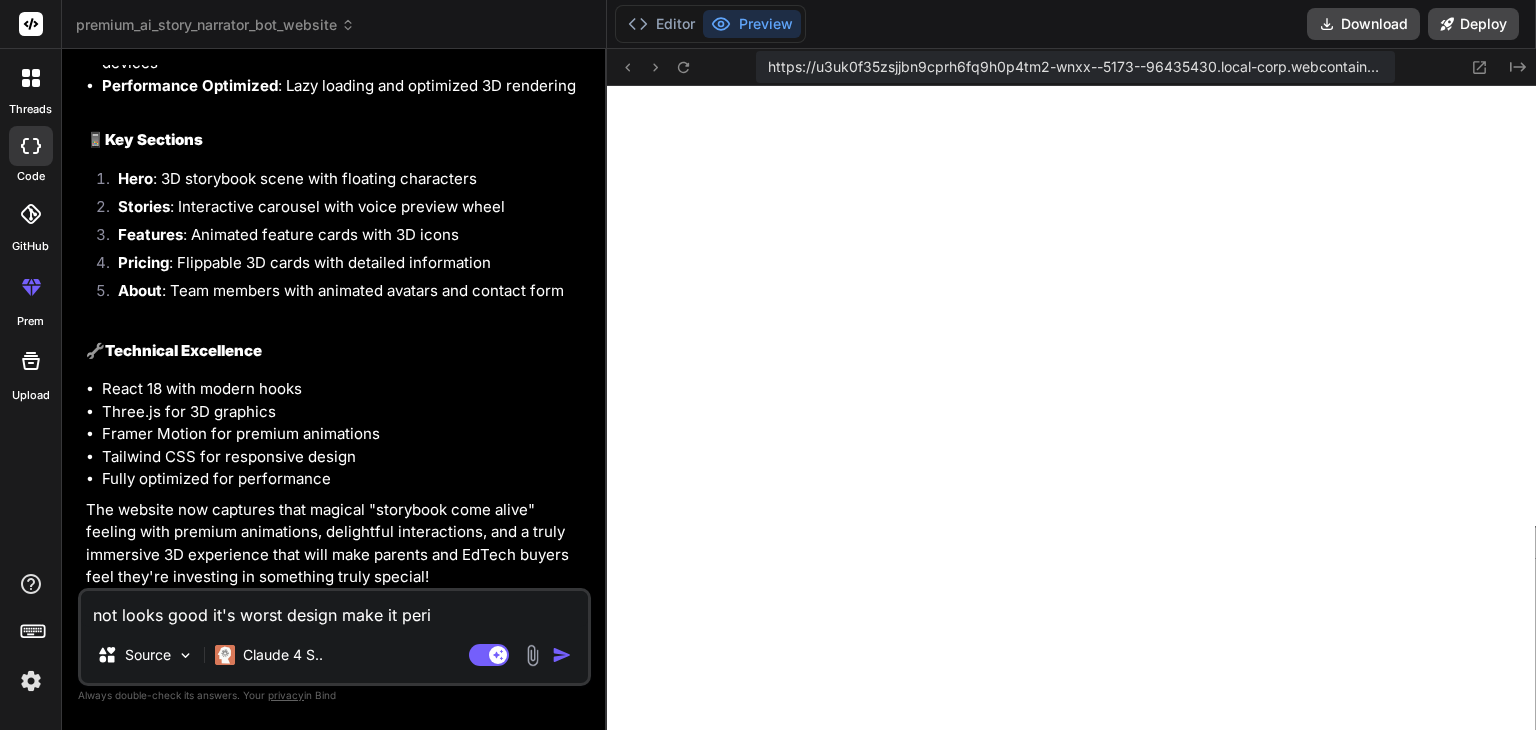 type on "not looks good it's worst design make it perim" 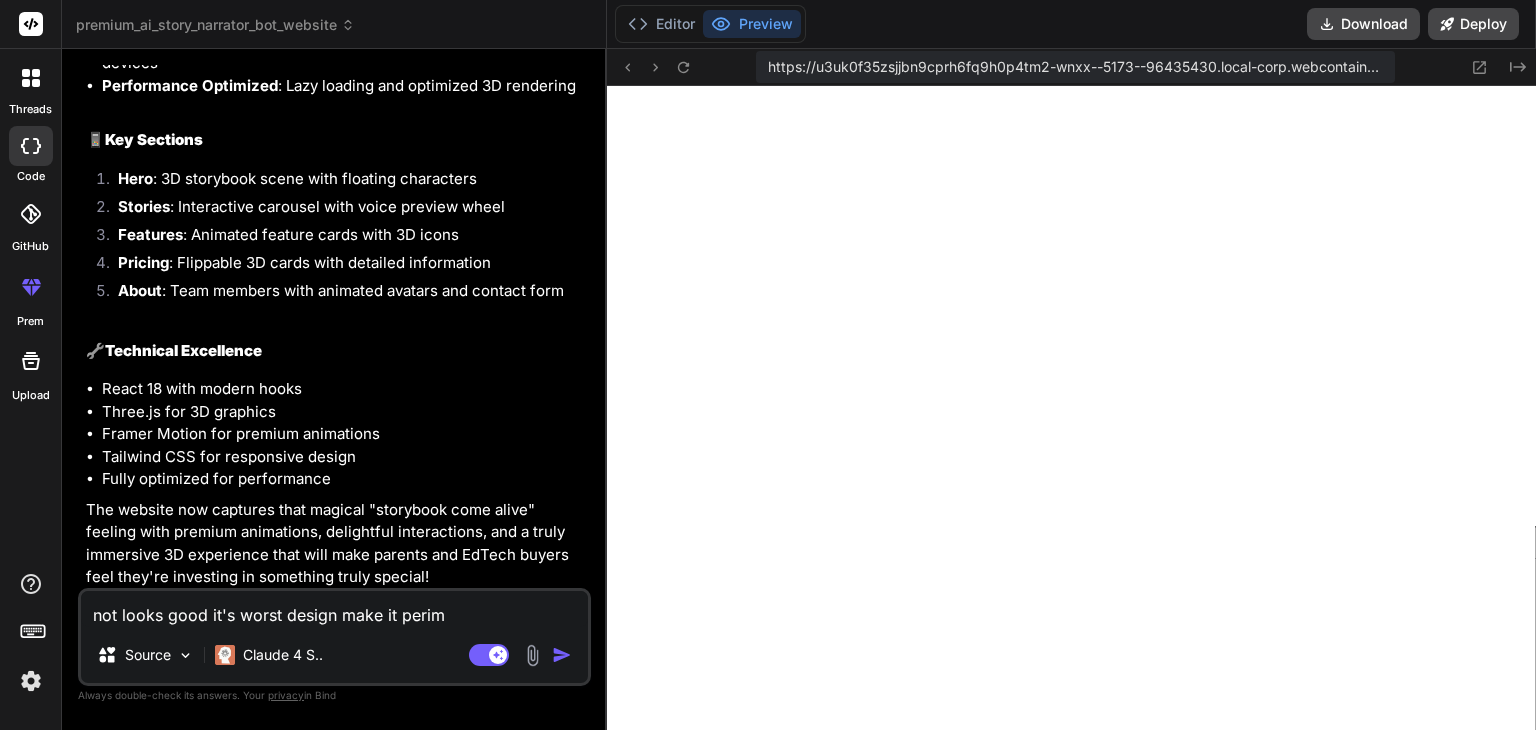 type on "not looks good it's worst design make it perimu" 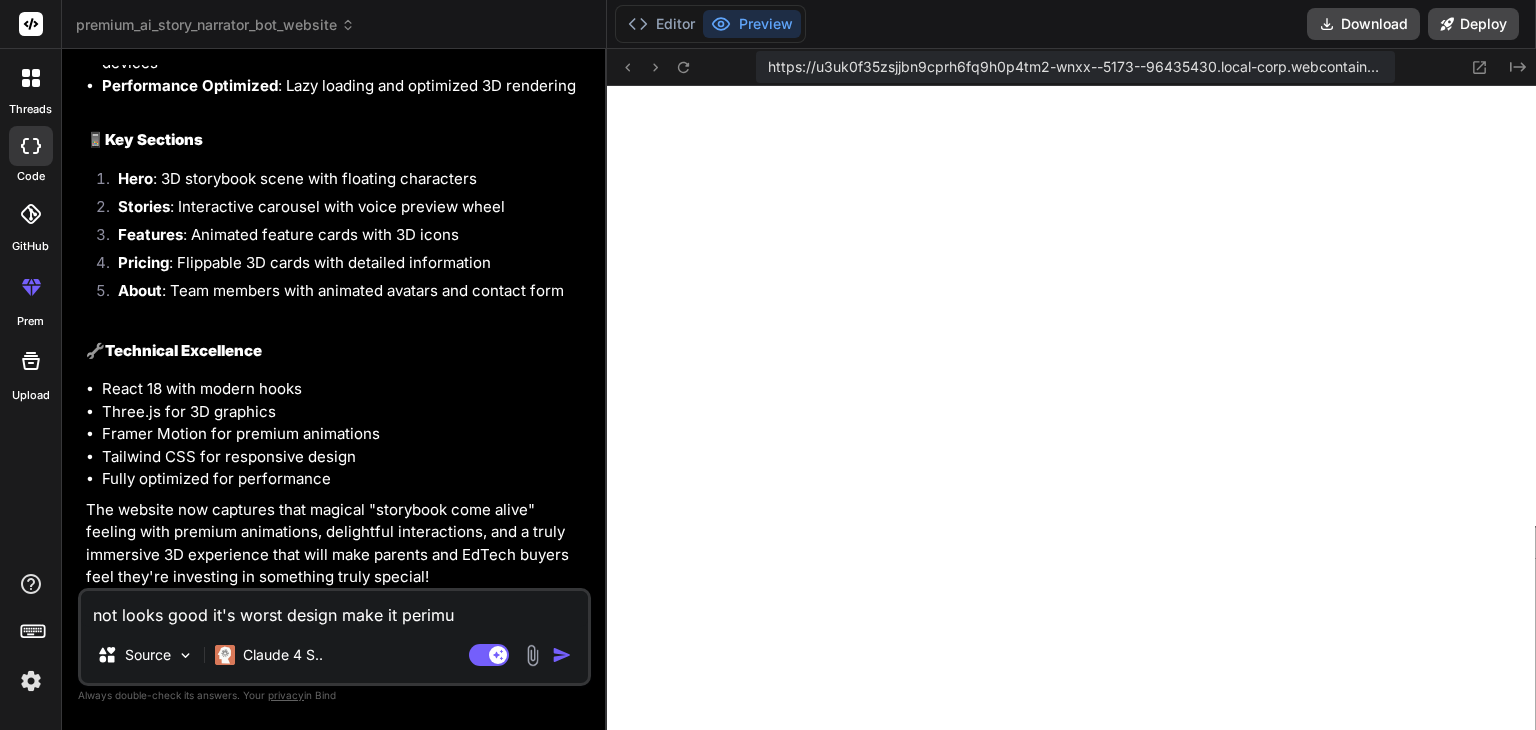 type on "not looks good it's worst design make it perimum" 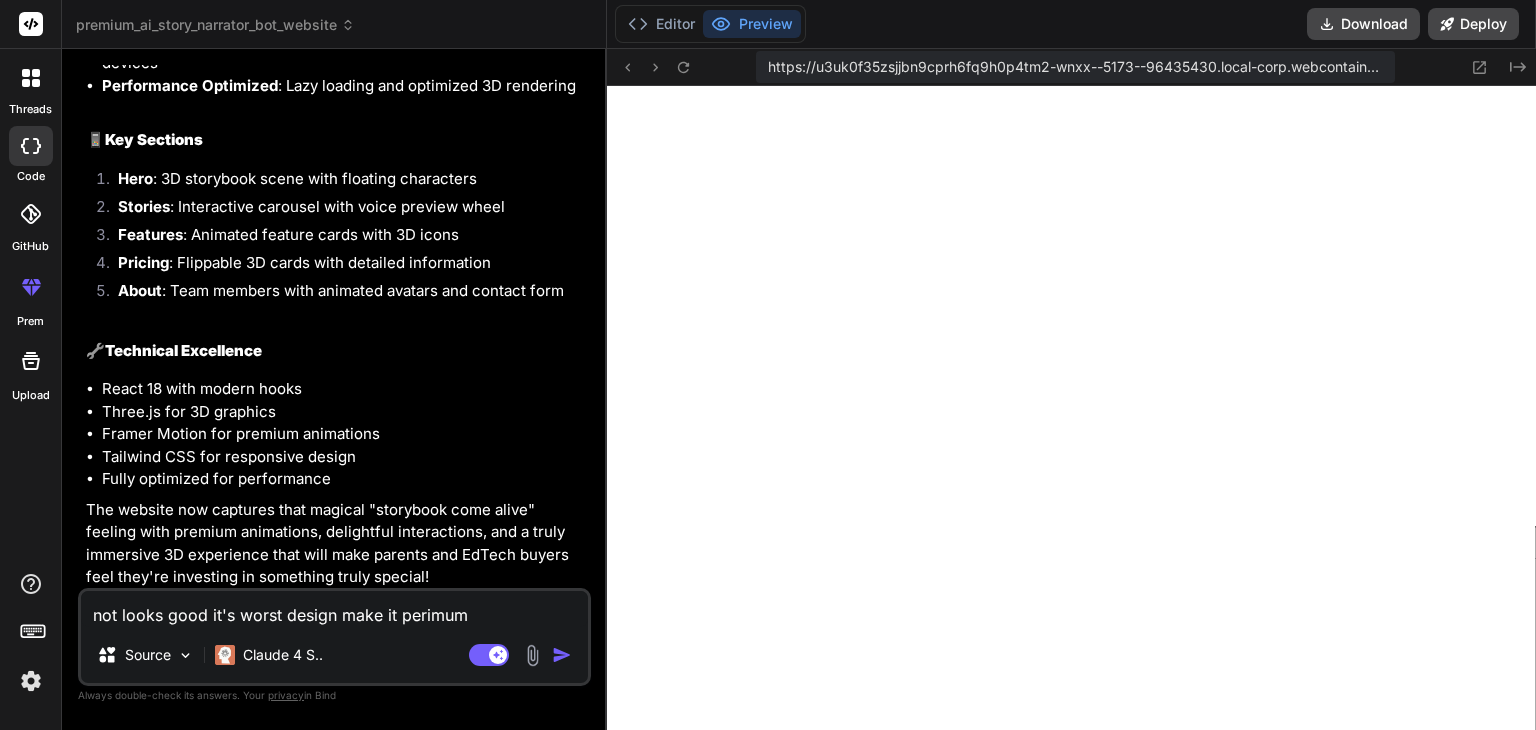 type on "not looks good it's worst design make it perimume" 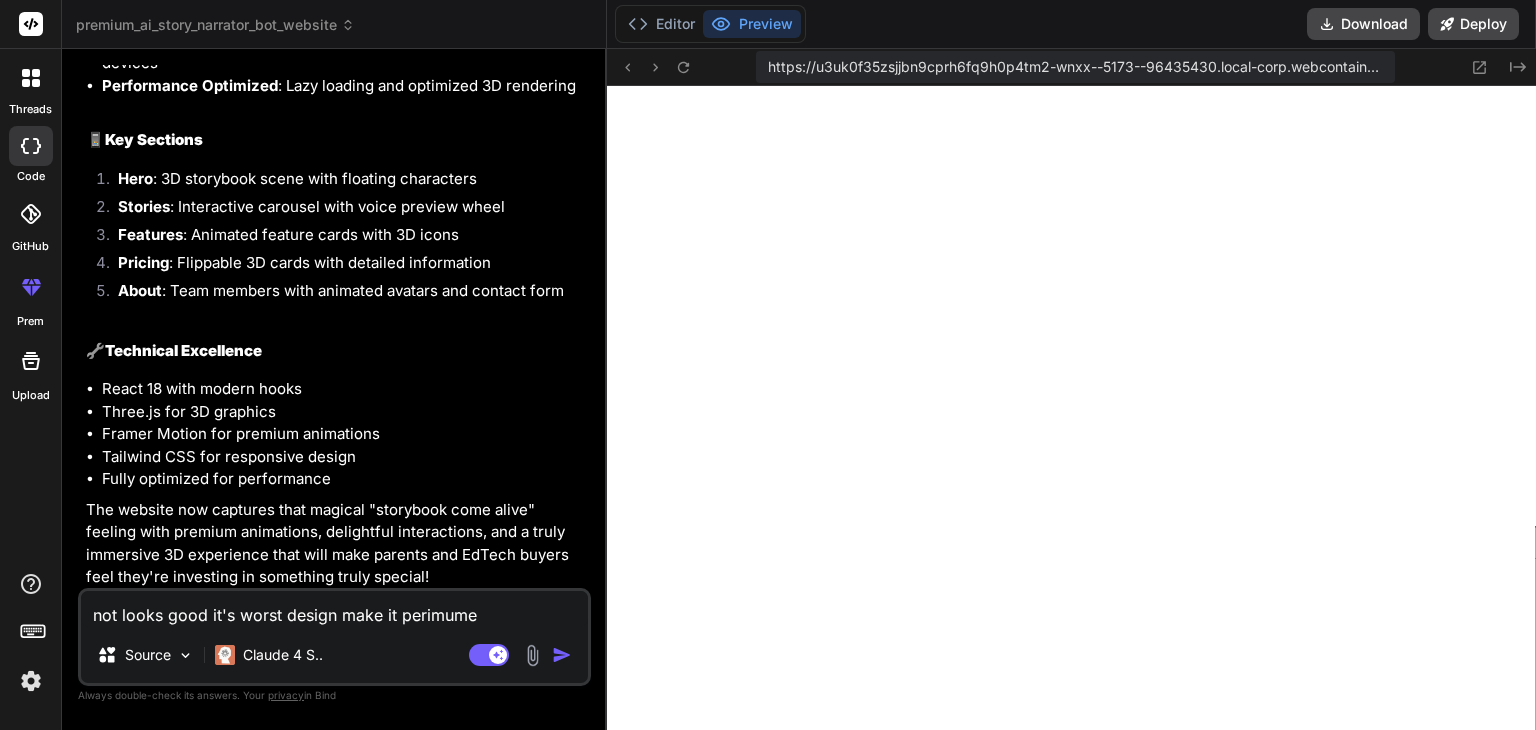 type on "not looks good it's worst design make it perimume" 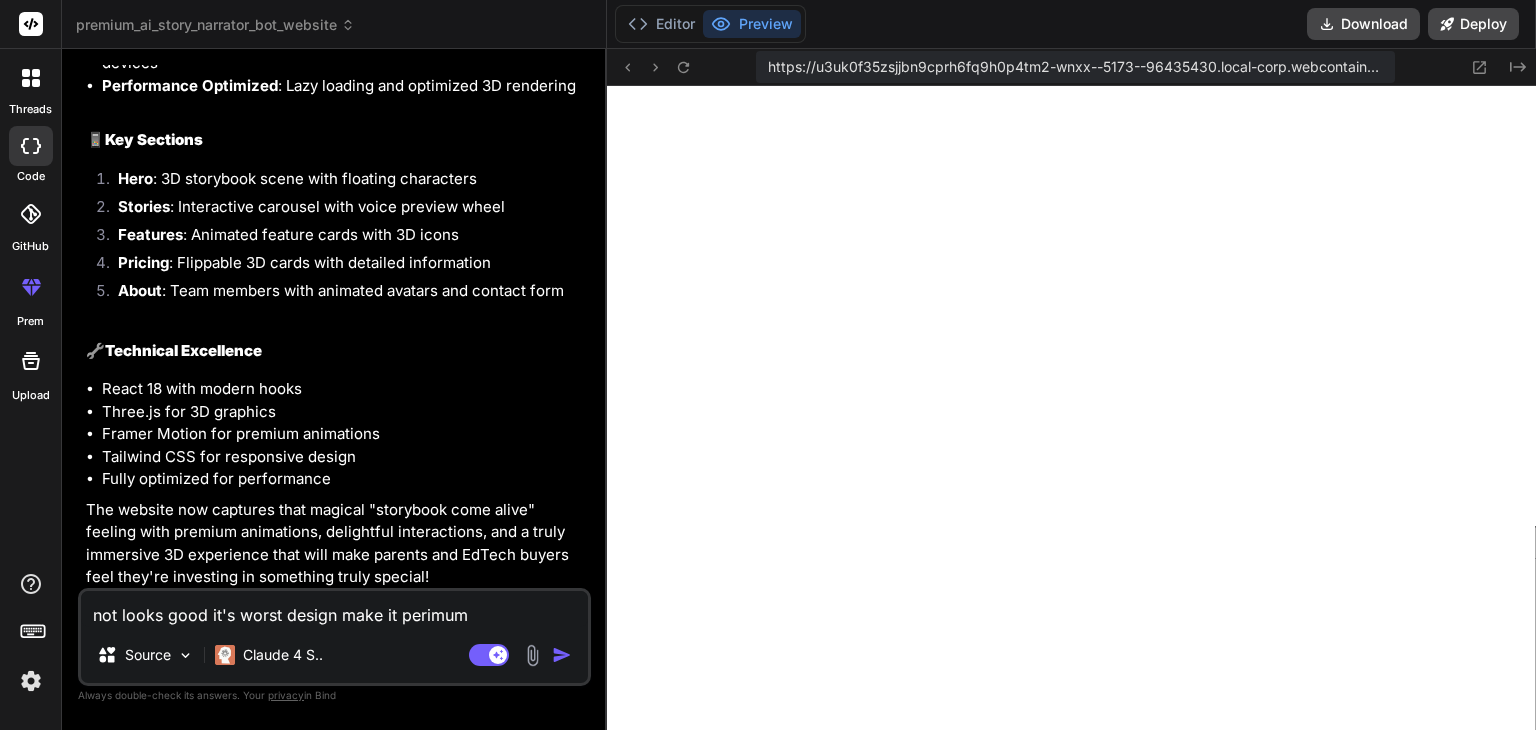 type on "not looks good it's worst design make it perimum" 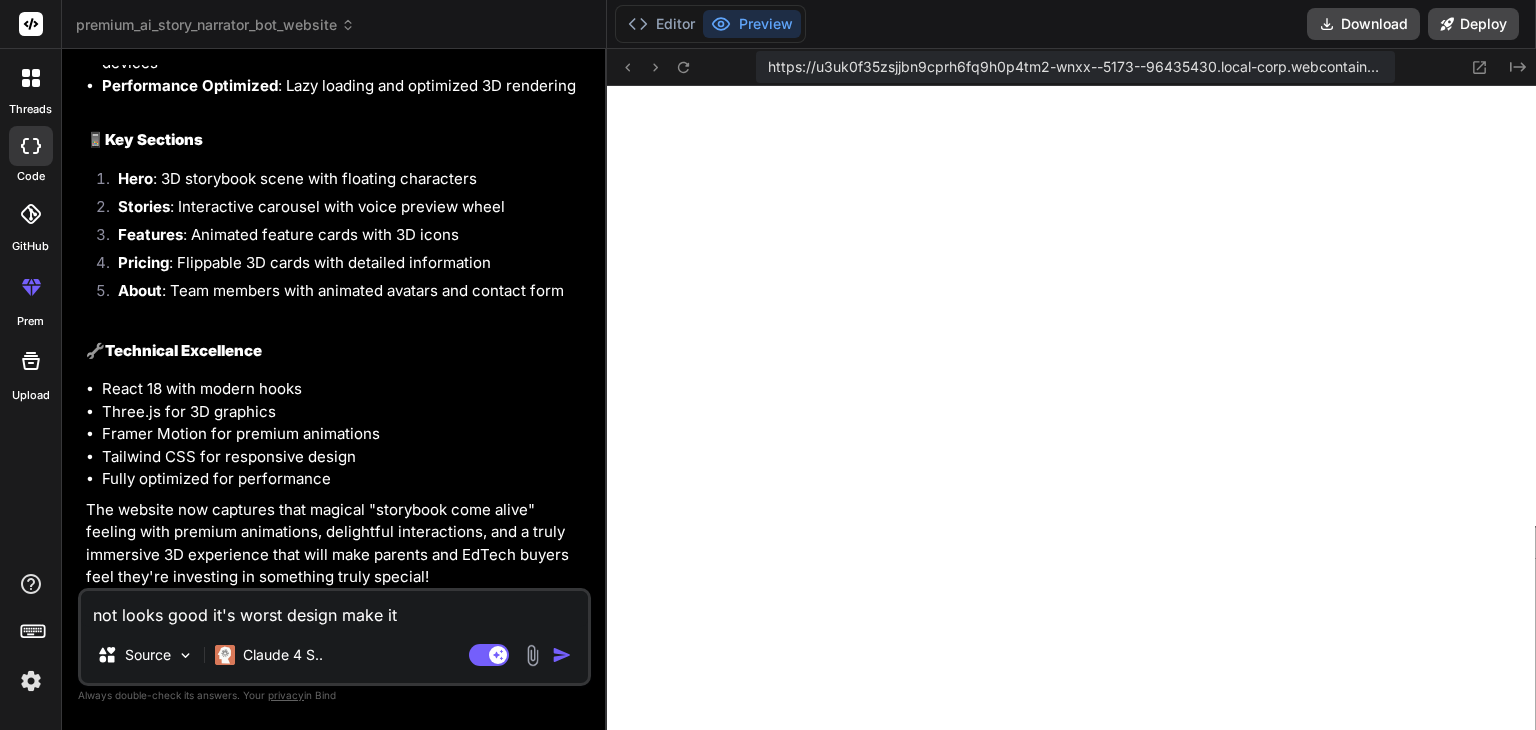 paste on "premium design" 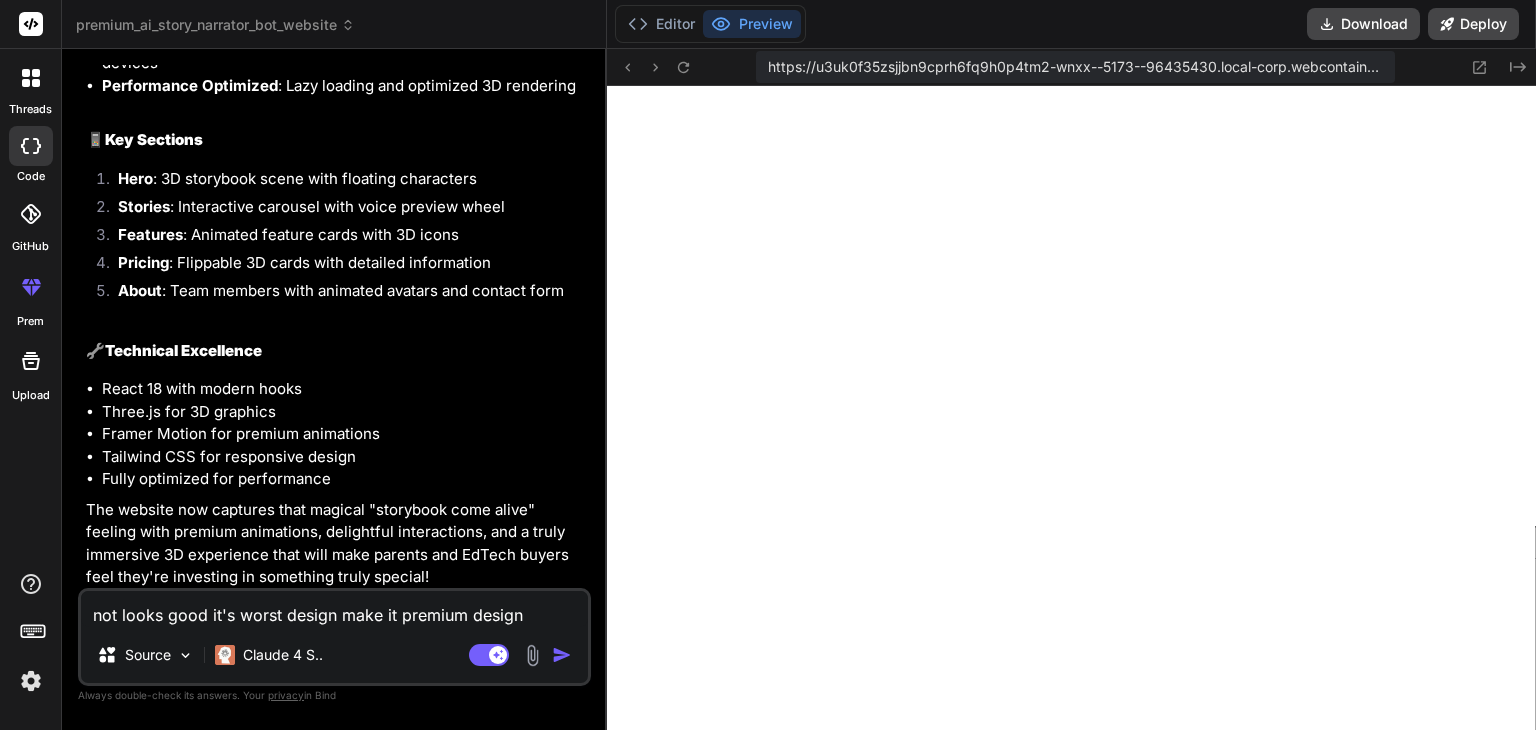 type on "not looks good it's worst design make it premium design," 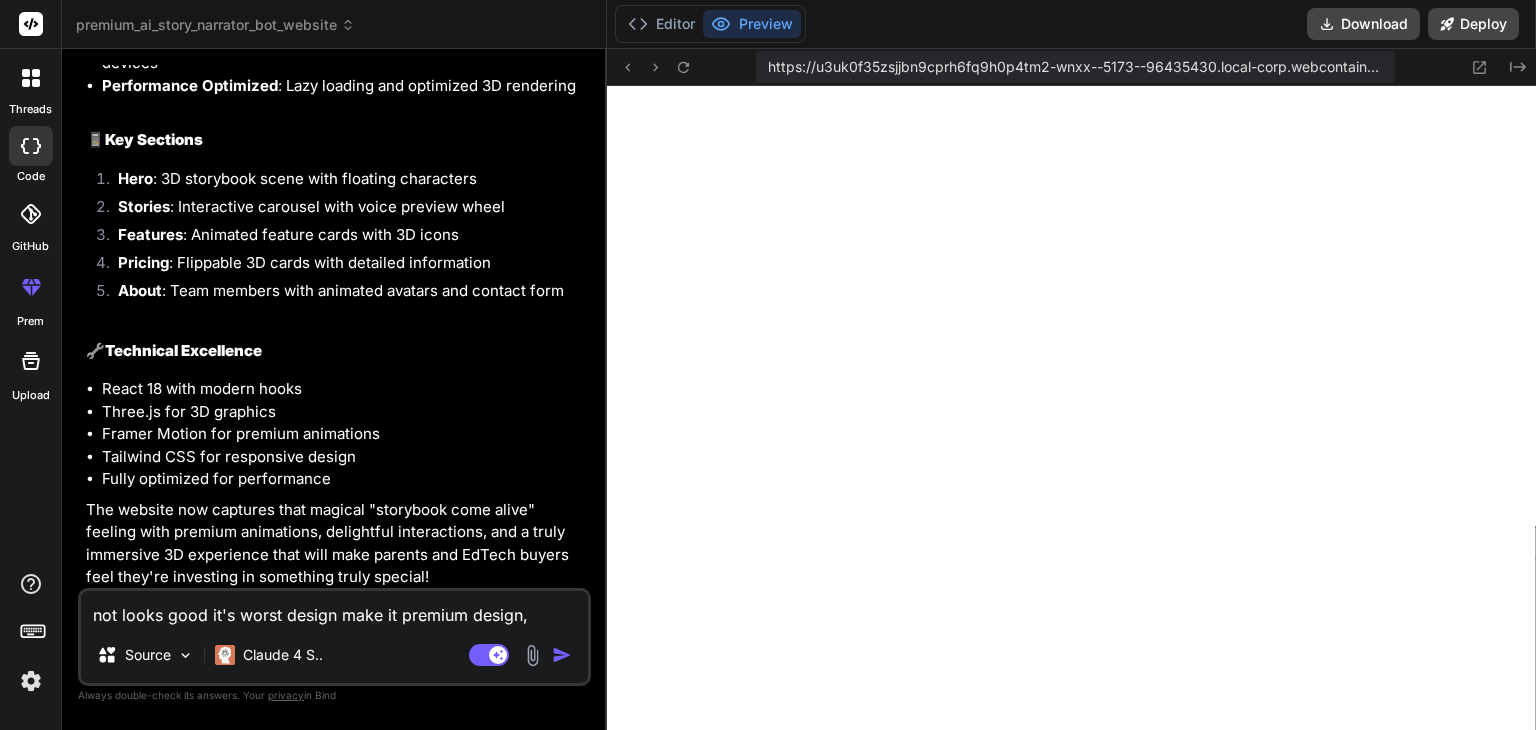 type on "not looks good it's worst design make it premium design," 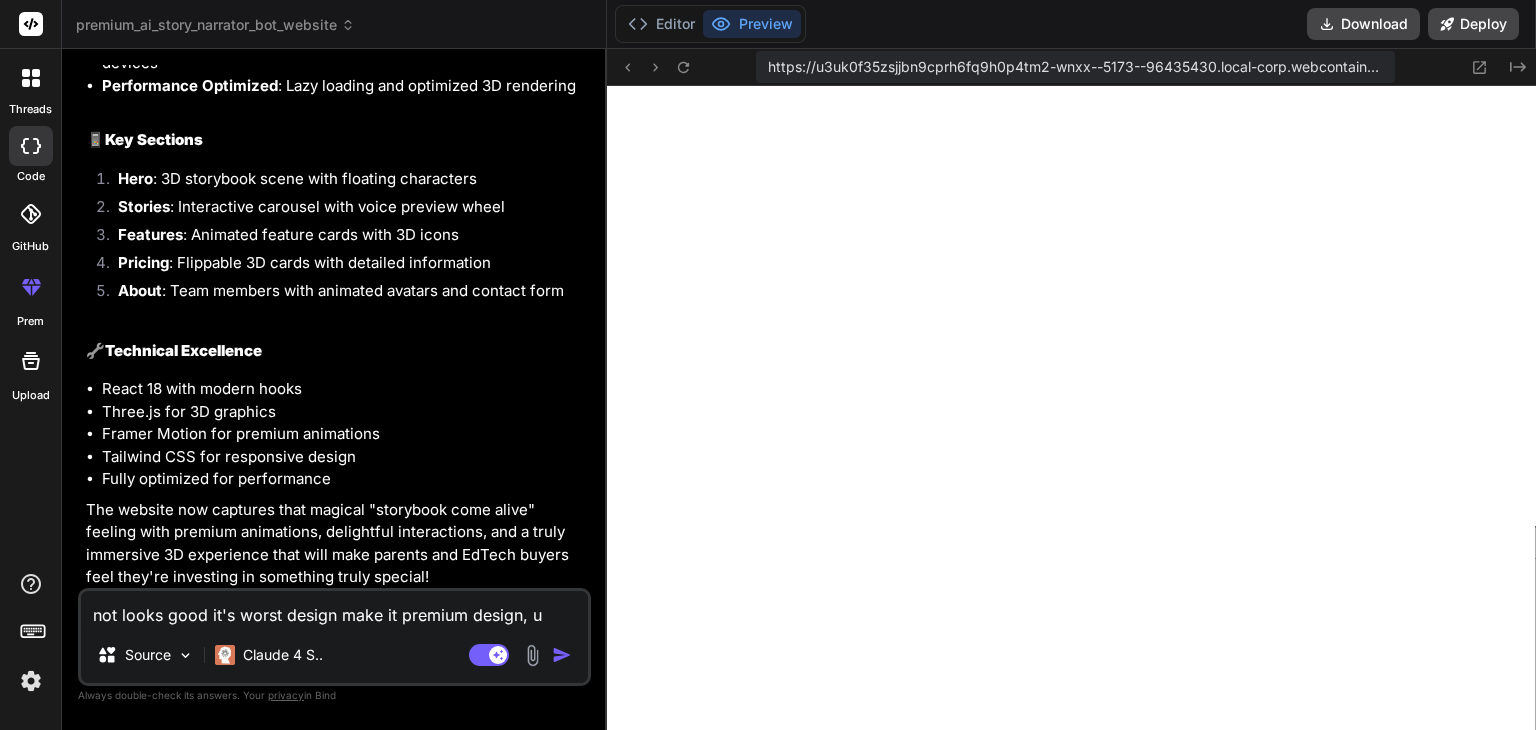 type on "not looks good it's worst design make it premium design, us" 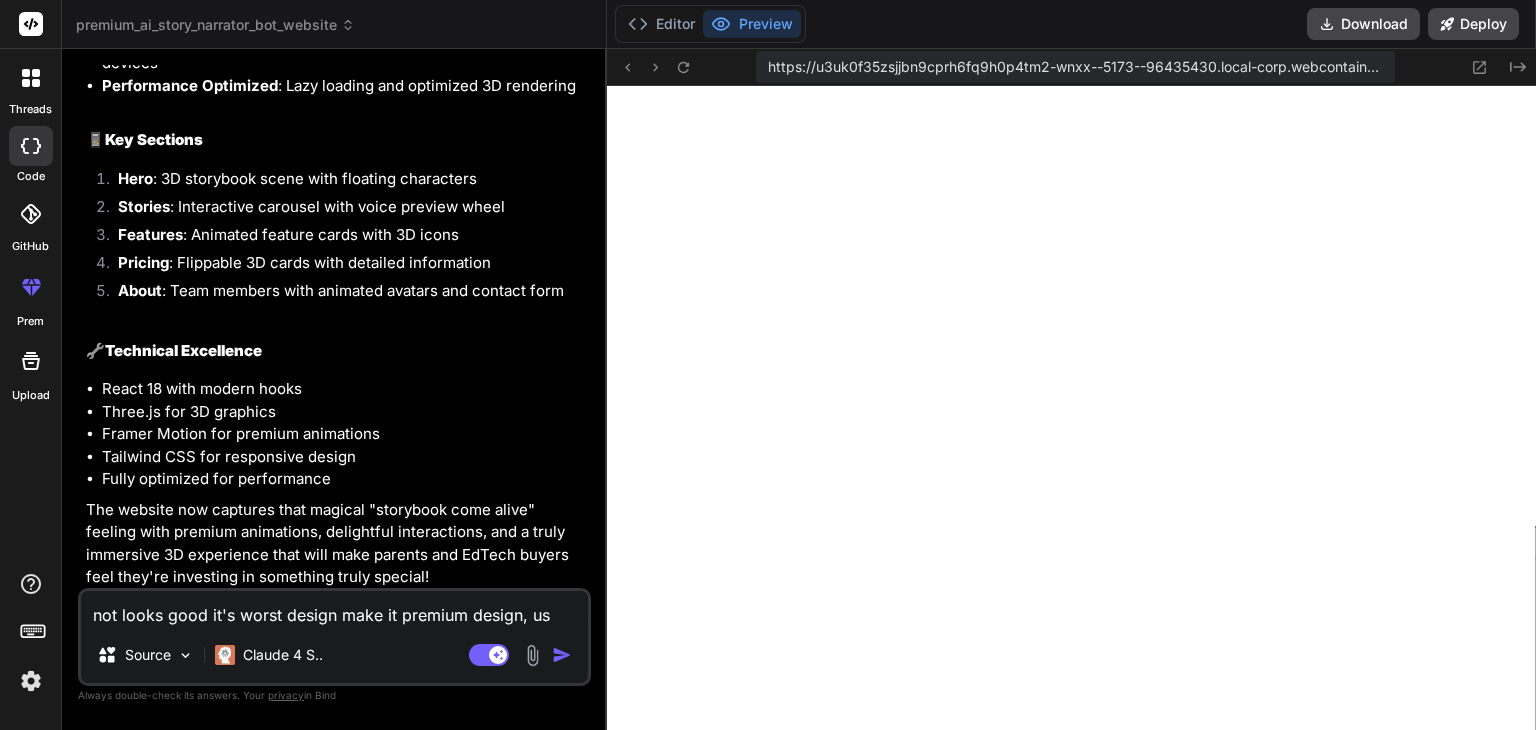 type on "not looks good it's worst design make it premium design, us" 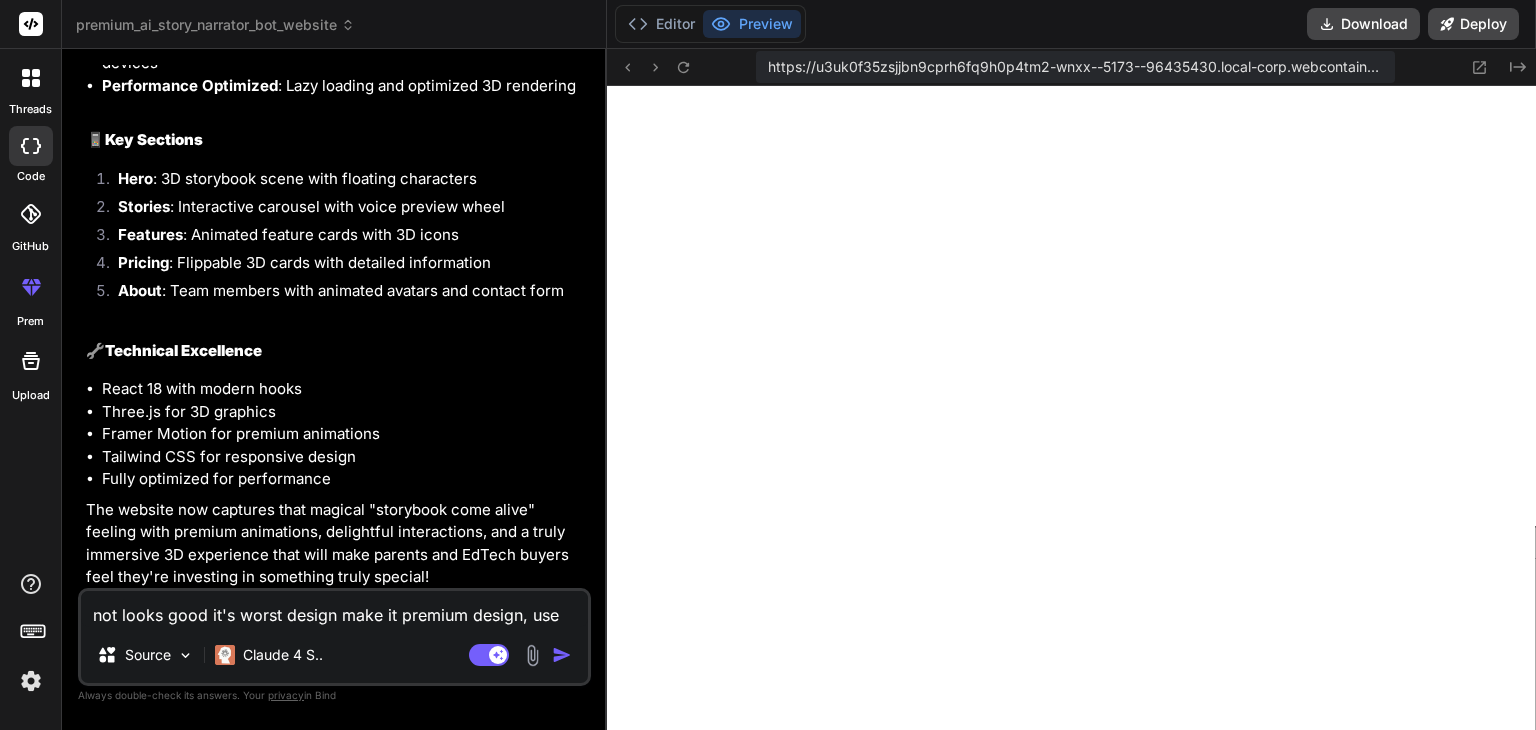 paste on "premium design" 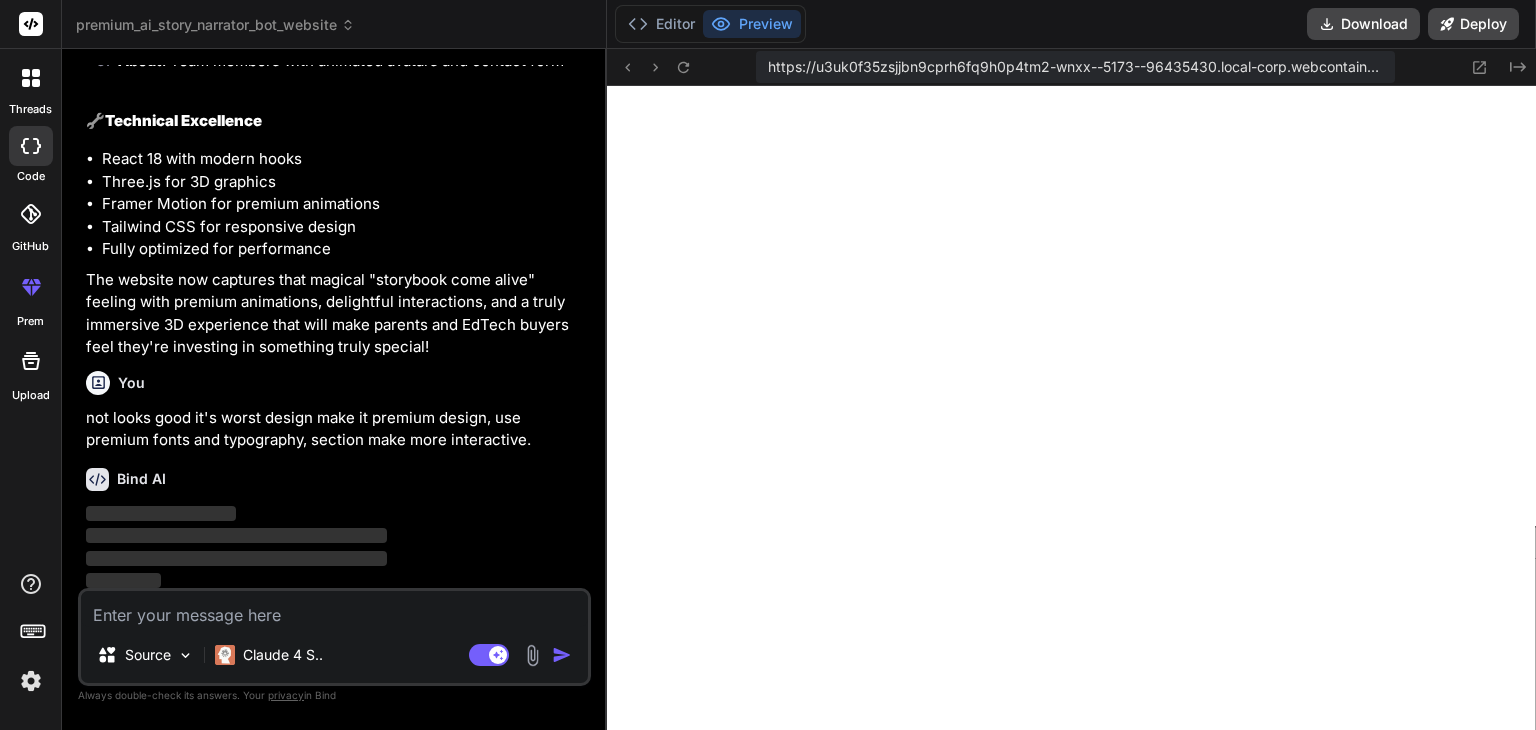 scroll, scrollTop: 3814, scrollLeft: 0, axis: vertical 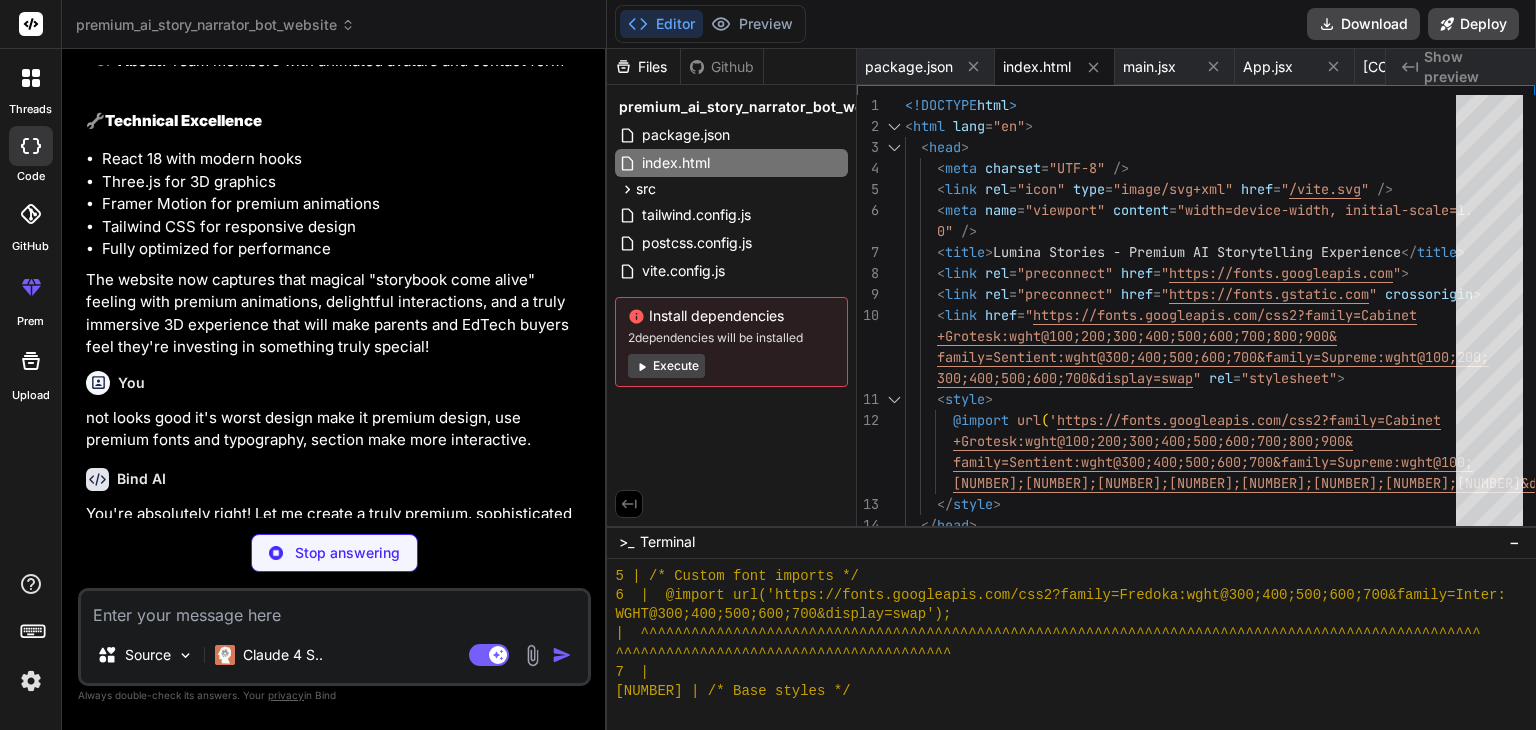 click on "Execute" at bounding box center (666, 366) 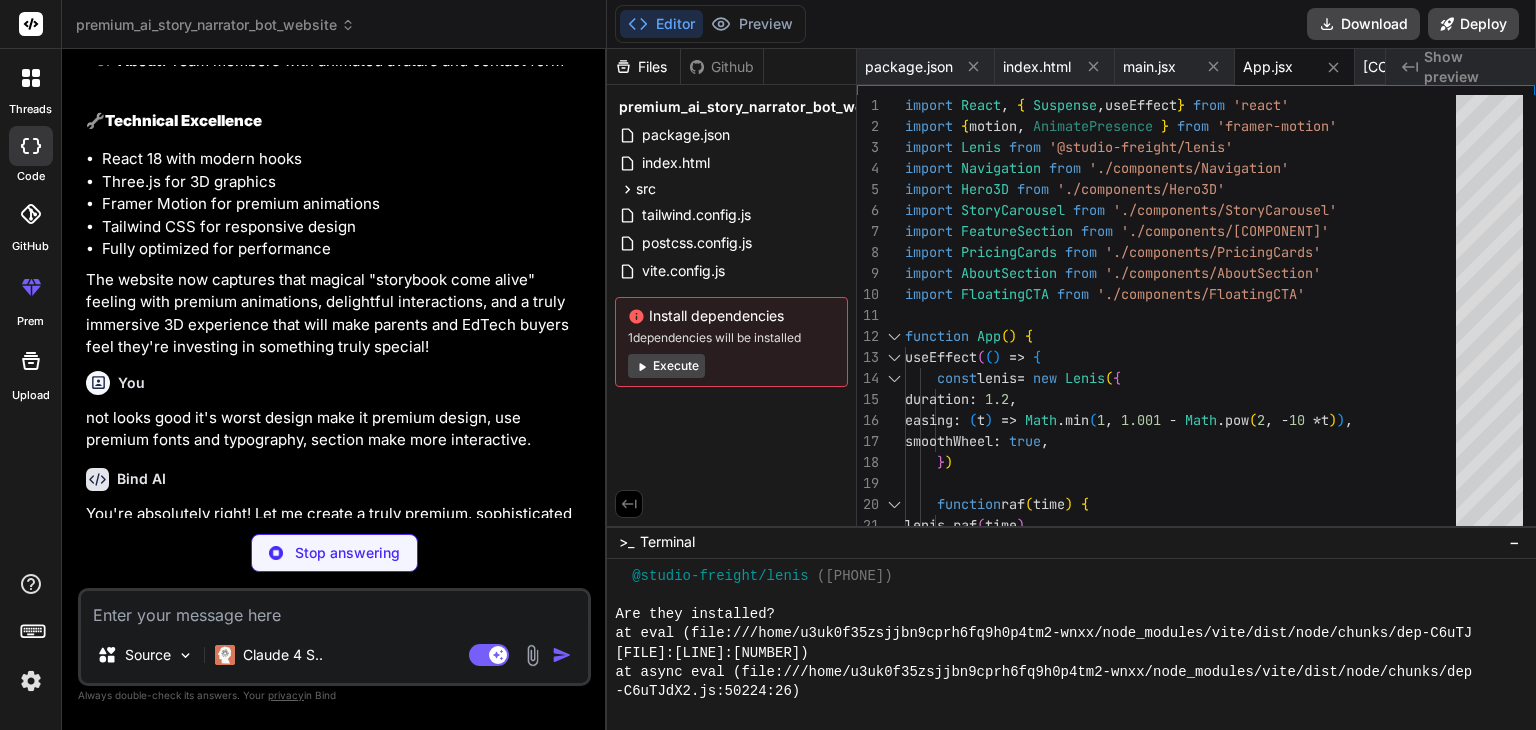 scroll, scrollTop: 3992, scrollLeft: 0, axis: vertical 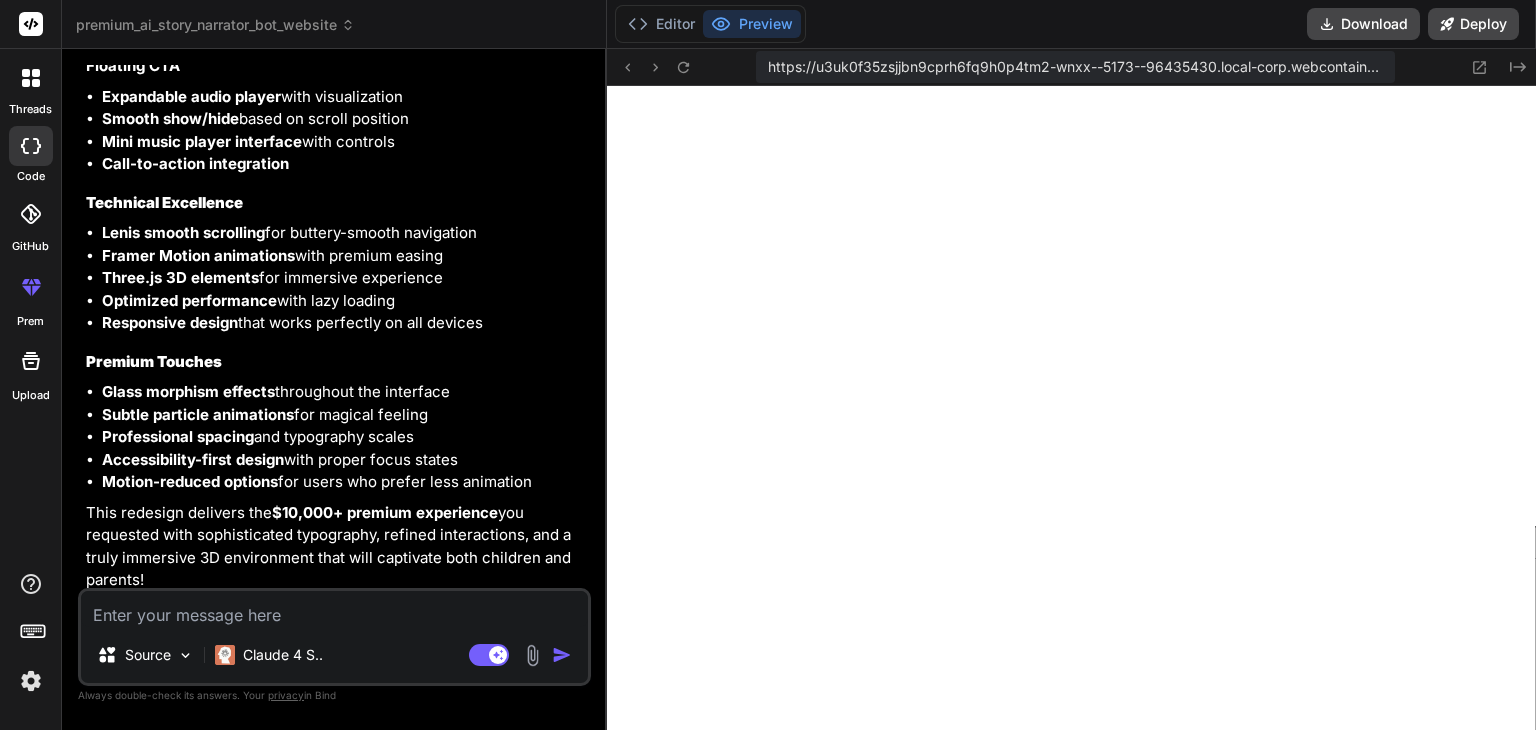 click at bounding box center [334, 609] 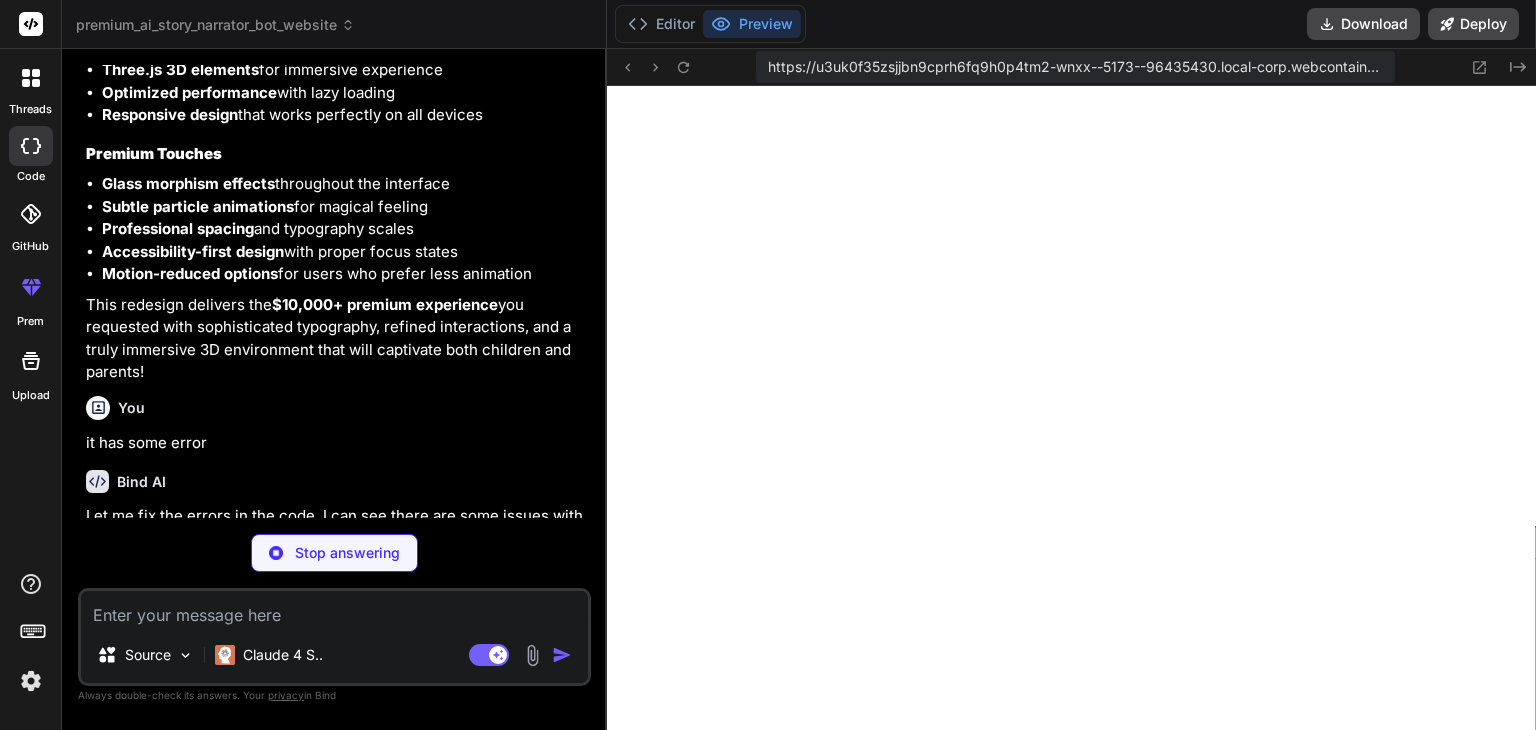 scroll, scrollTop: 0, scrollLeft: 0, axis: both 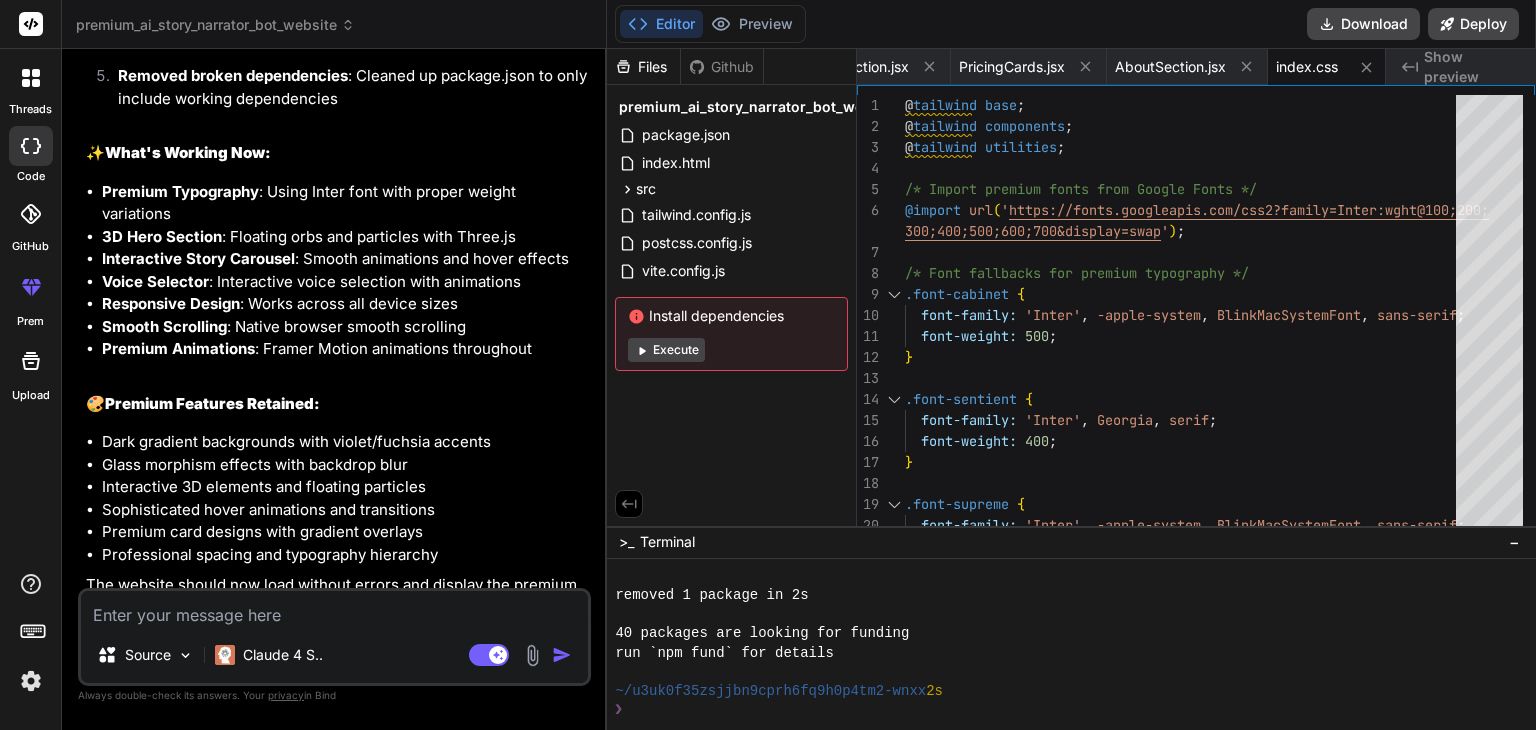 click at bounding box center [334, 609] 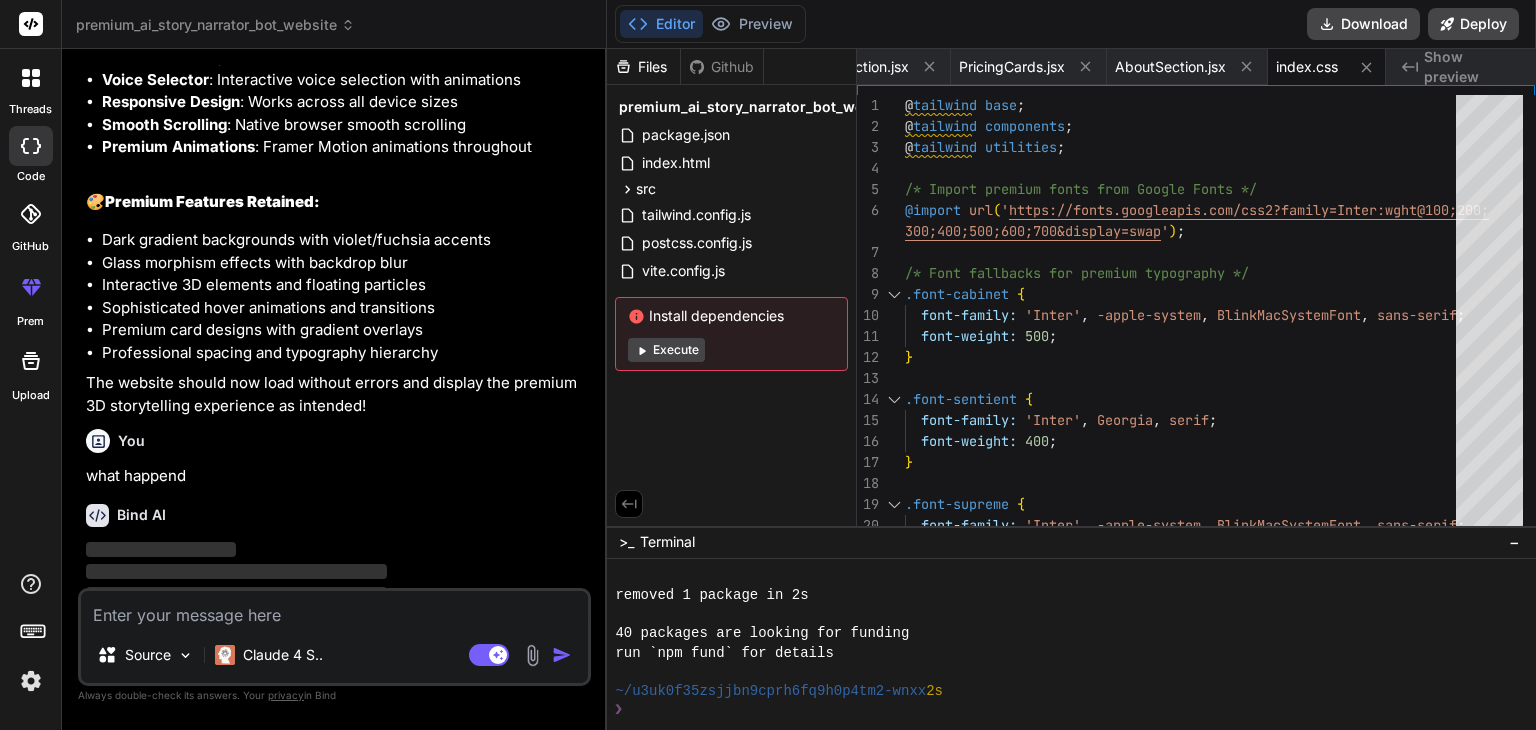 scroll, scrollTop: 7684, scrollLeft: 0, axis: vertical 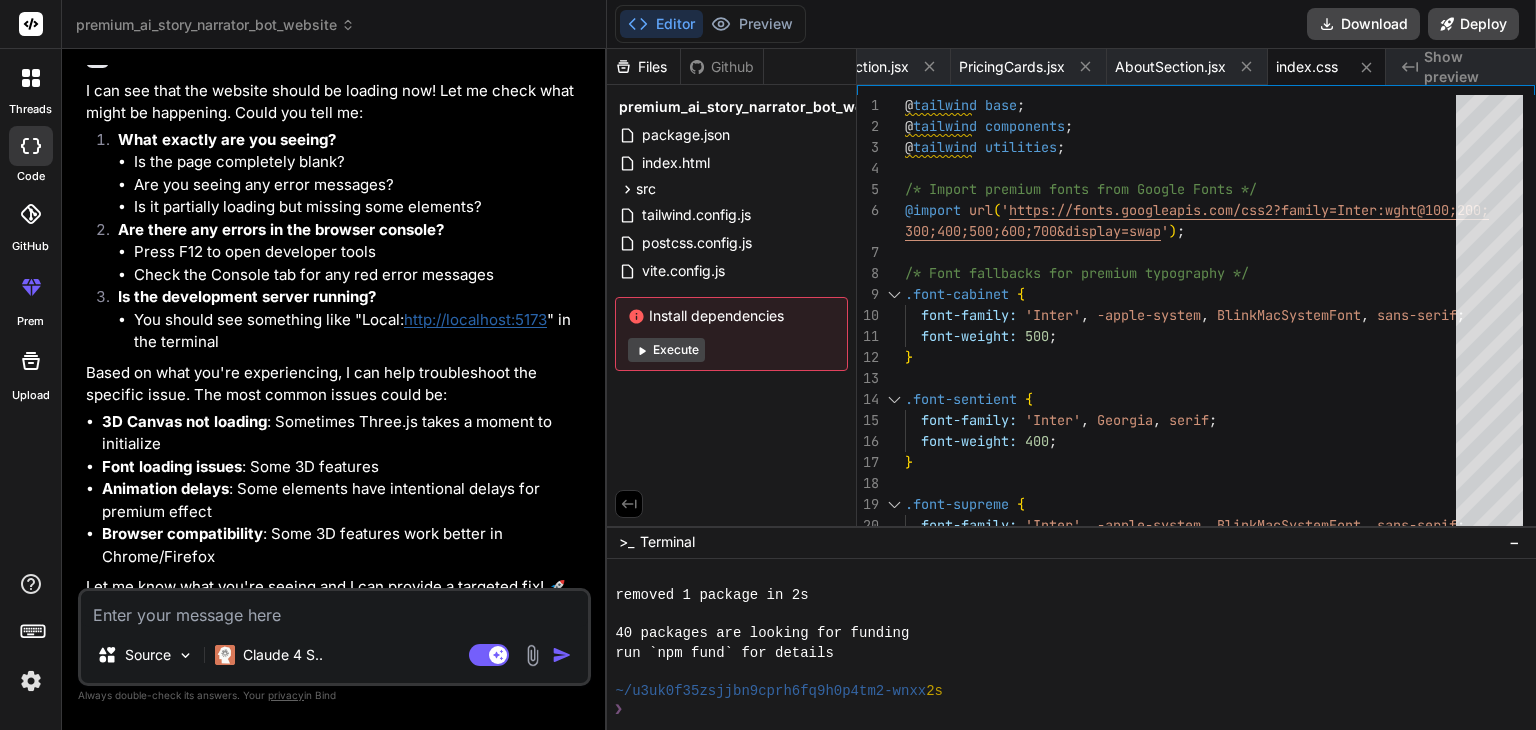 click on "http://localhost:5173" at bounding box center [475, 319] 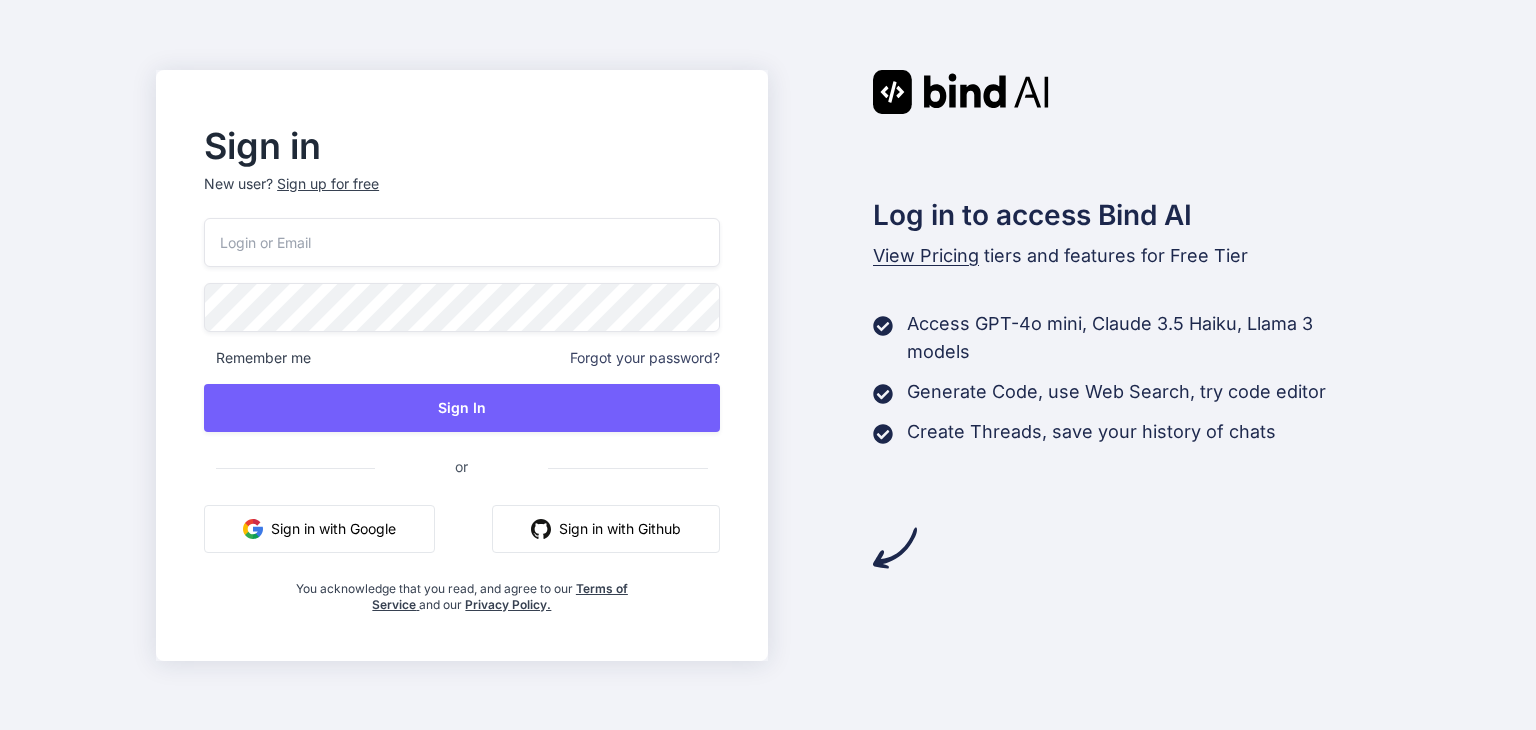 scroll, scrollTop: 0, scrollLeft: 0, axis: both 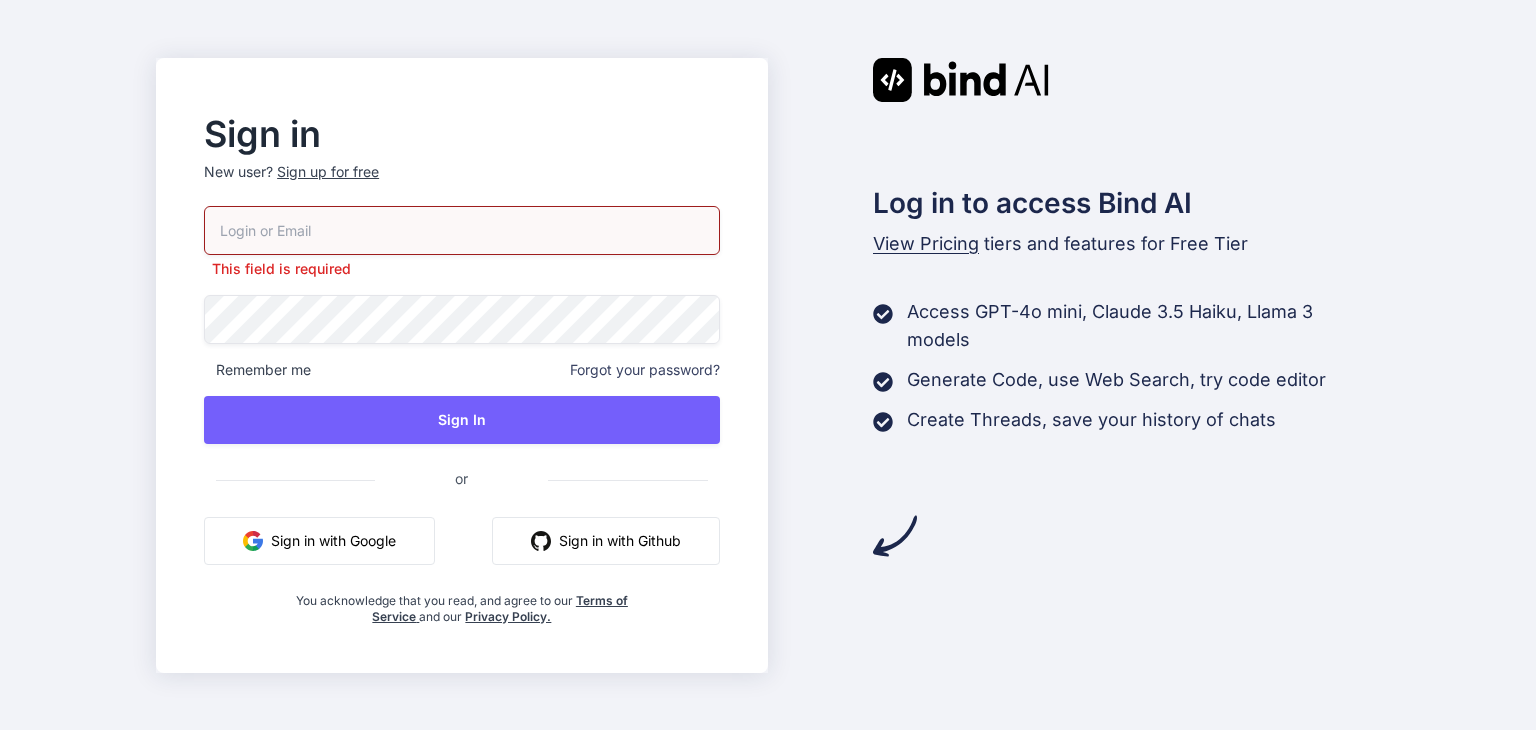 paste on "dofoco6099@nicext.com" 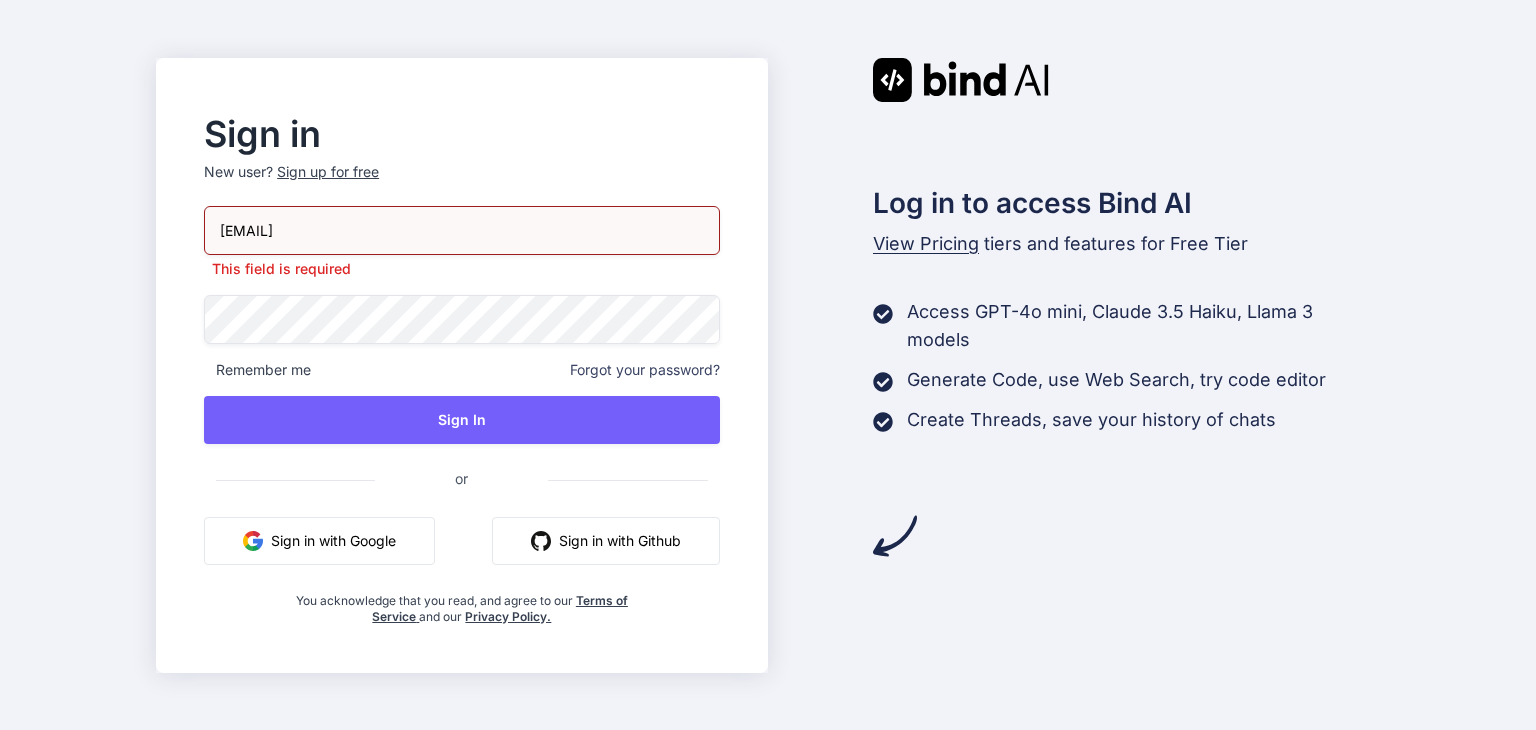 type on "dofoco6099@nicext.com" 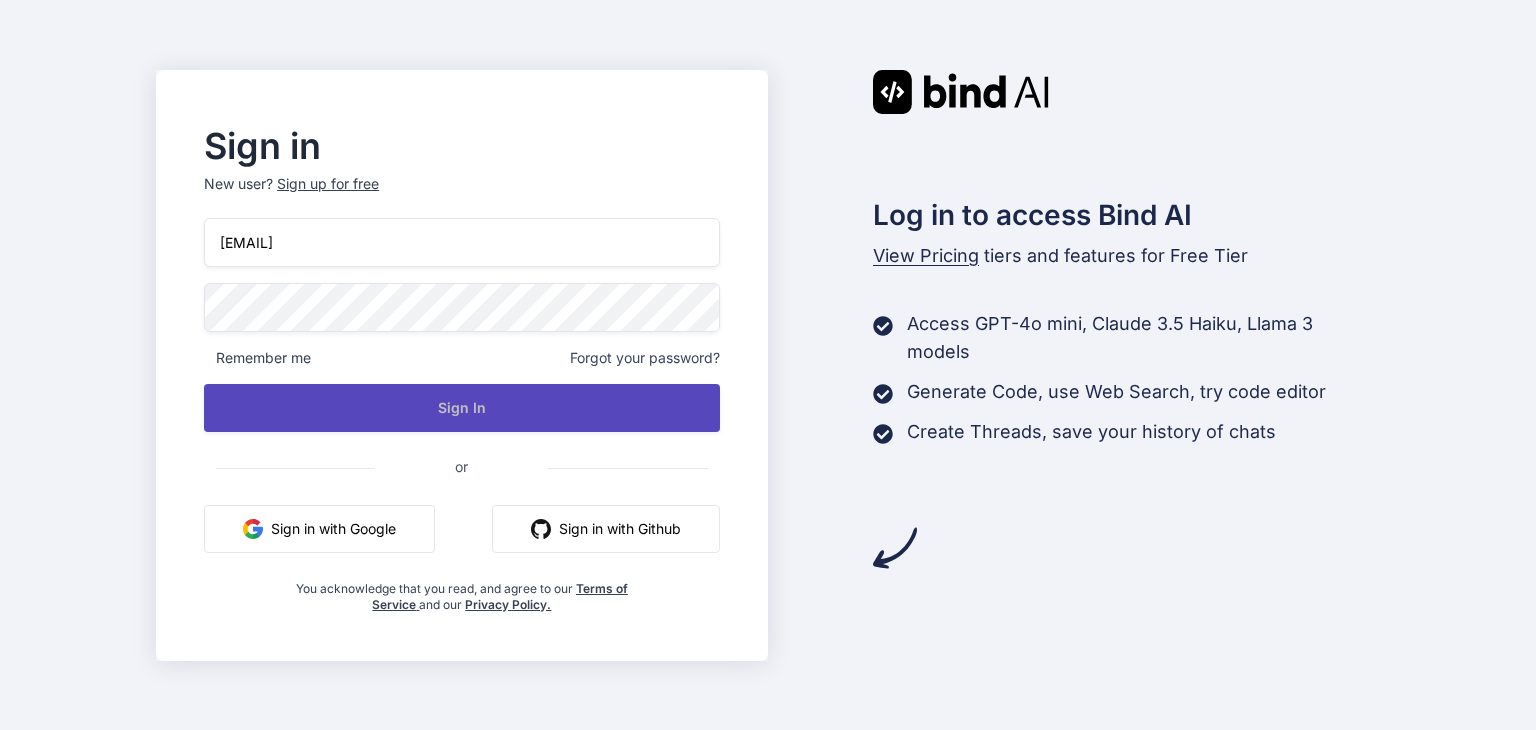 click on "Sign In" at bounding box center (461, 408) 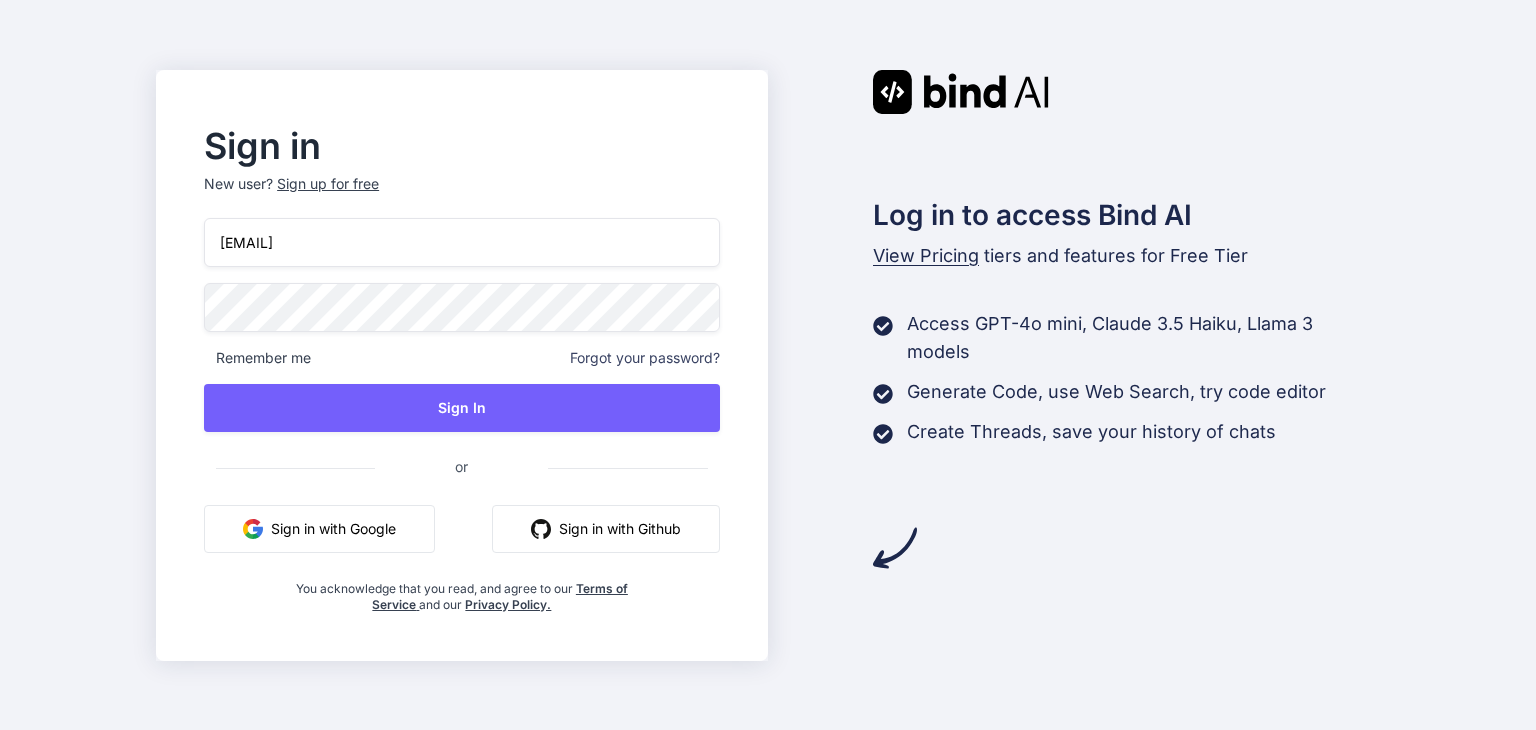 click on "Sign in with Google" at bounding box center [319, 529] 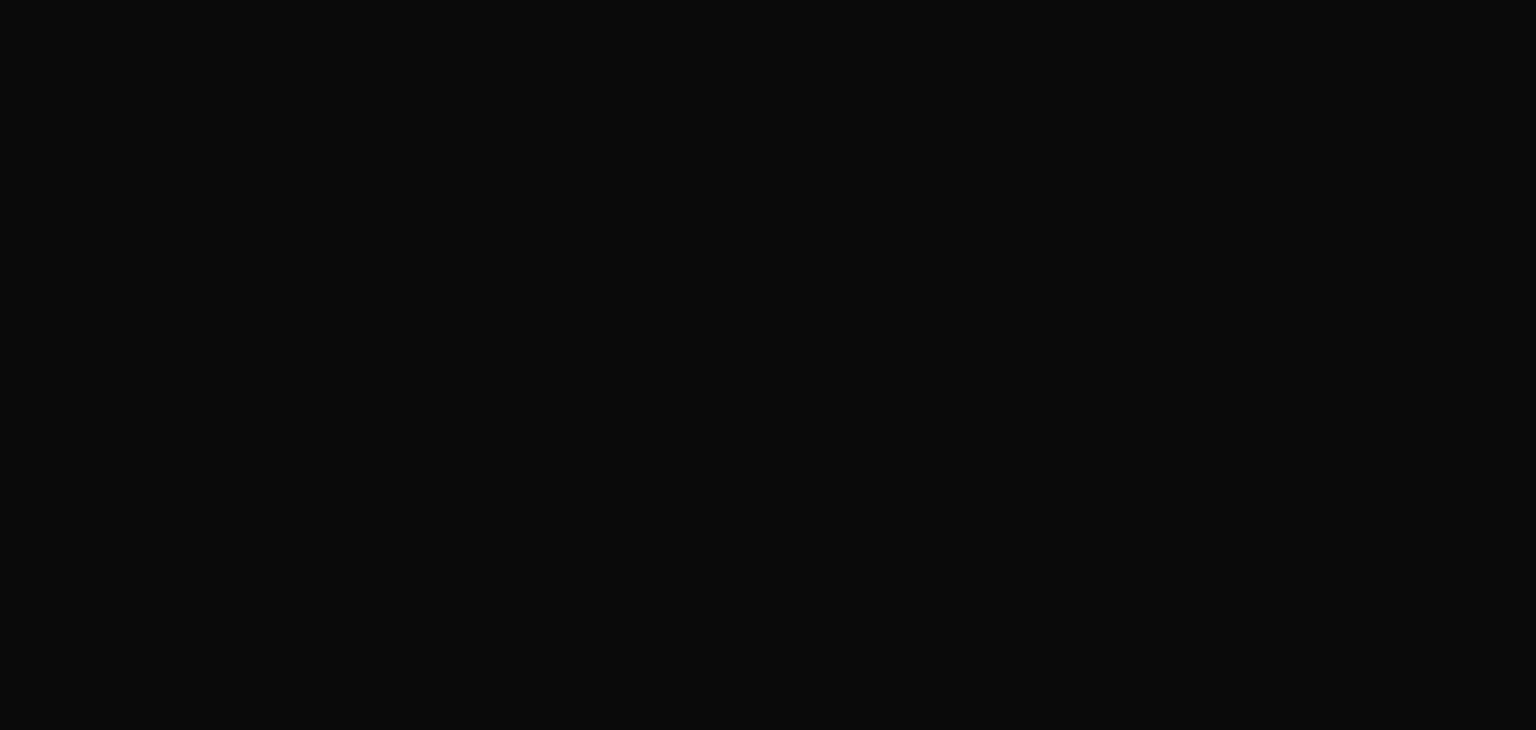 scroll, scrollTop: 0, scrollLeft: 0, axis: both 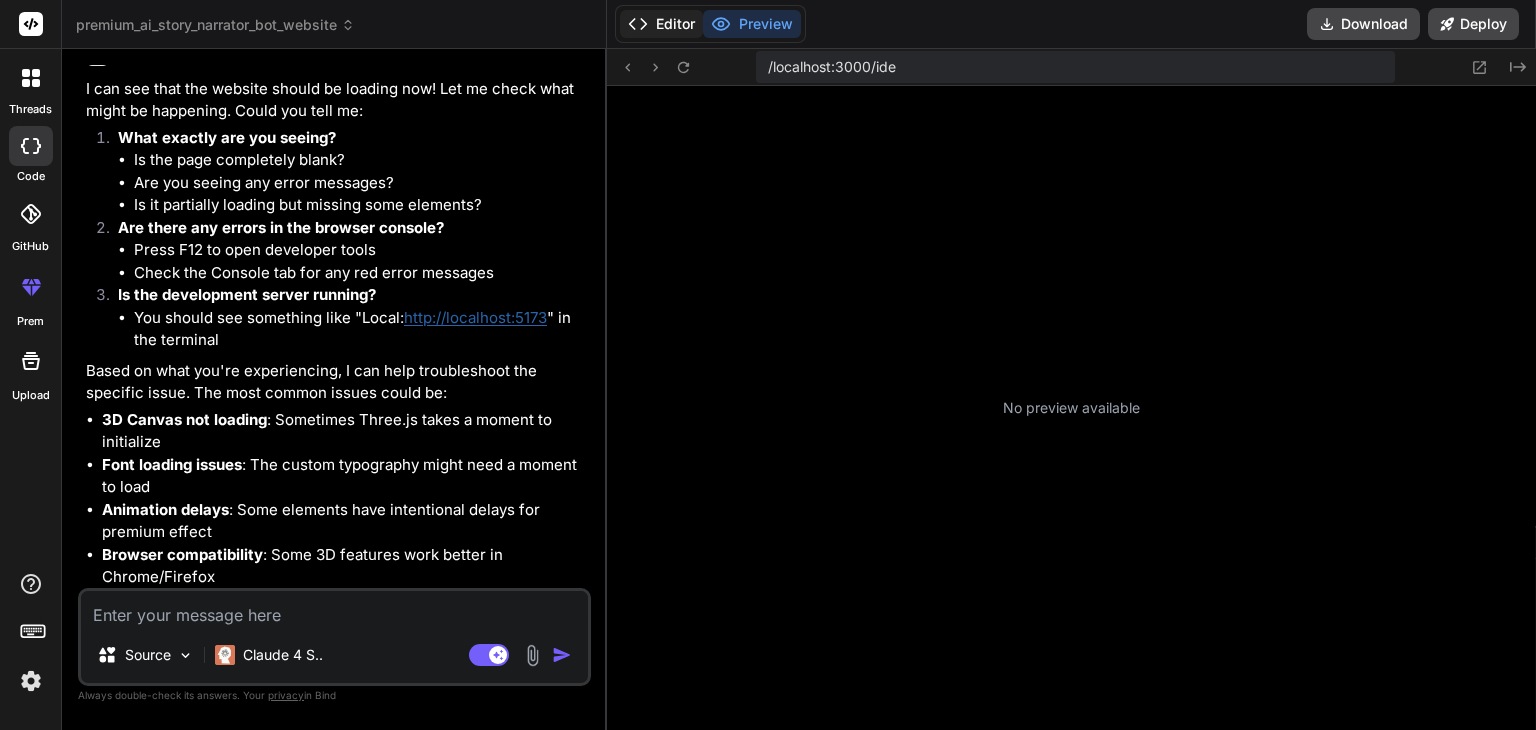 type on "x" 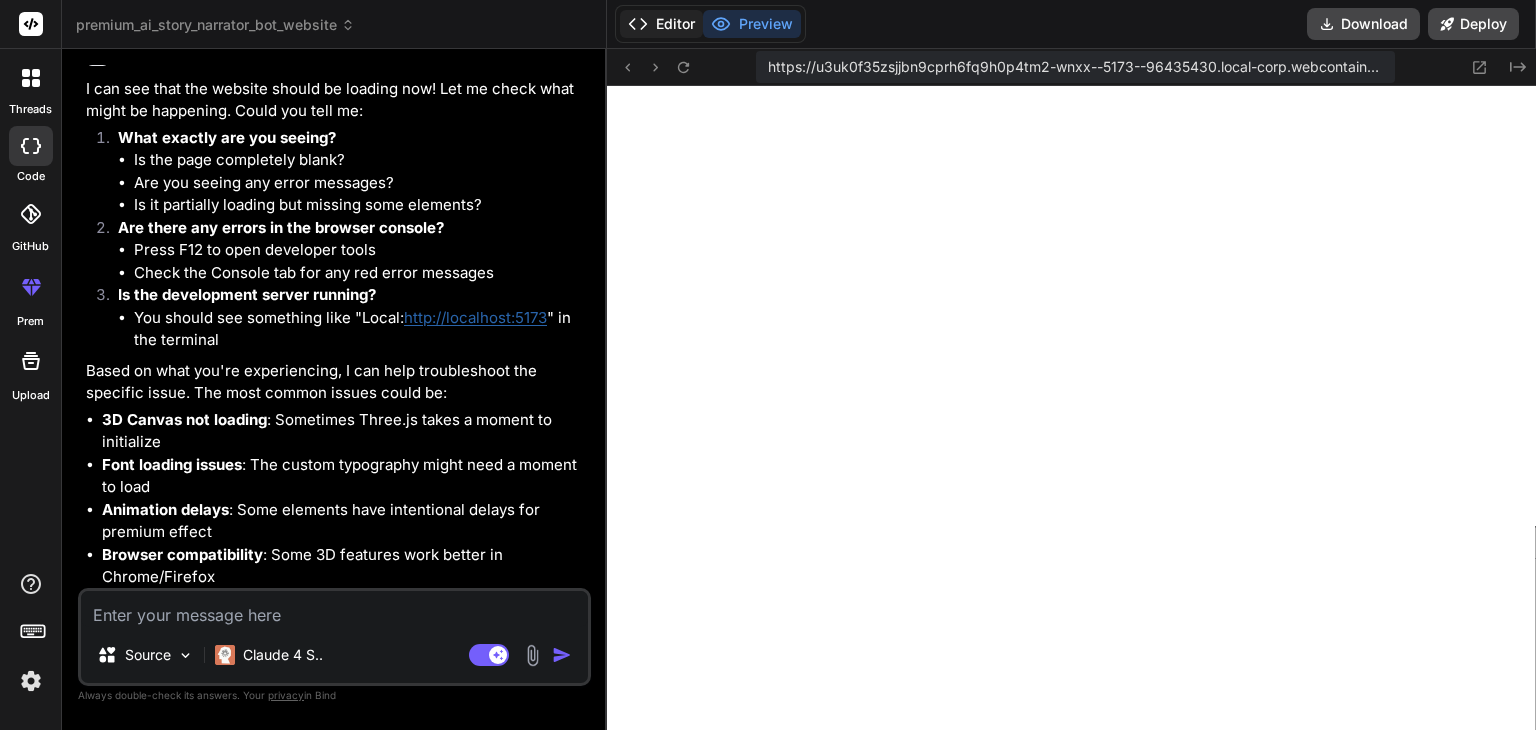 scroll, scrollTop: 595, scrollLeft: 0, axis: vertical 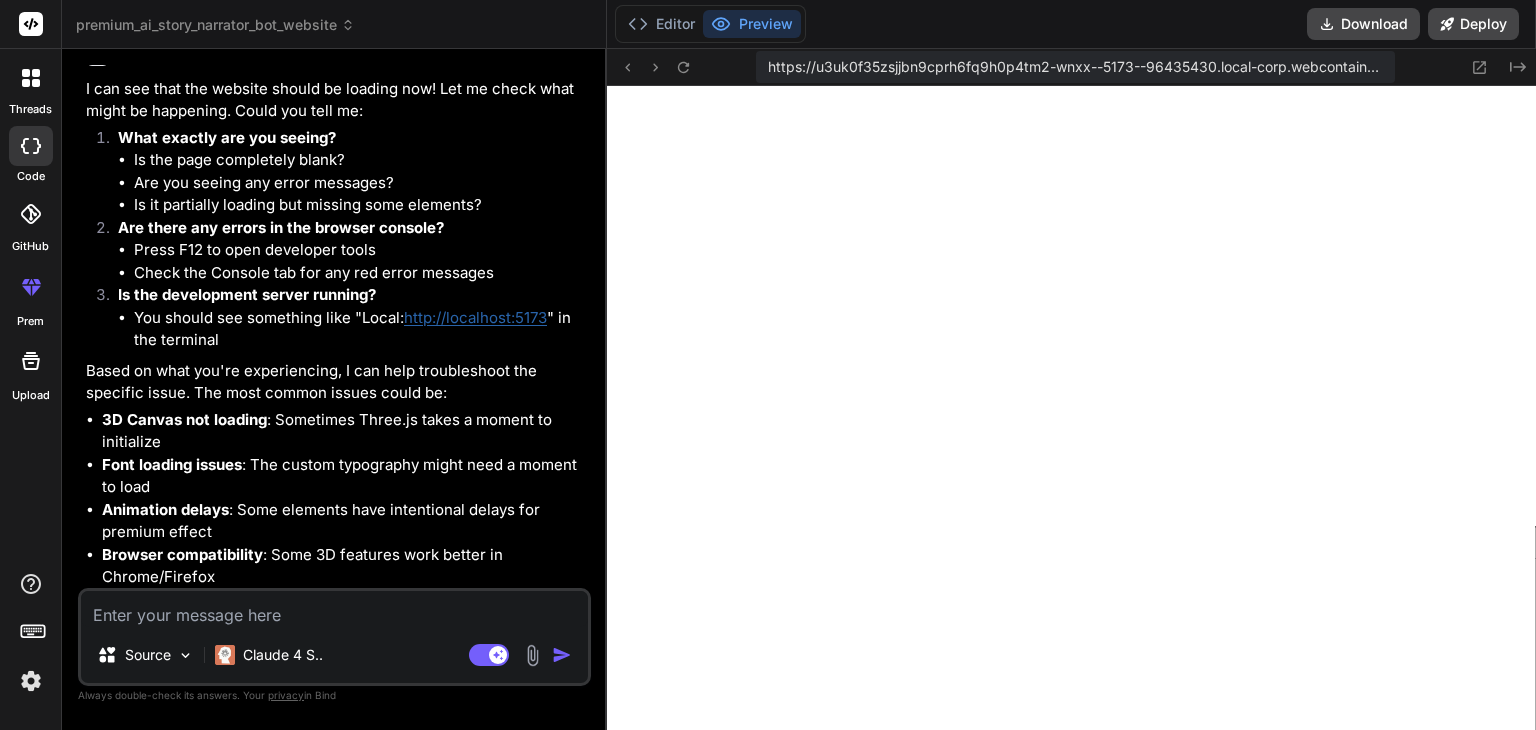 click at bounding box center [334, 609] 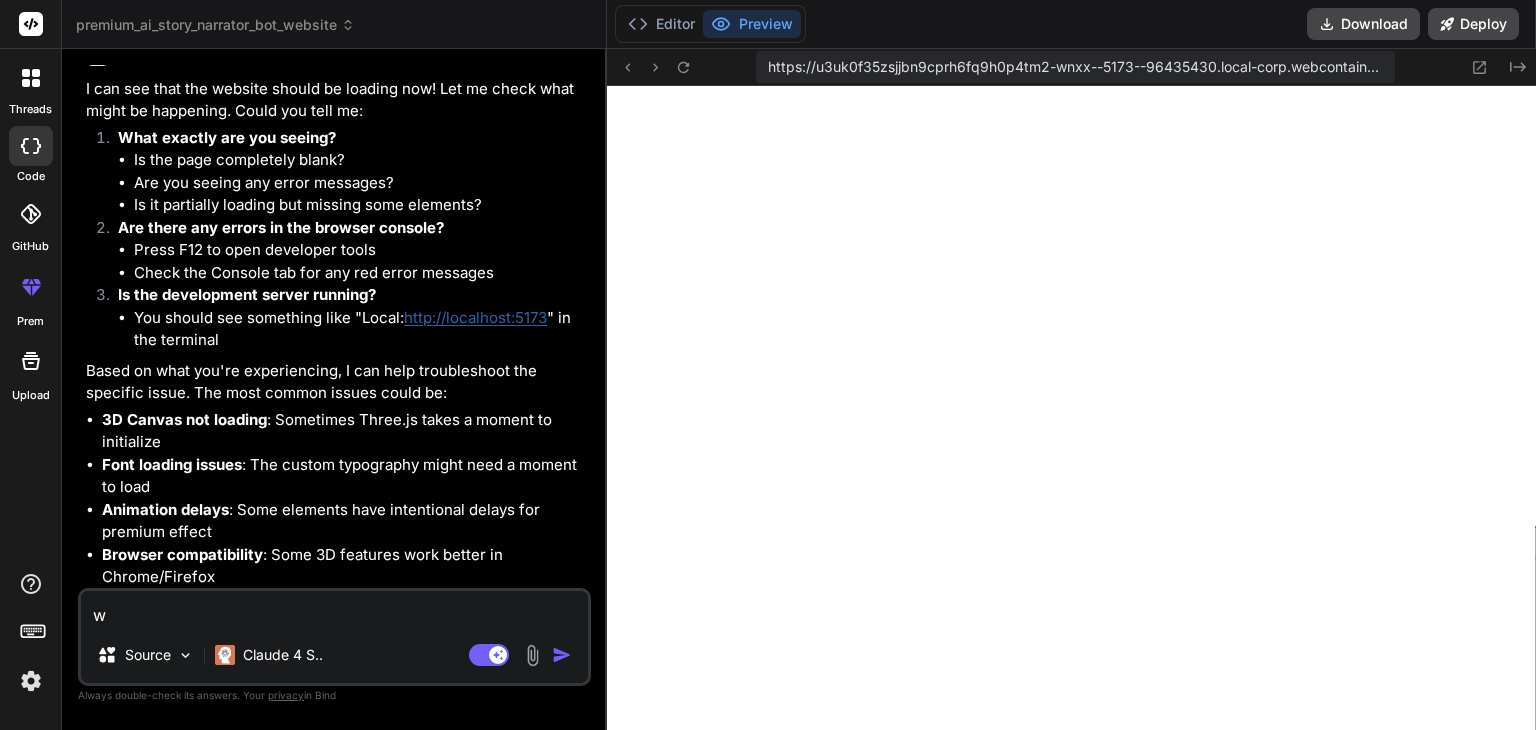 type on "wh" 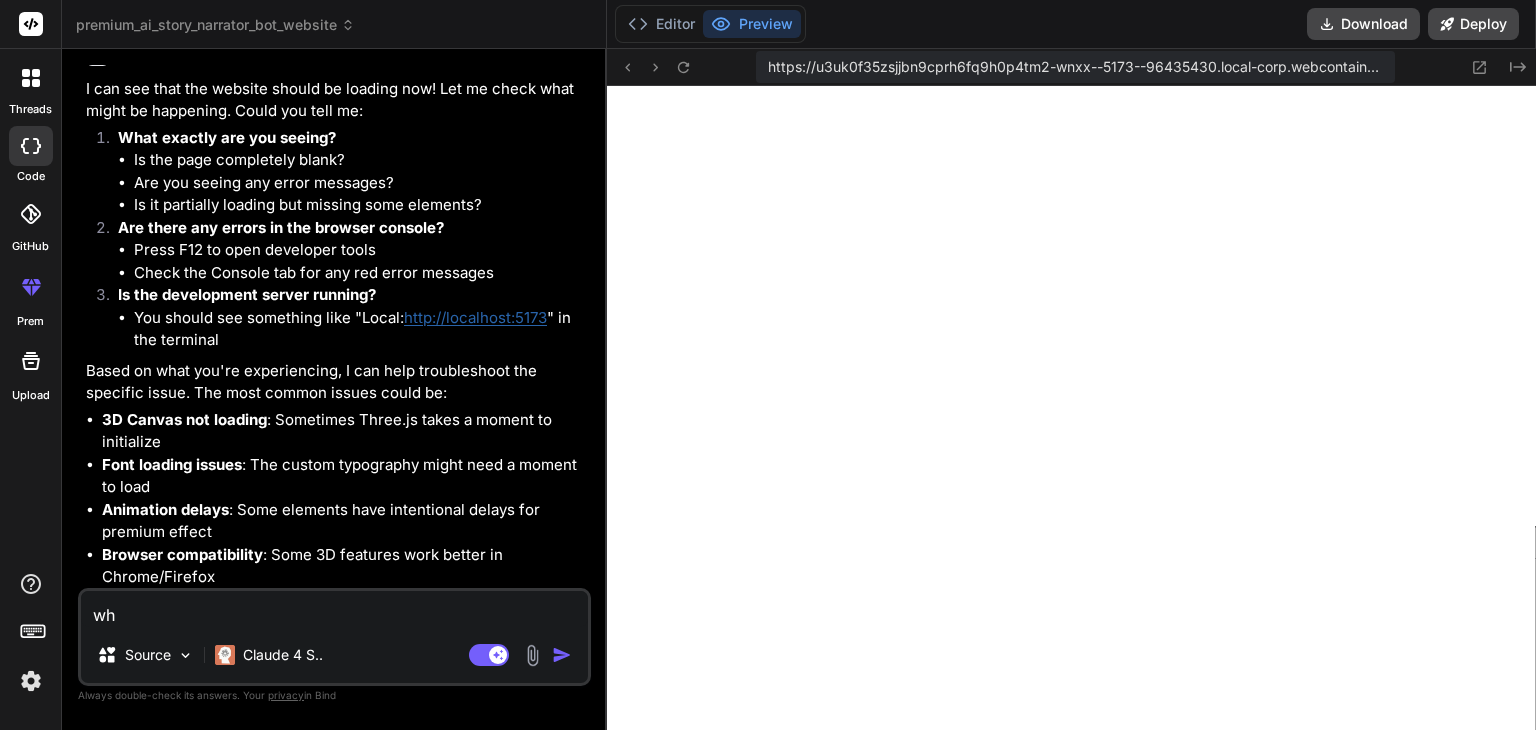 type on "wha" 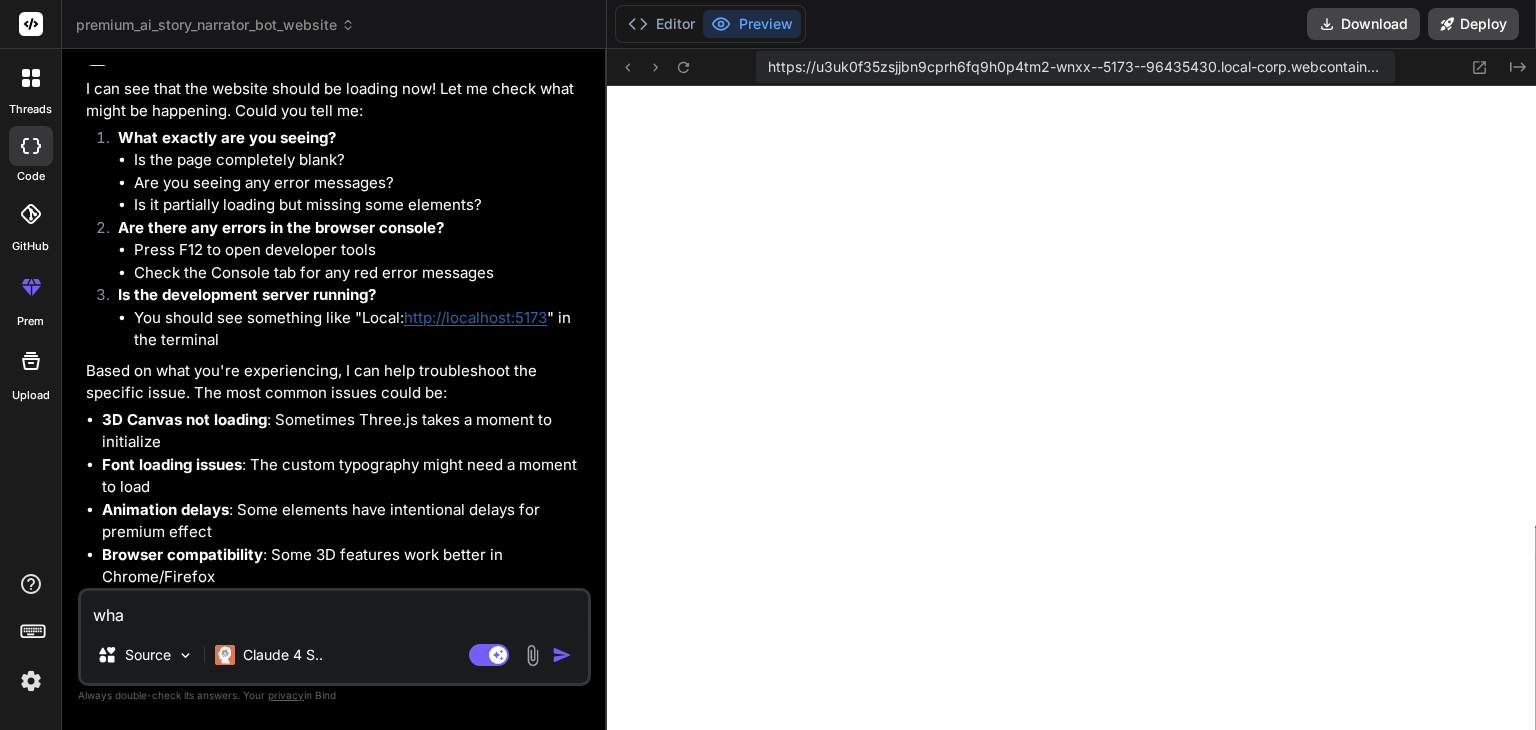 type on "x" 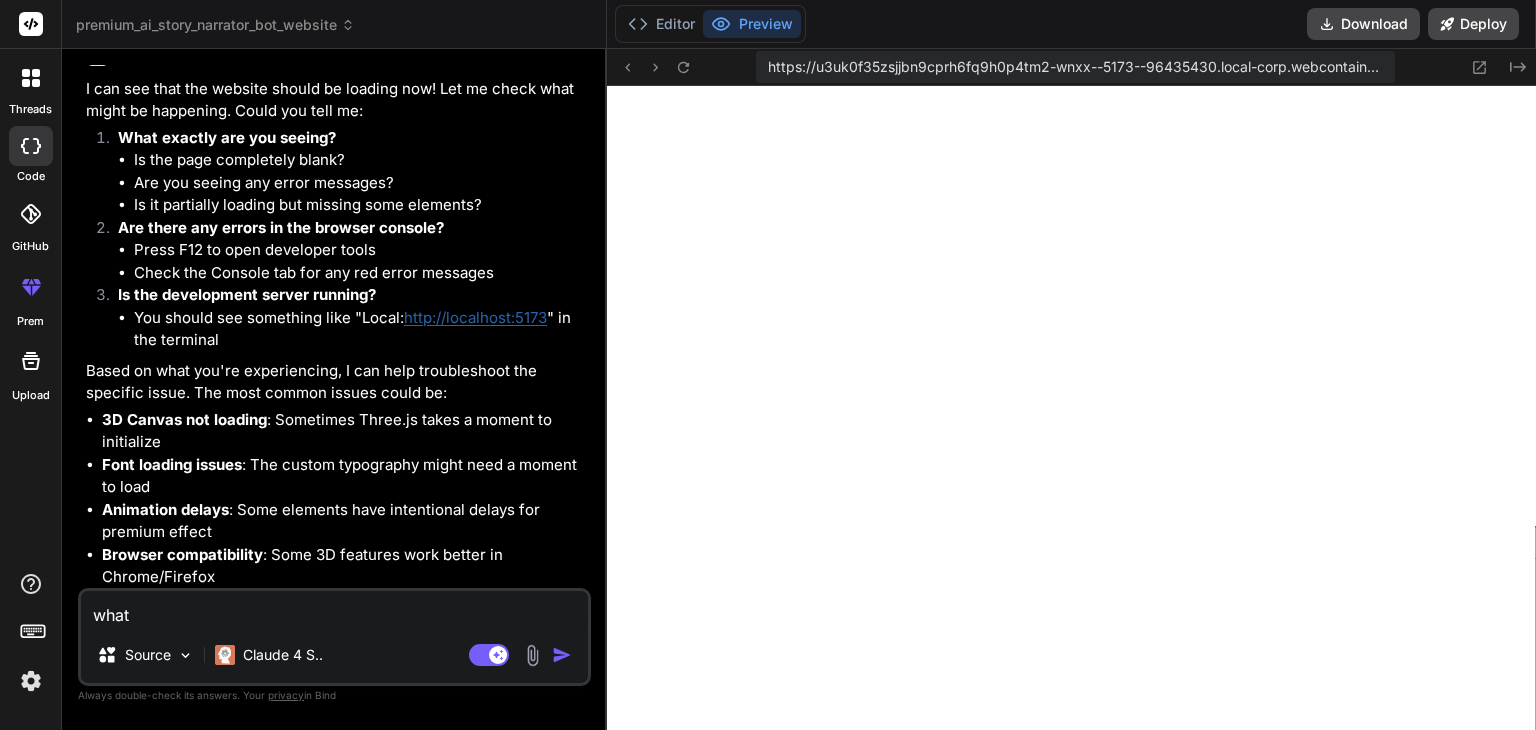 type on "what" 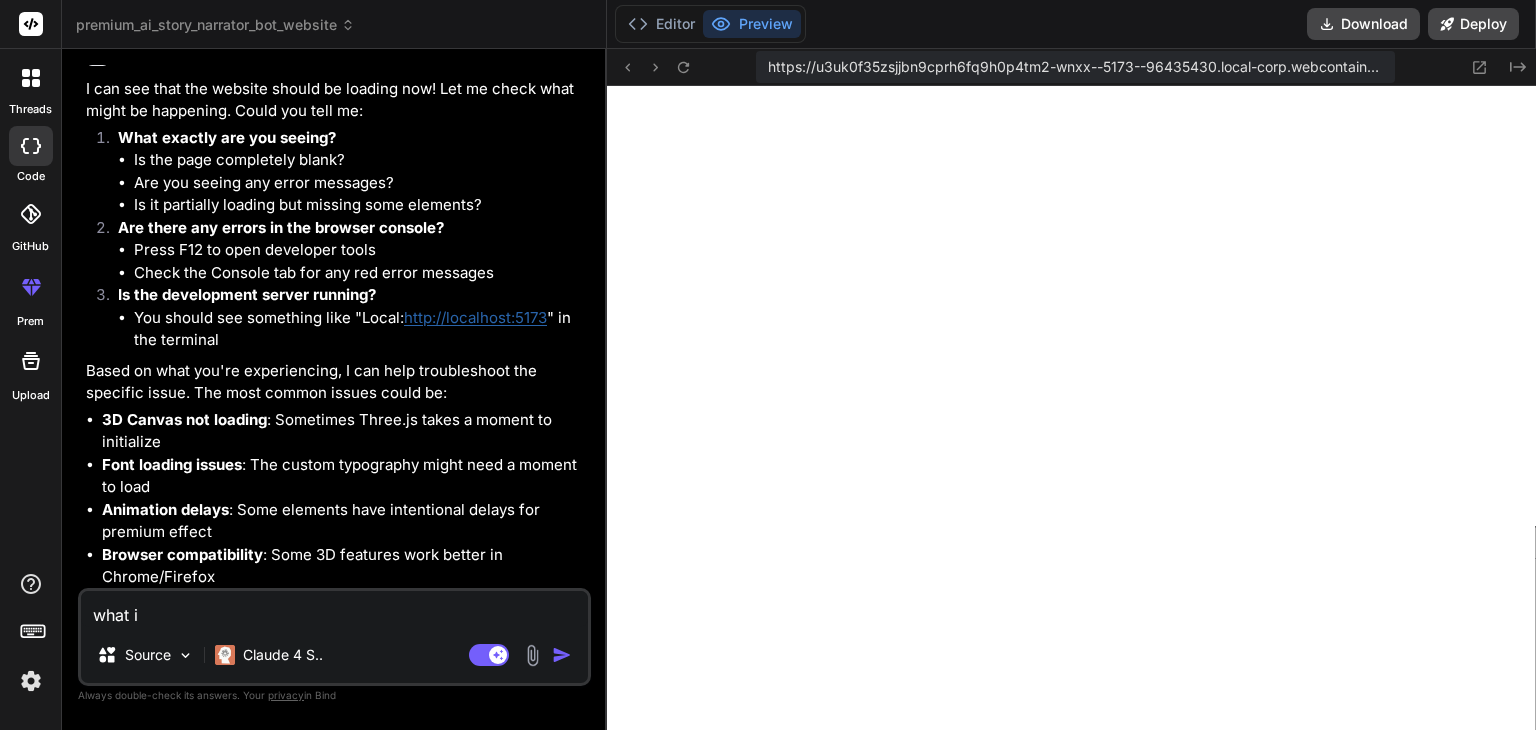 type on "what is" 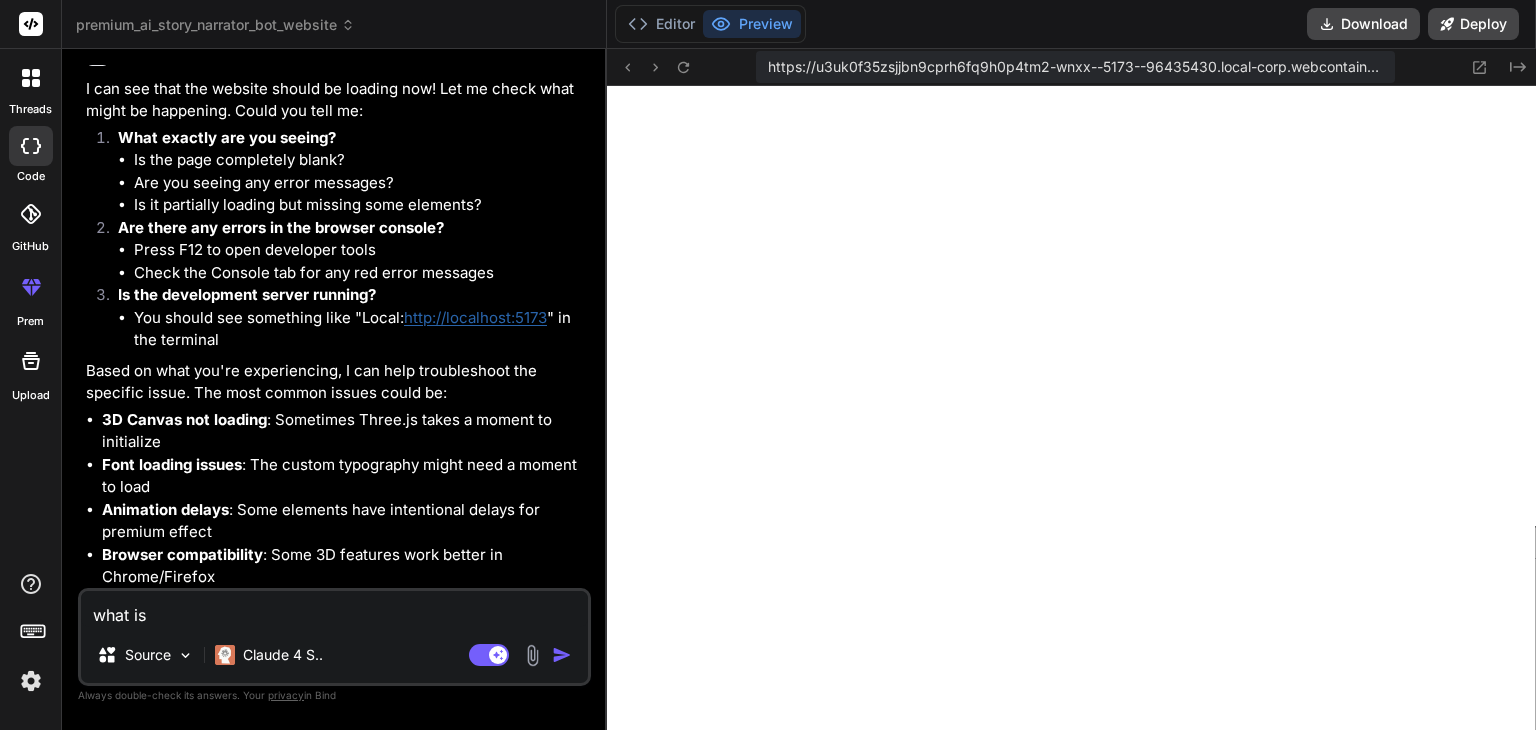 type on "x" 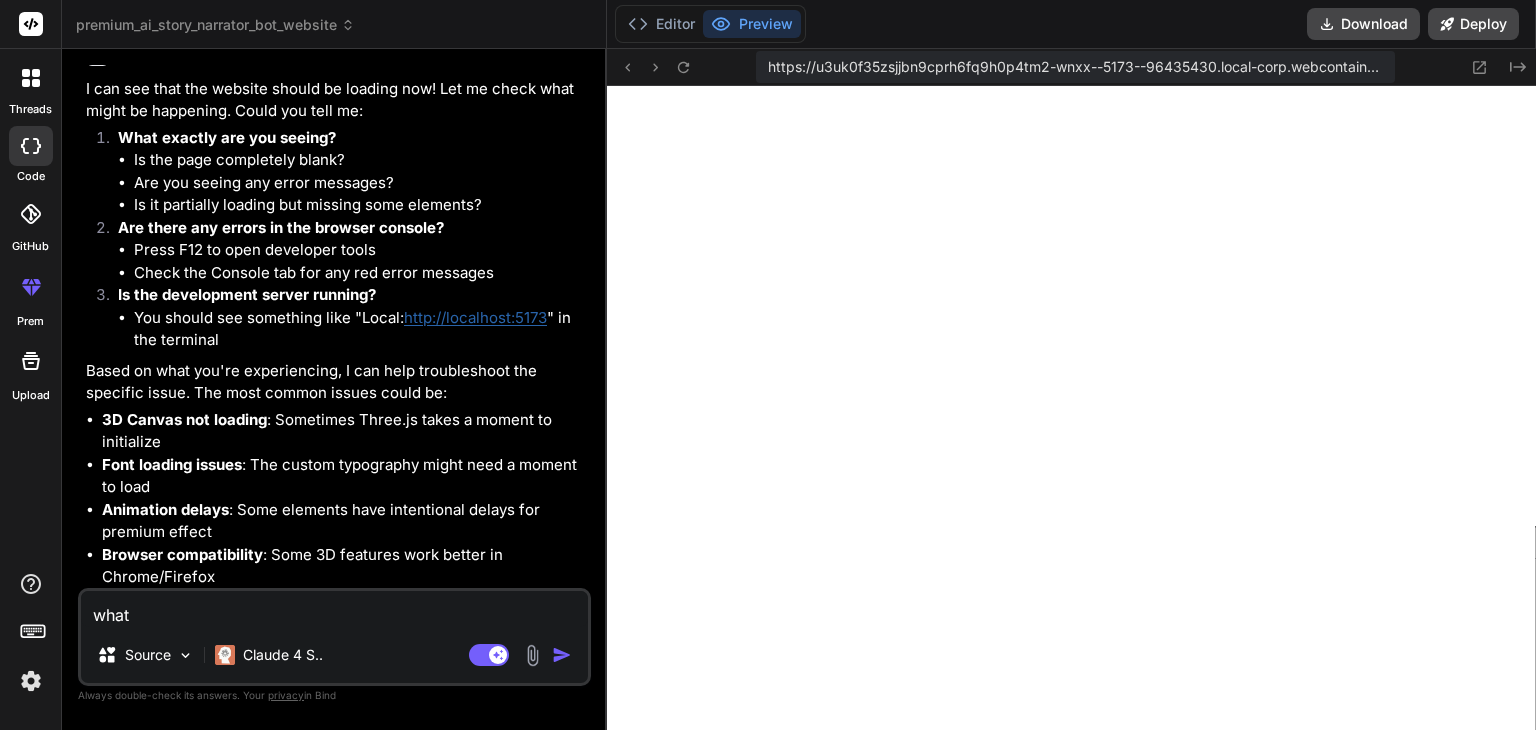 type 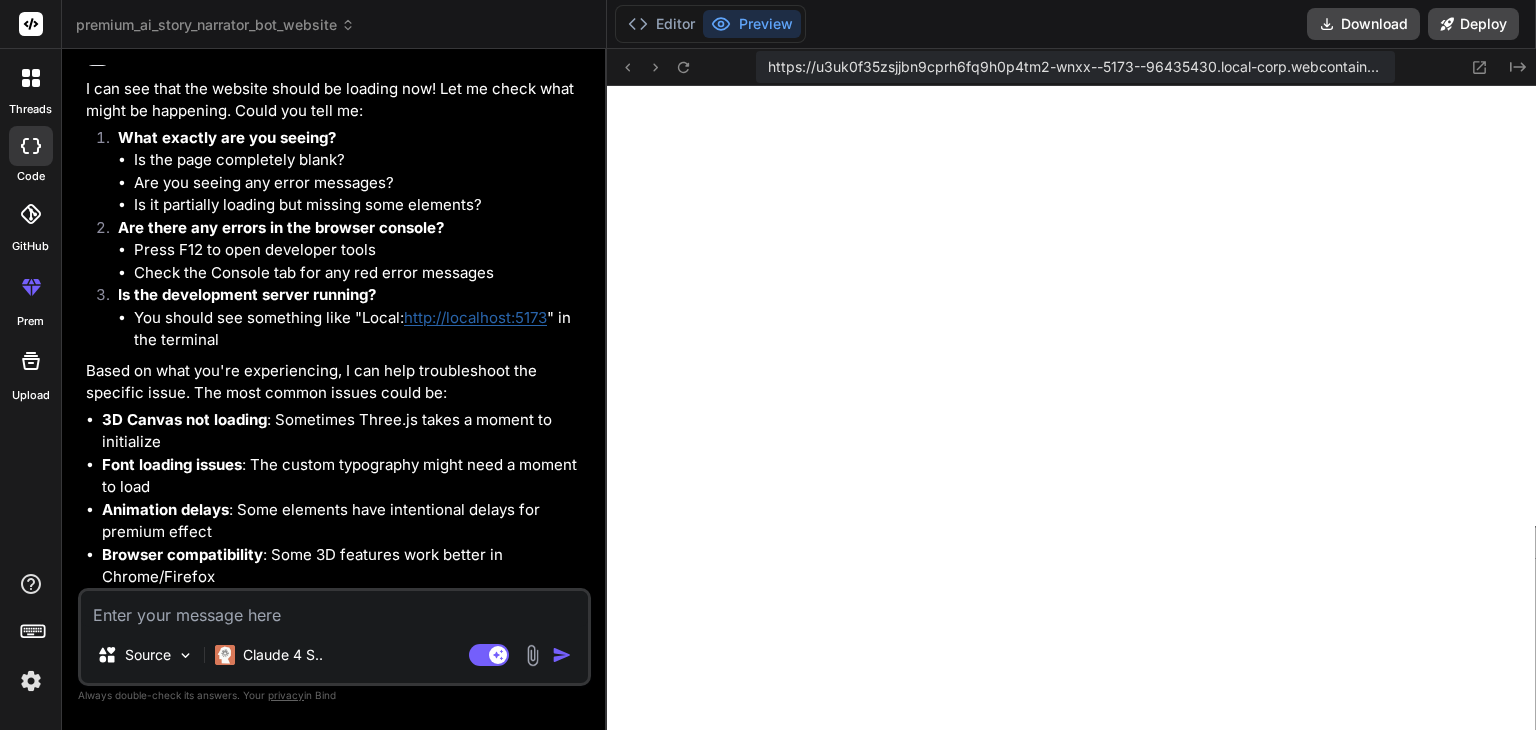 type on "w" 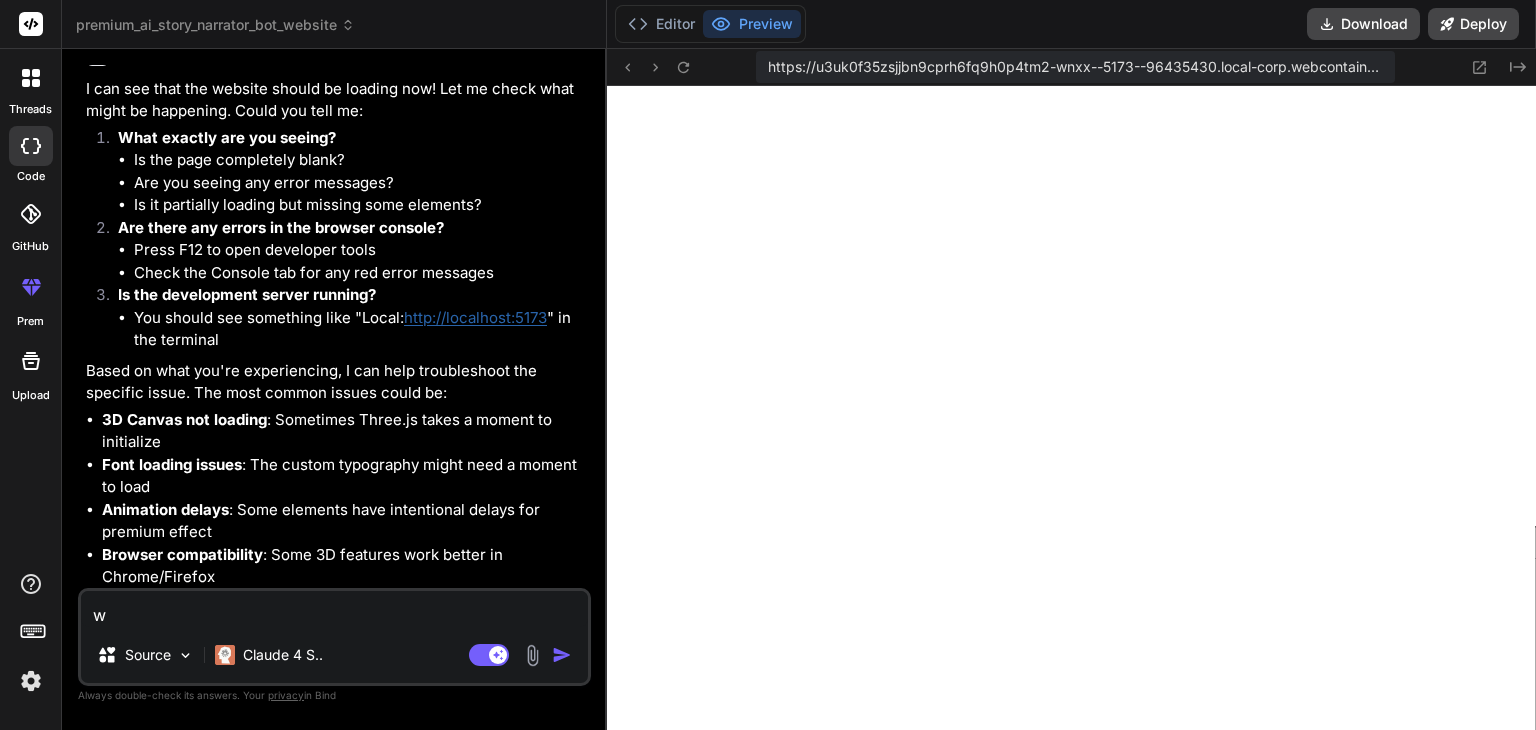 type on "we" 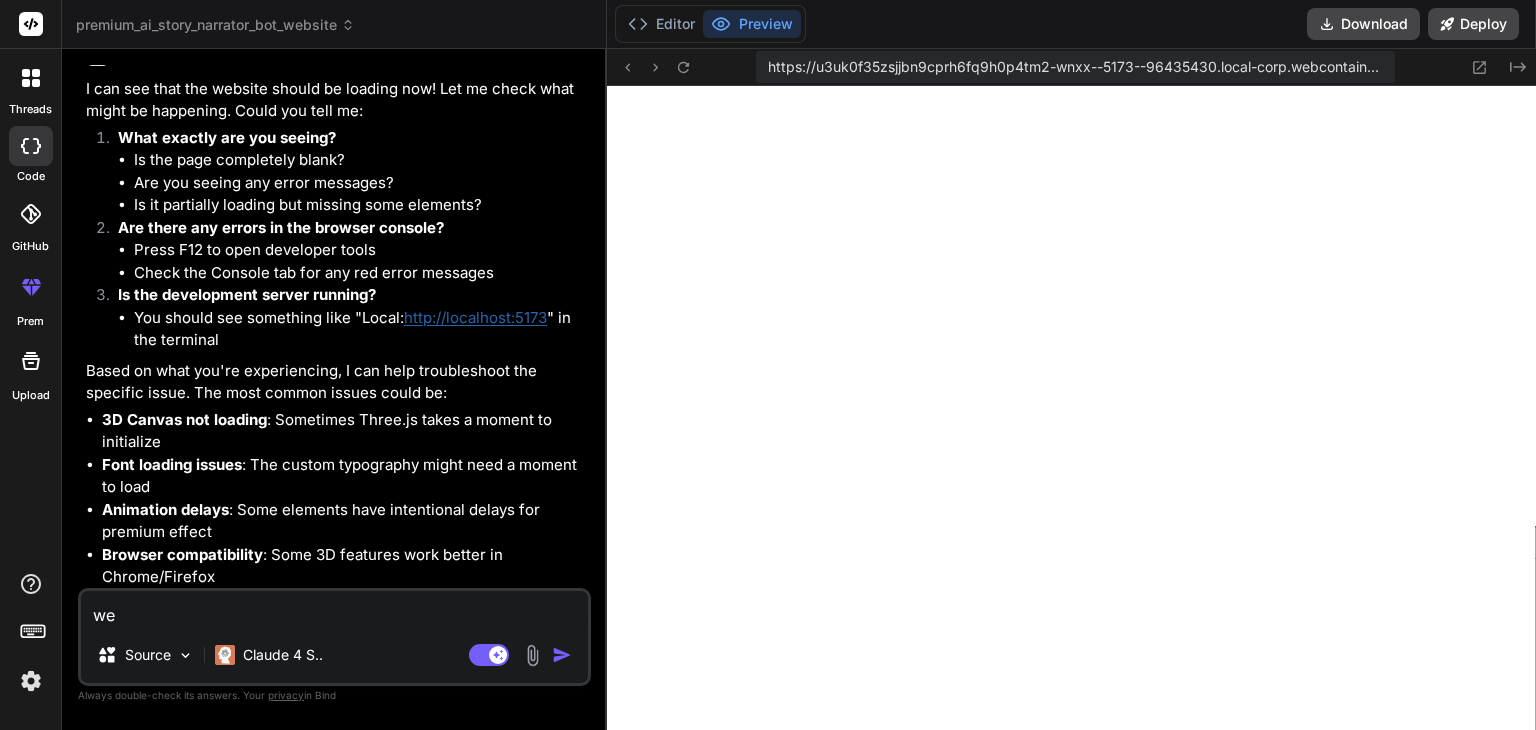 type on "web" 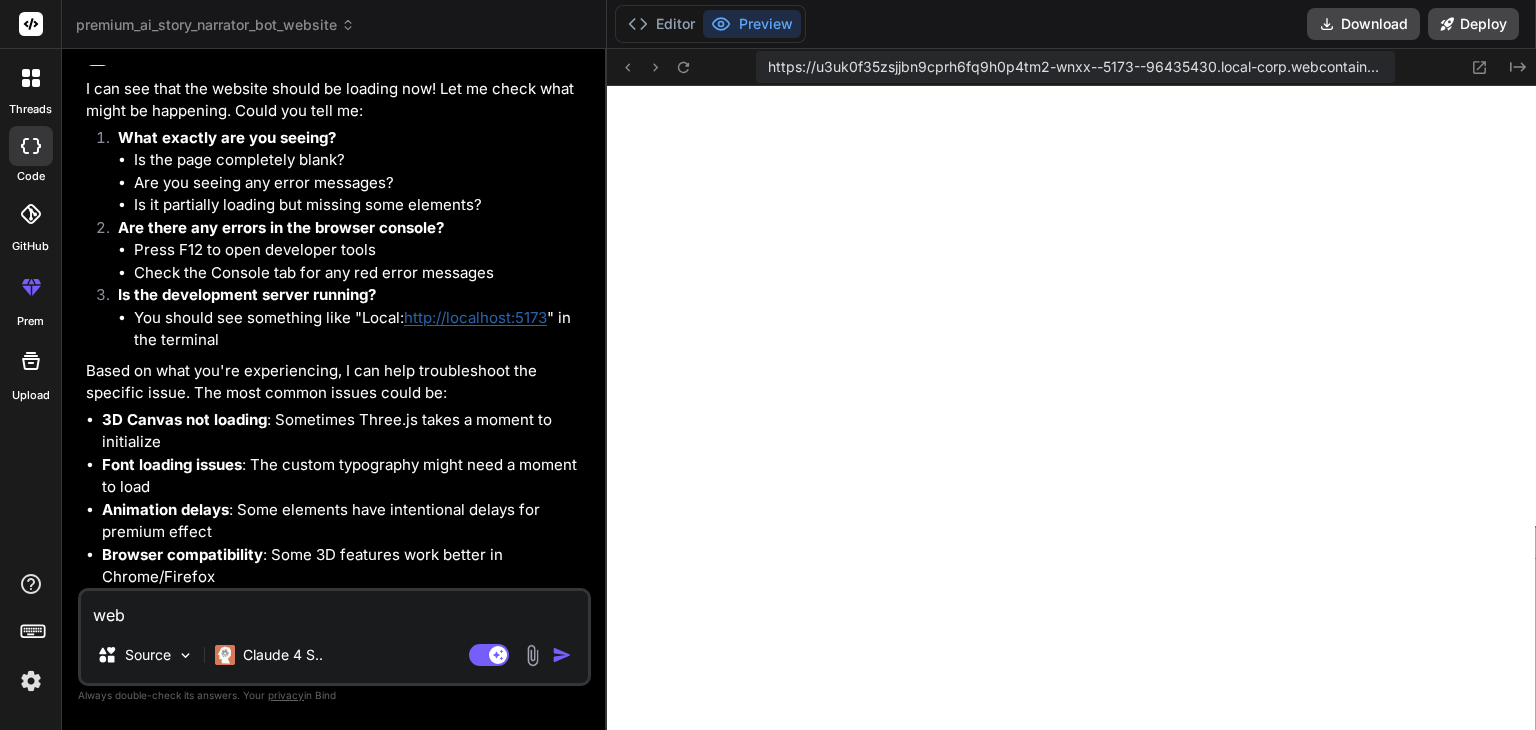 type on "webs" 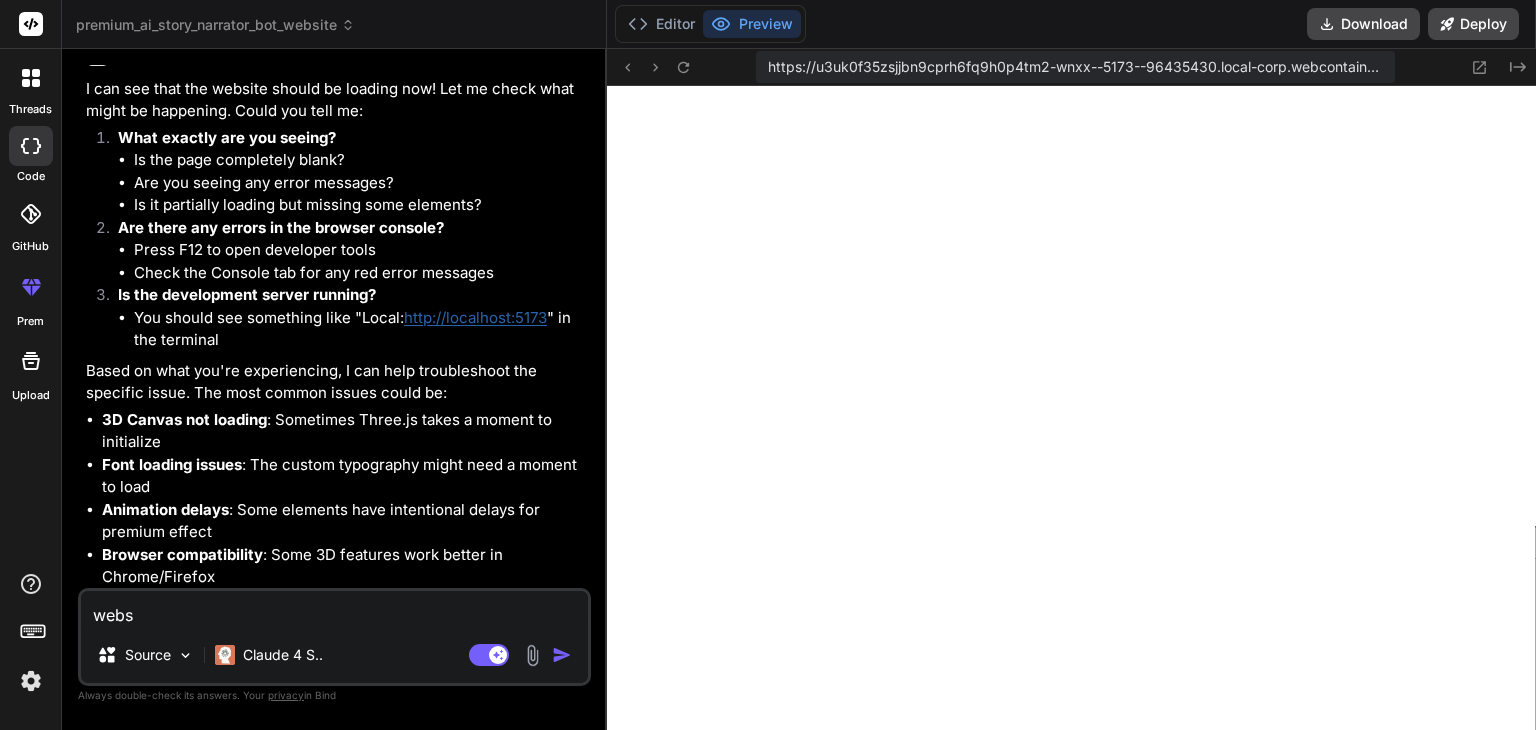 type on "x" 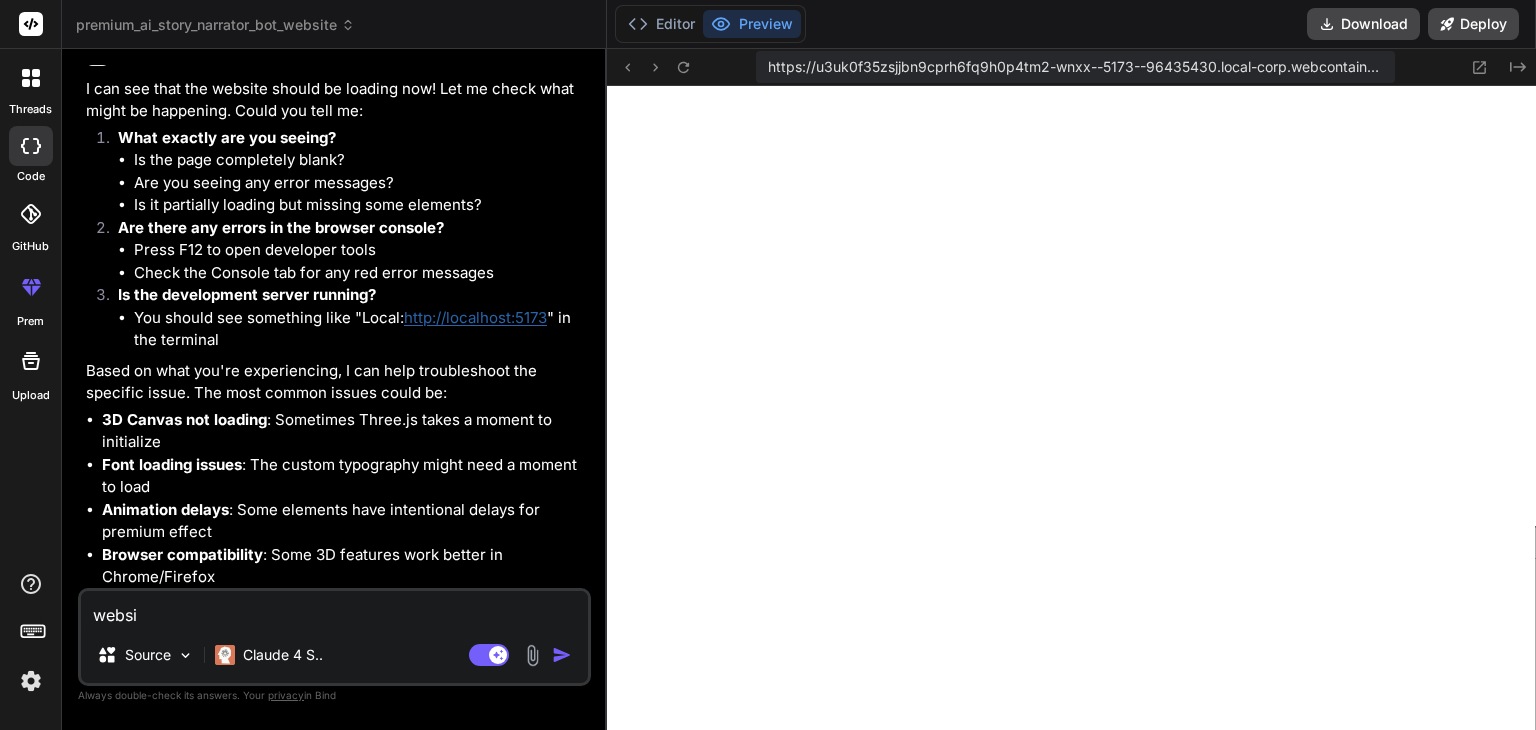 type on "websit" 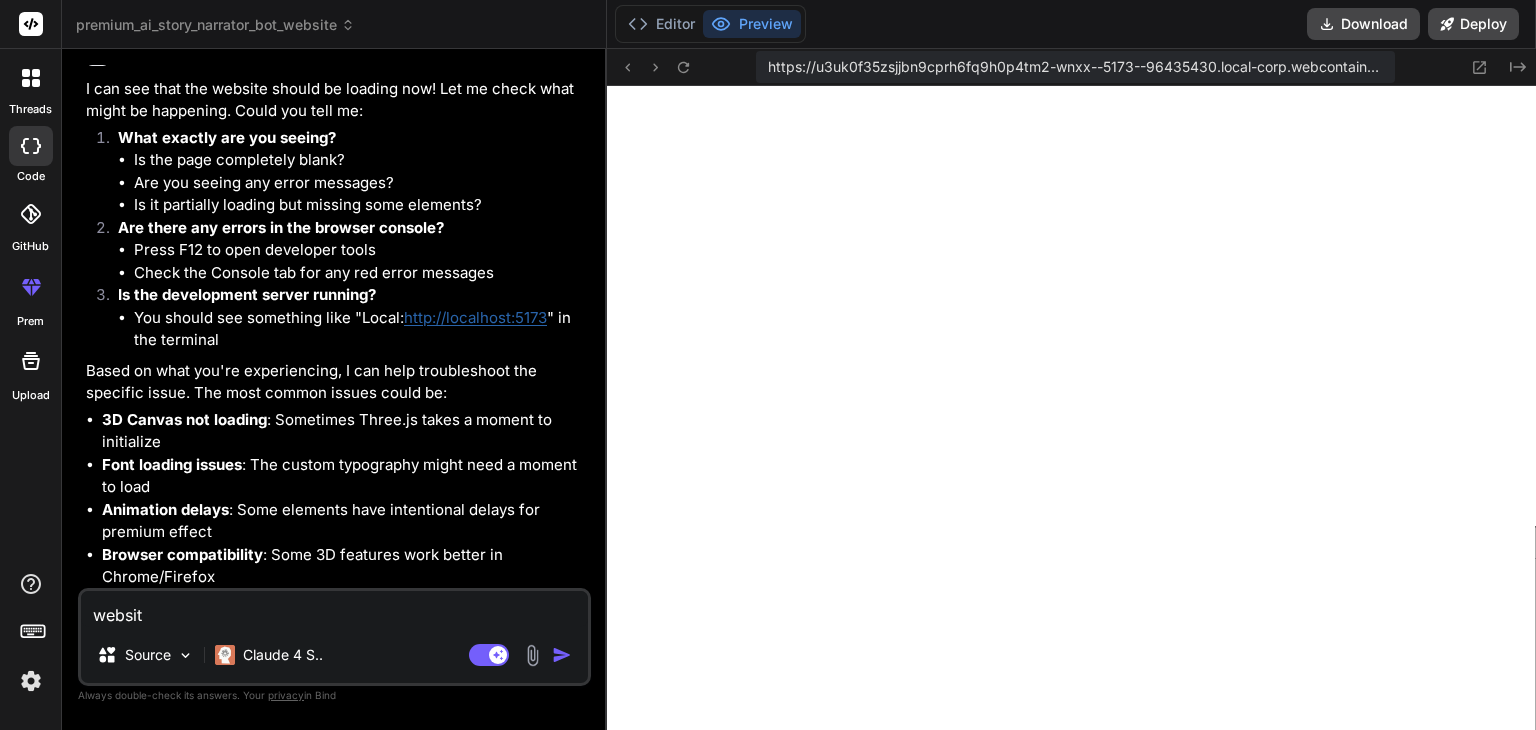 type on "website" 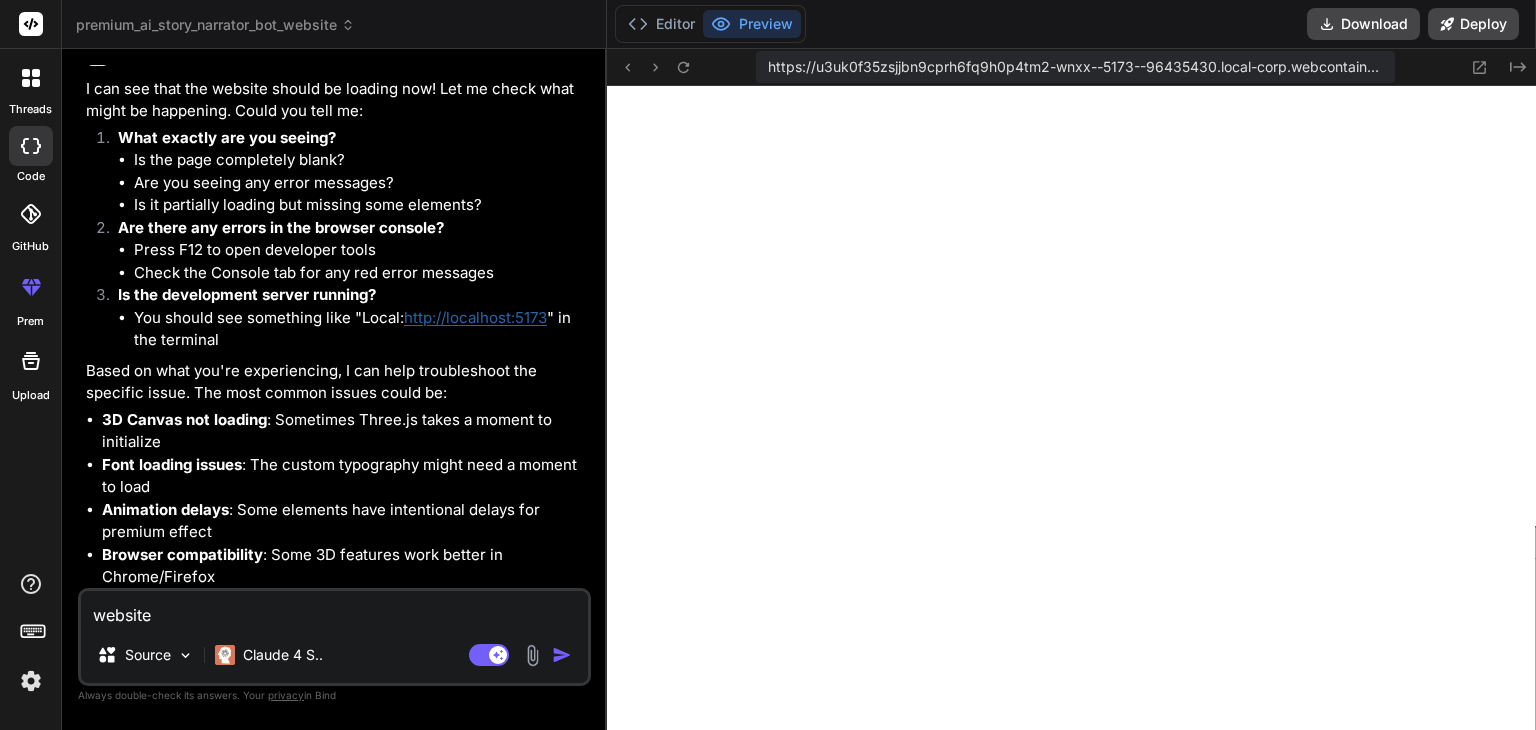 type on "website" 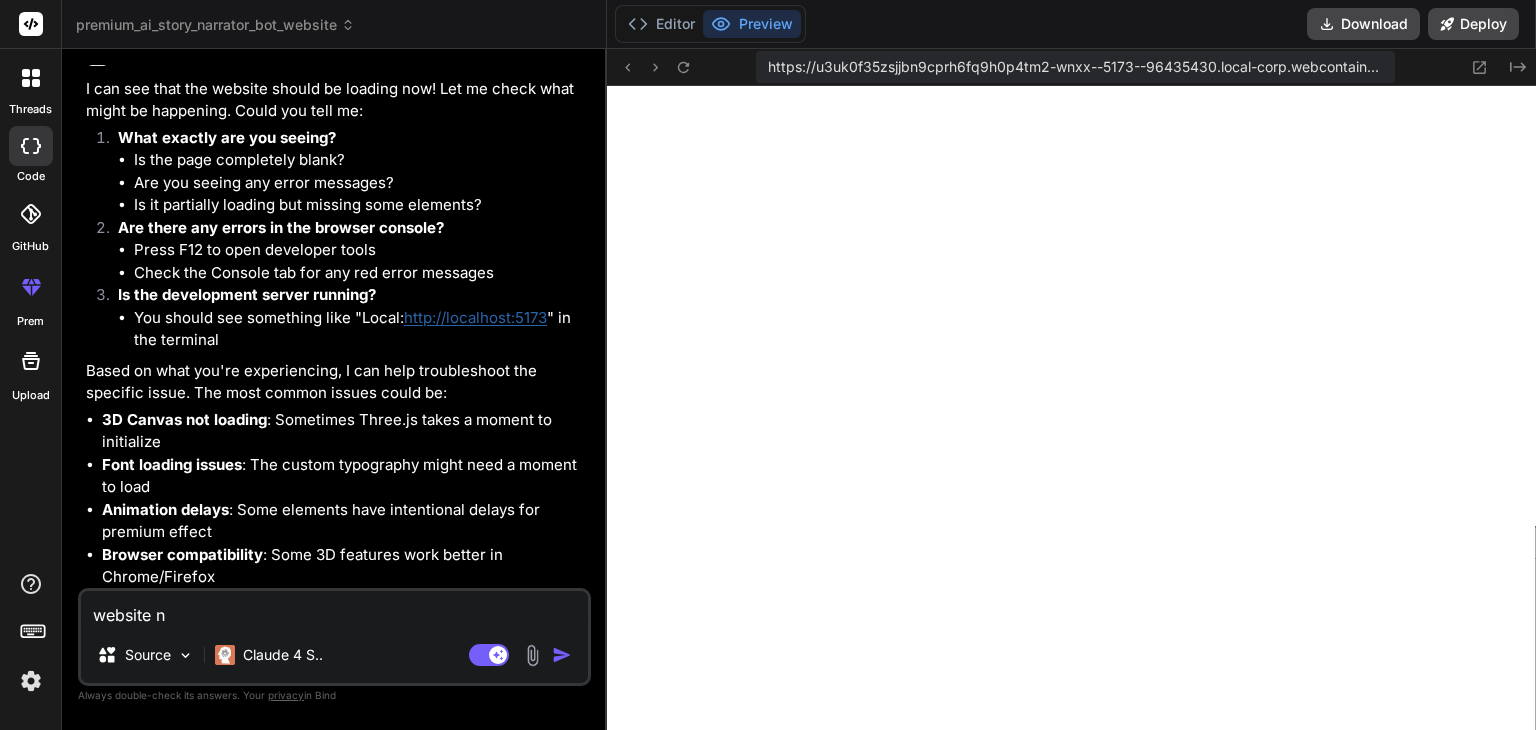 type on "website no" 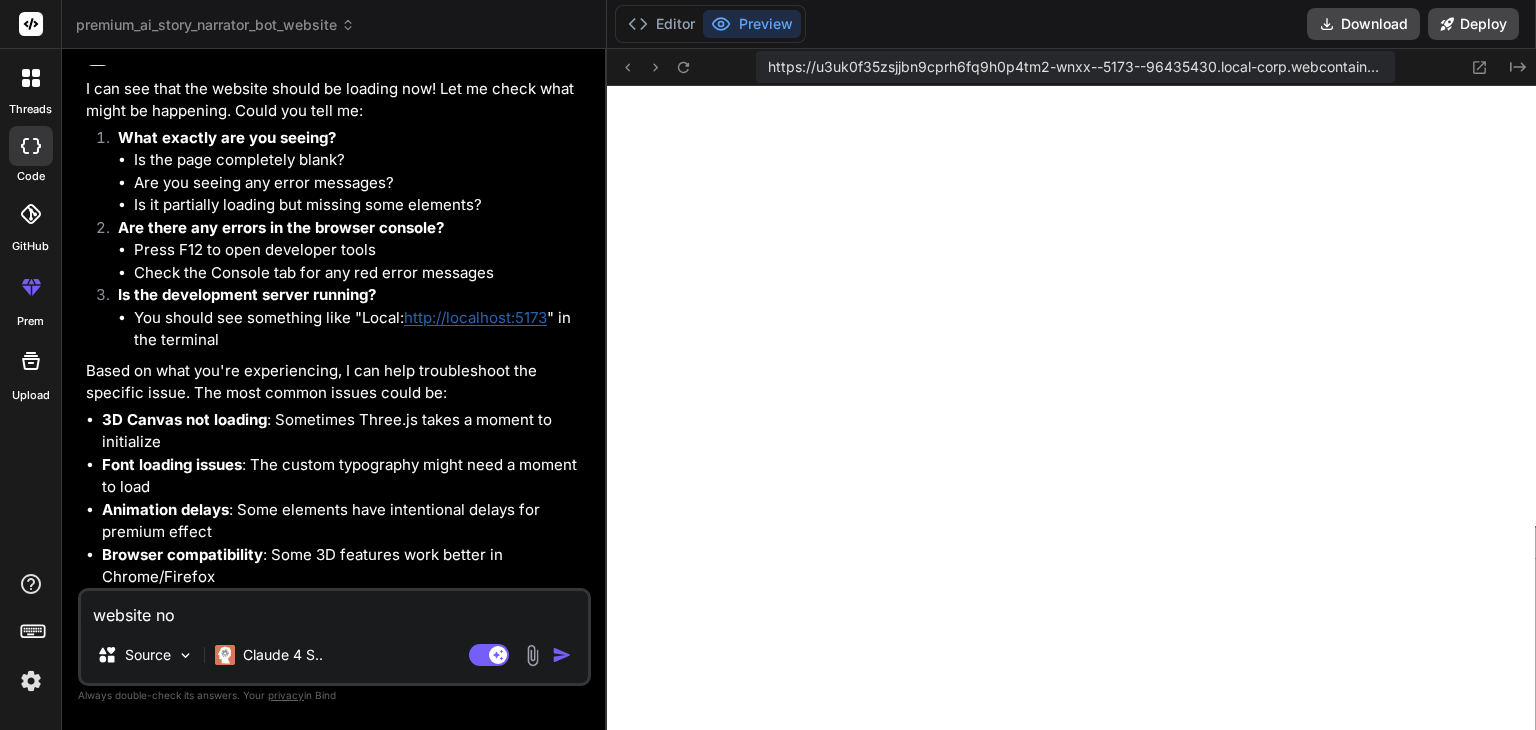 type on "website not" 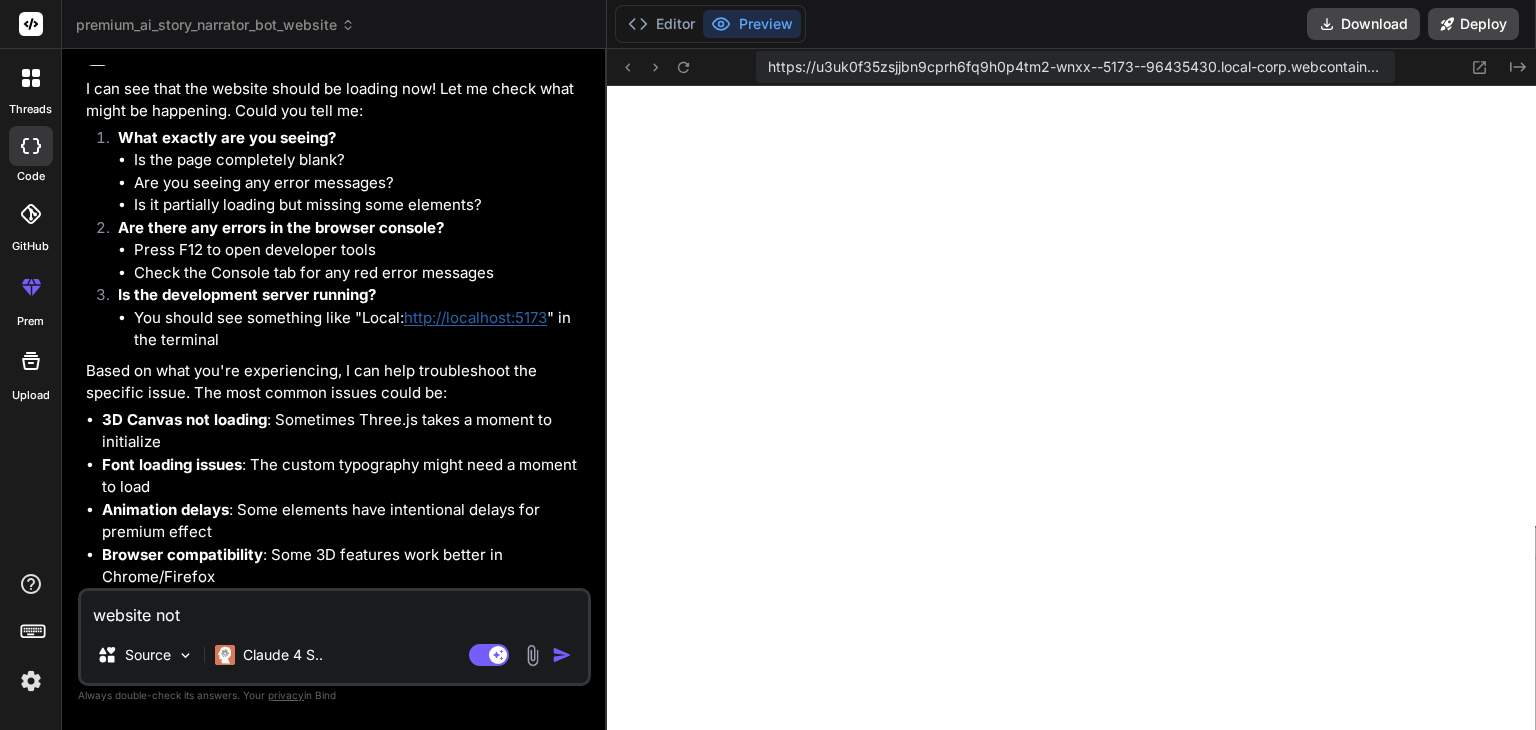 type on "website not" 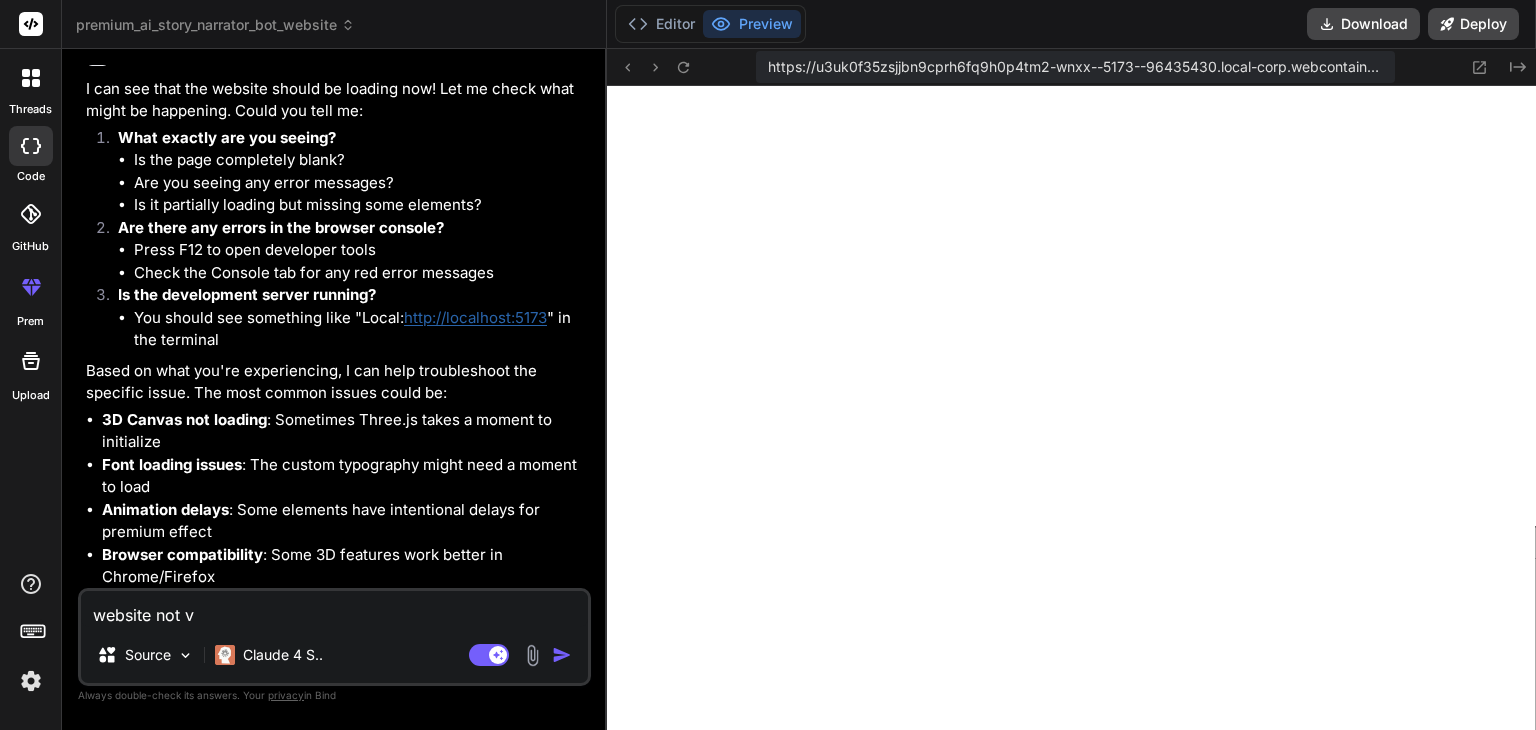 type on "website not vi" 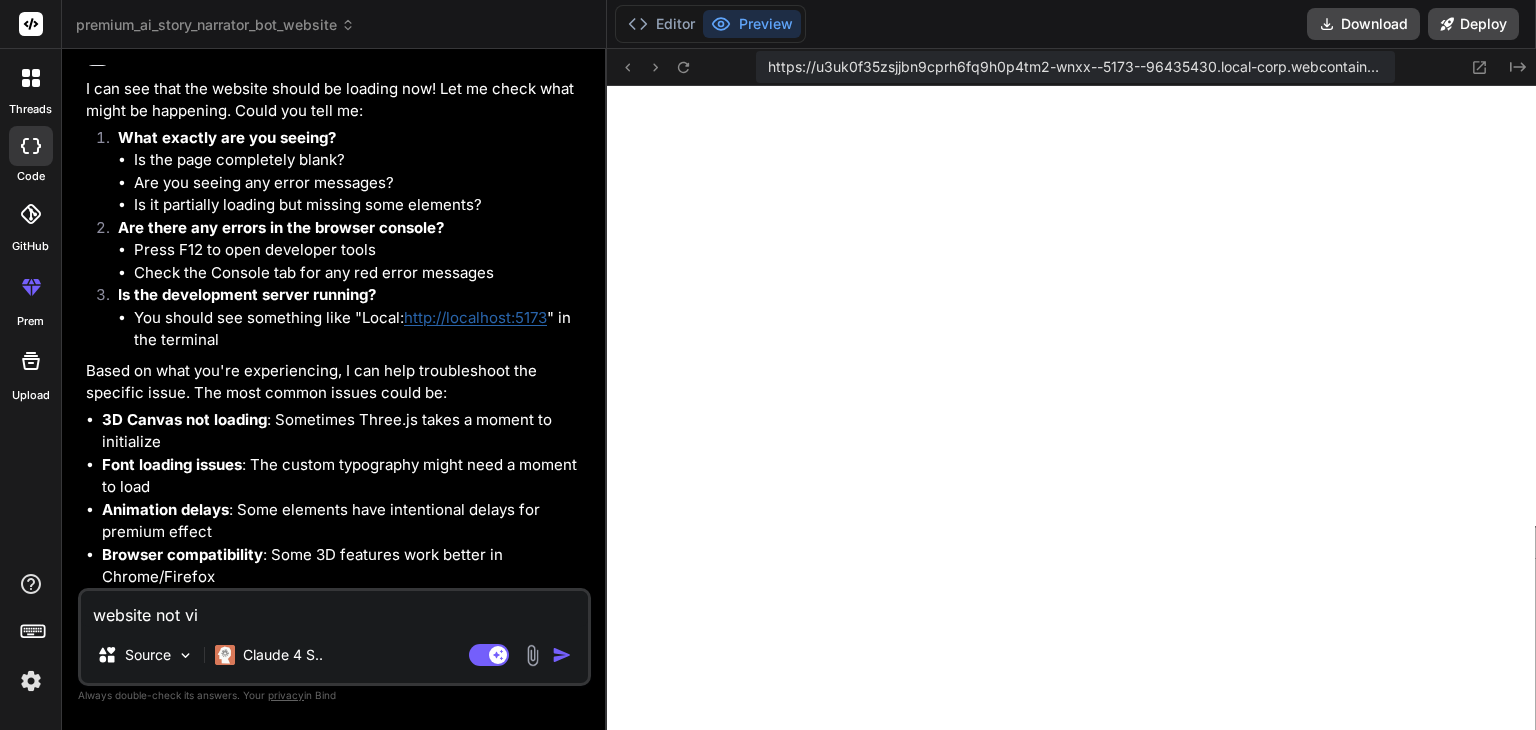 type on "website not vis" 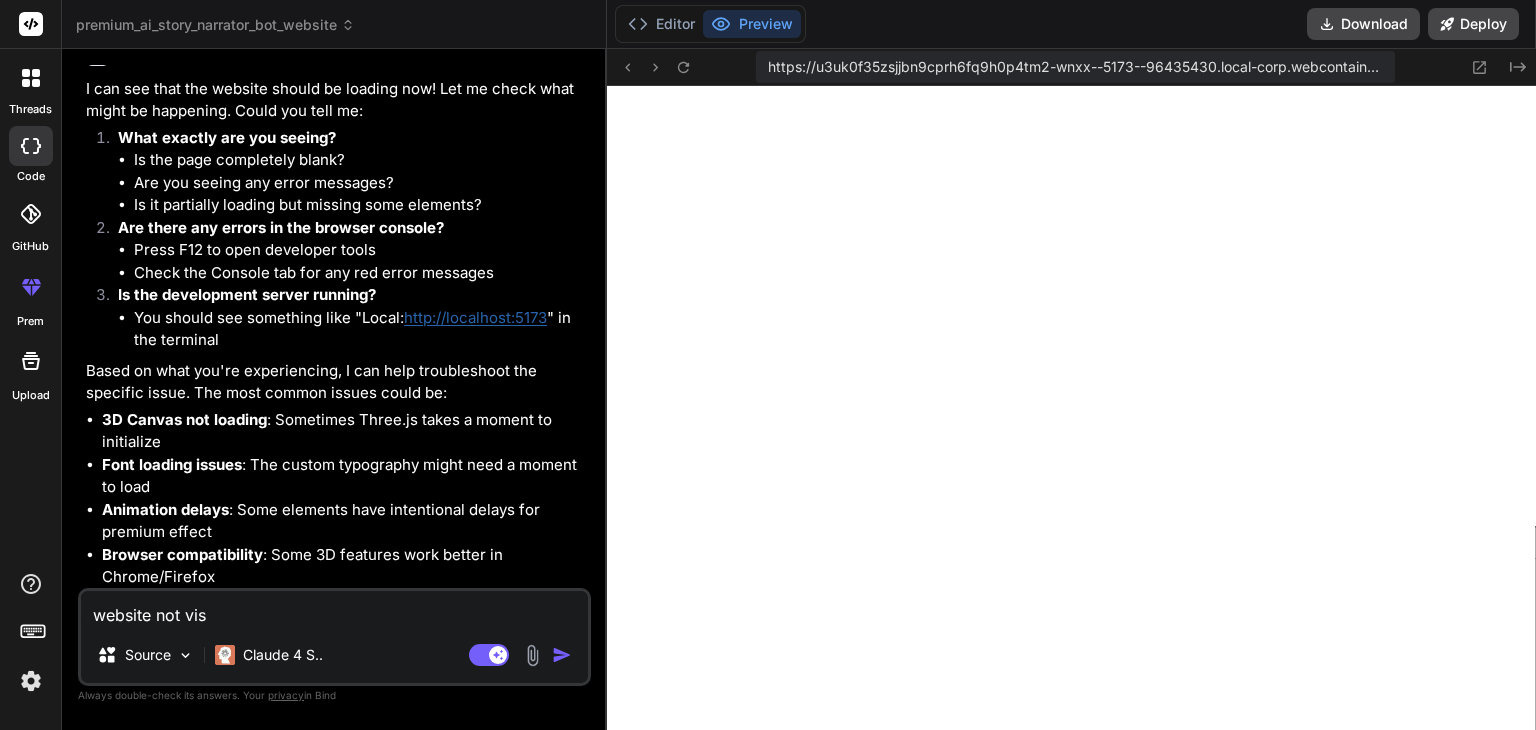 type on "website not visi" 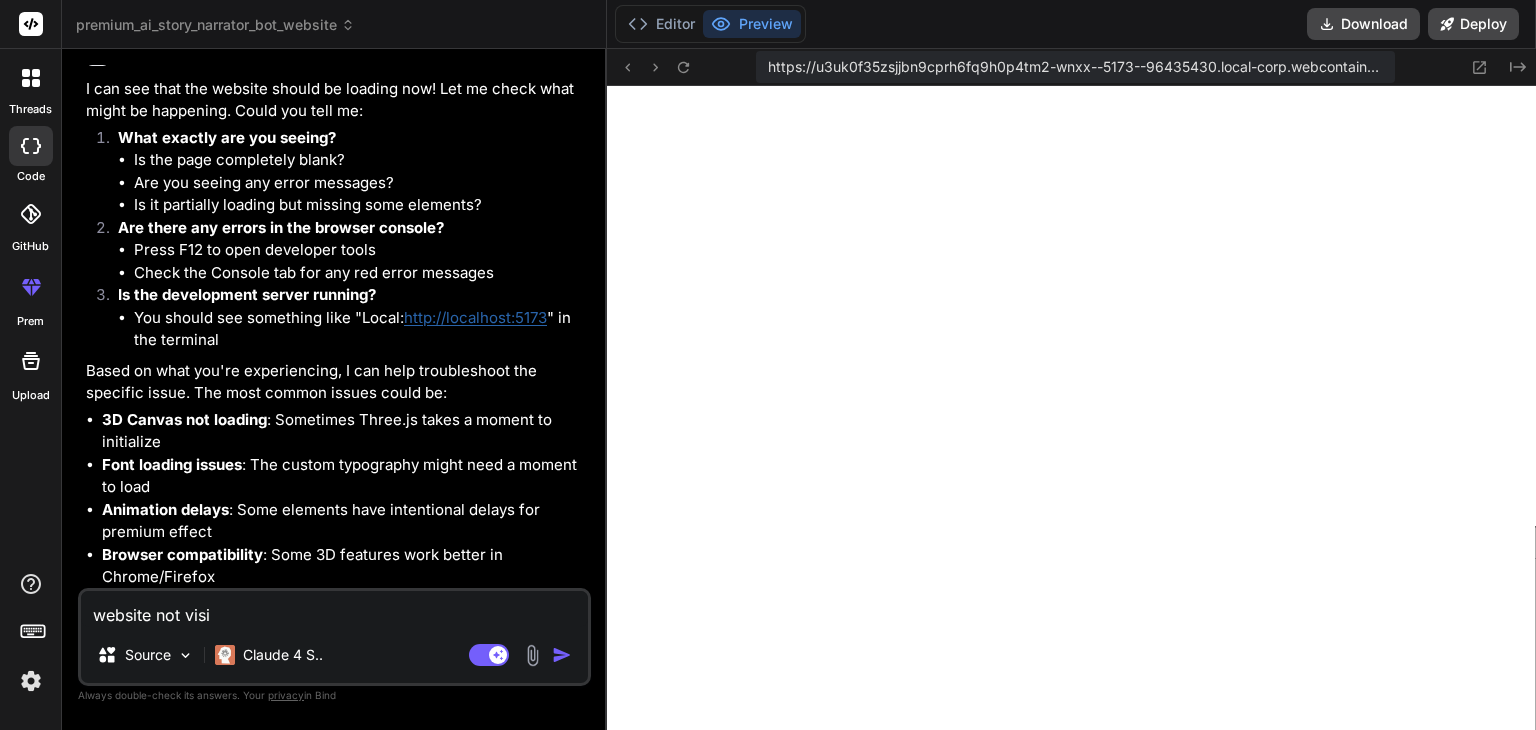 type on "website not visib" 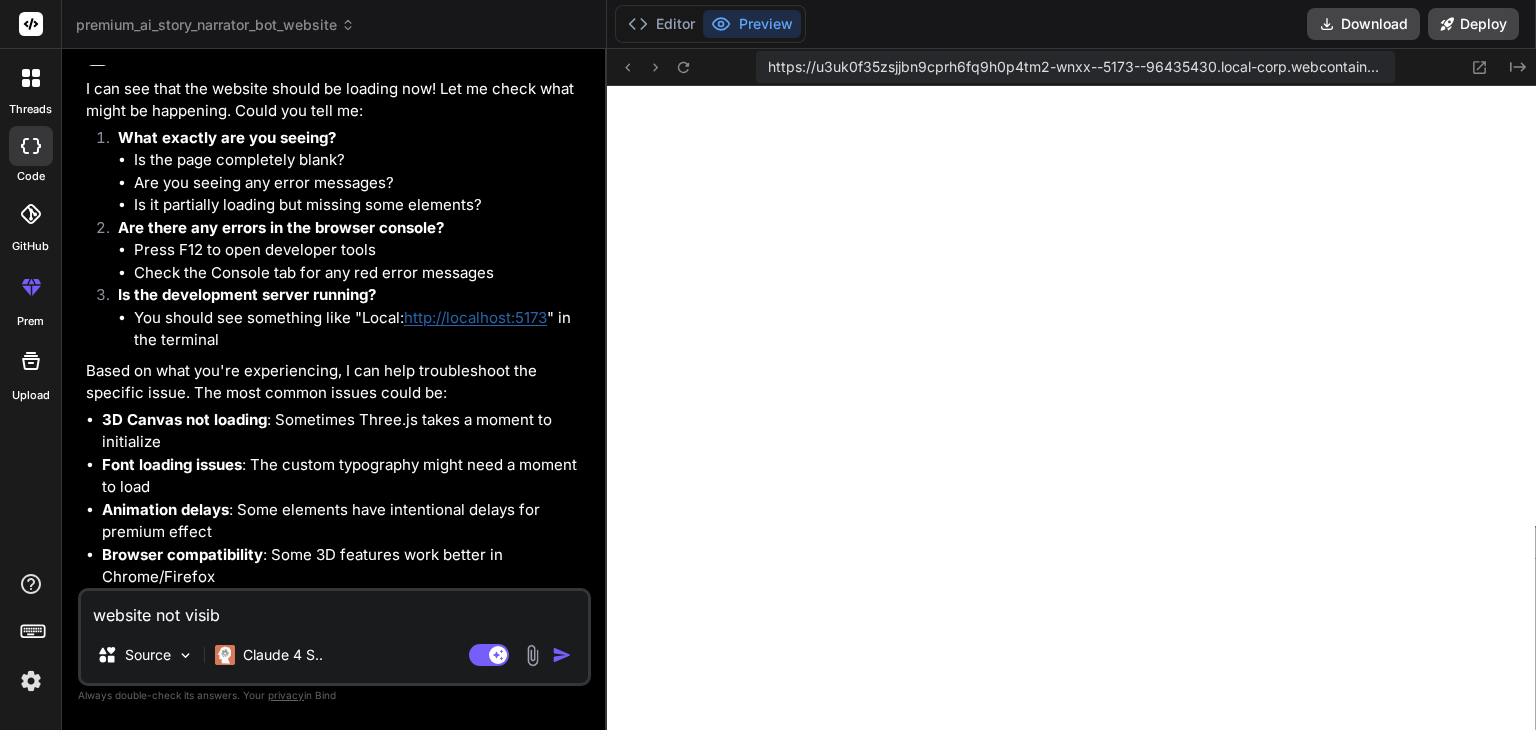 type on "x" 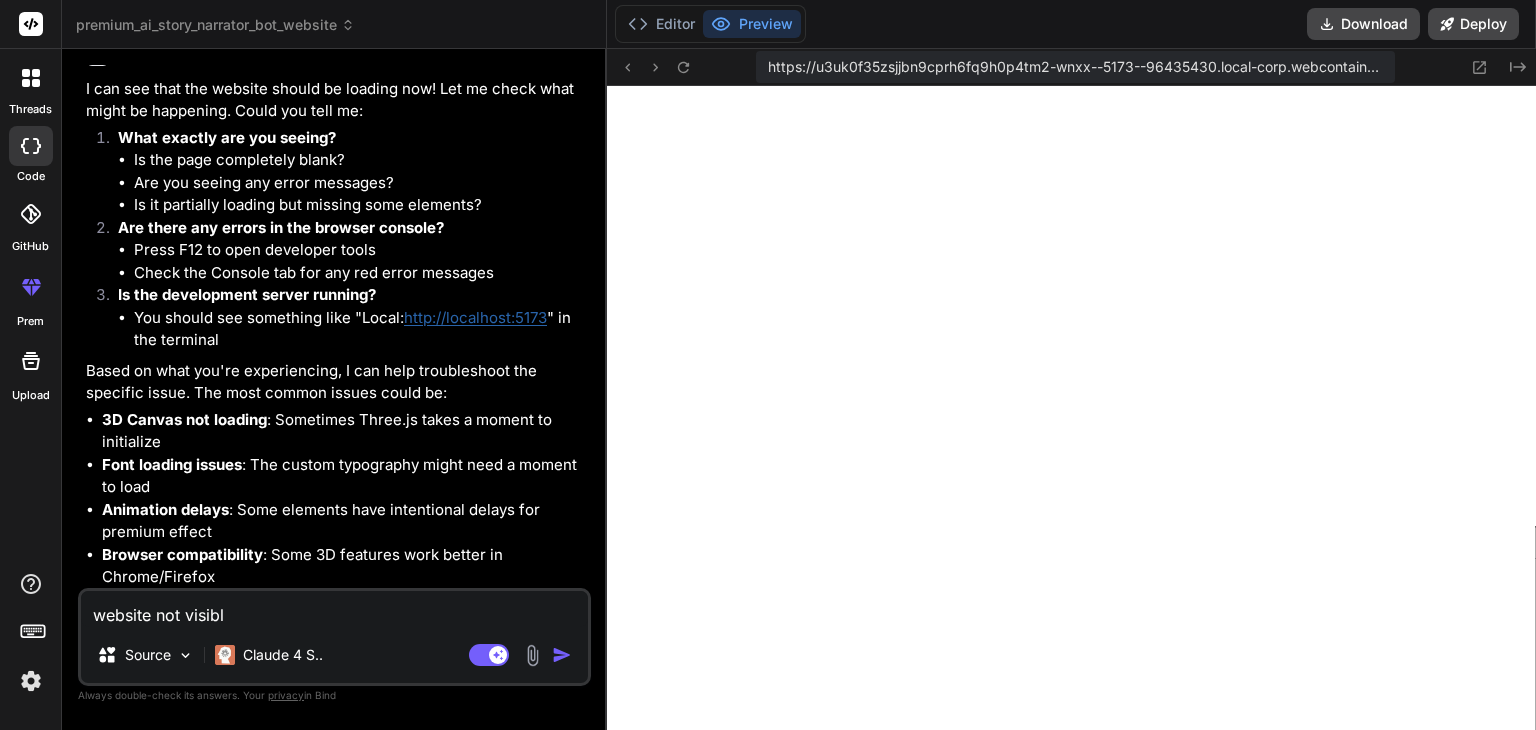 type on "website not visible" 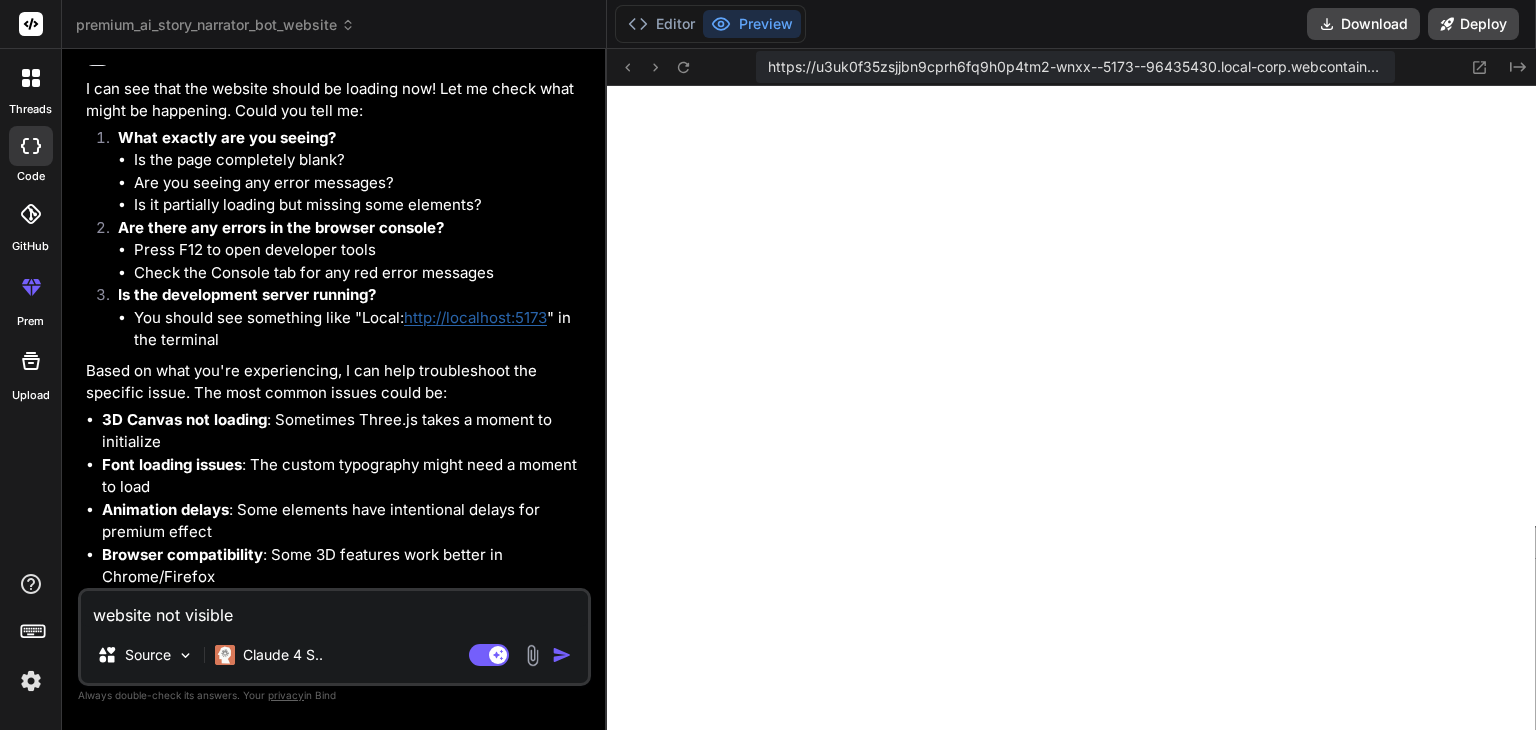 type 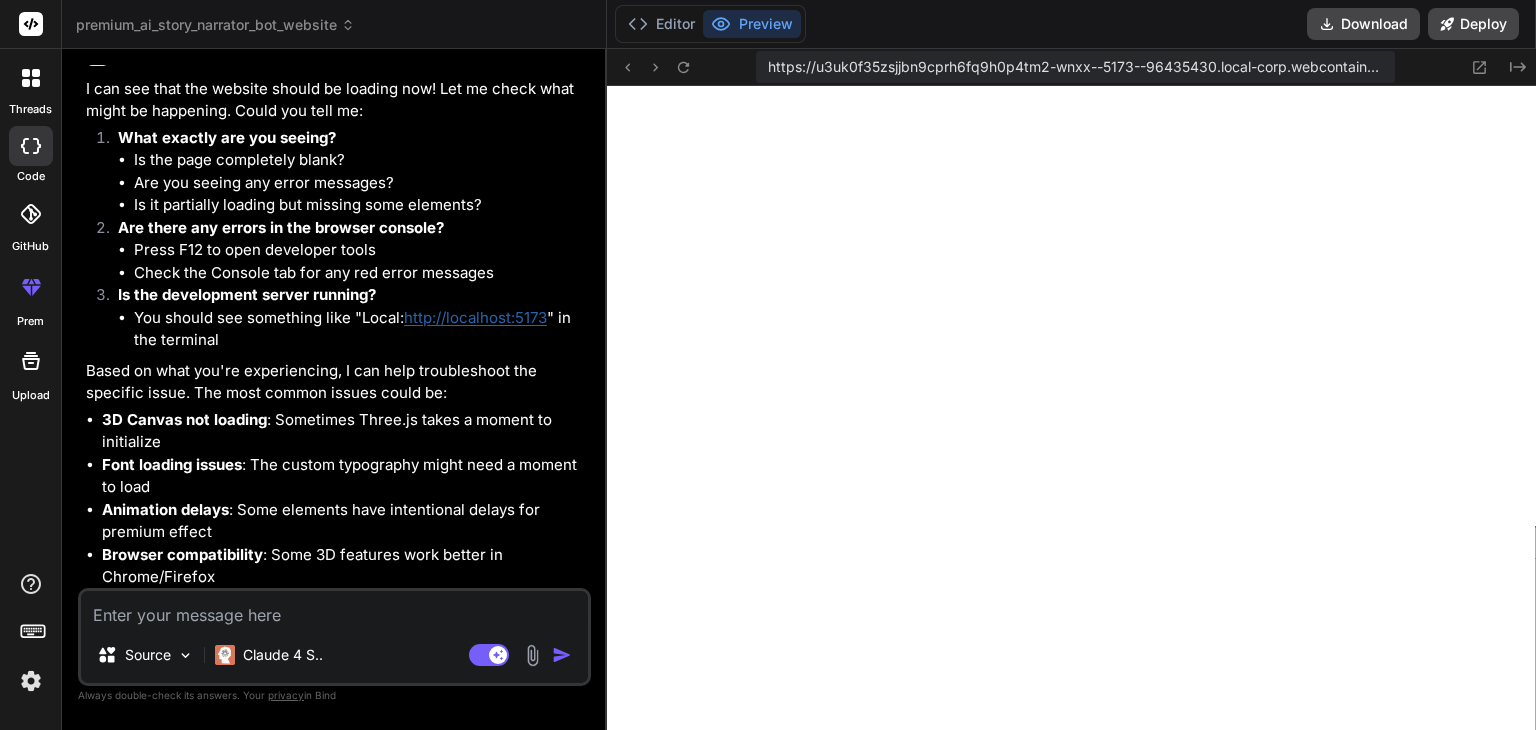 scroll, scrollTop: 8346, scrollLeft: 0, axis: vertical 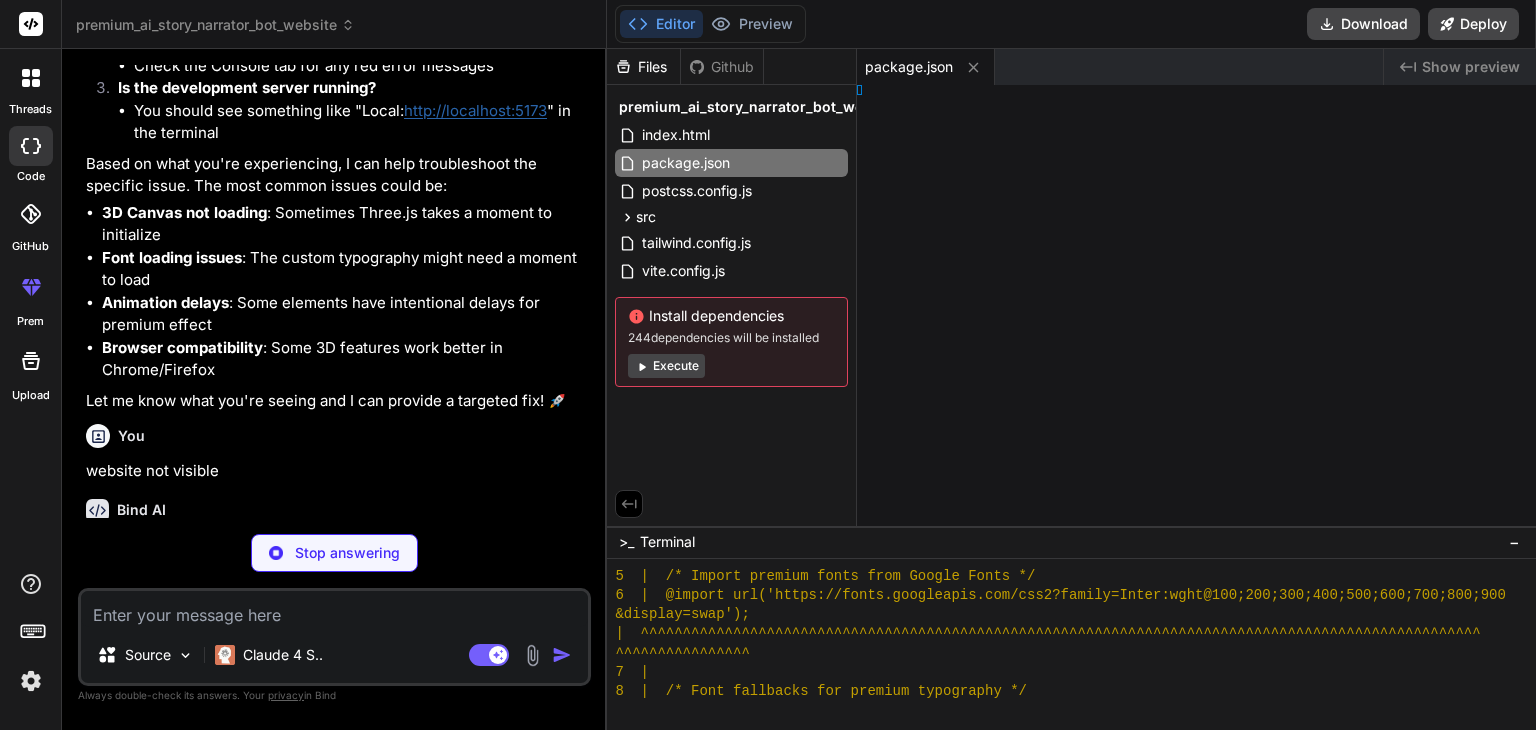 type on "x" 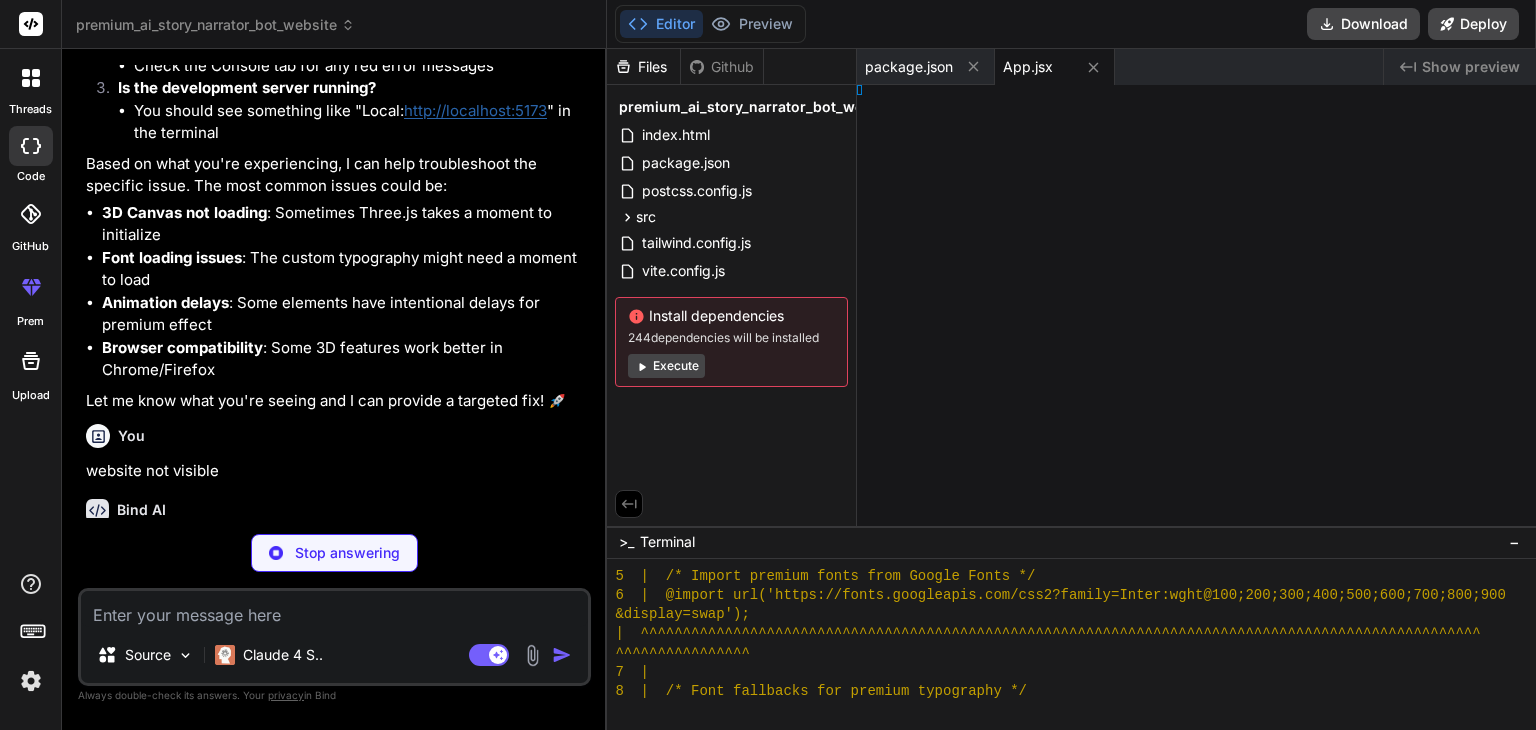 type on "x" 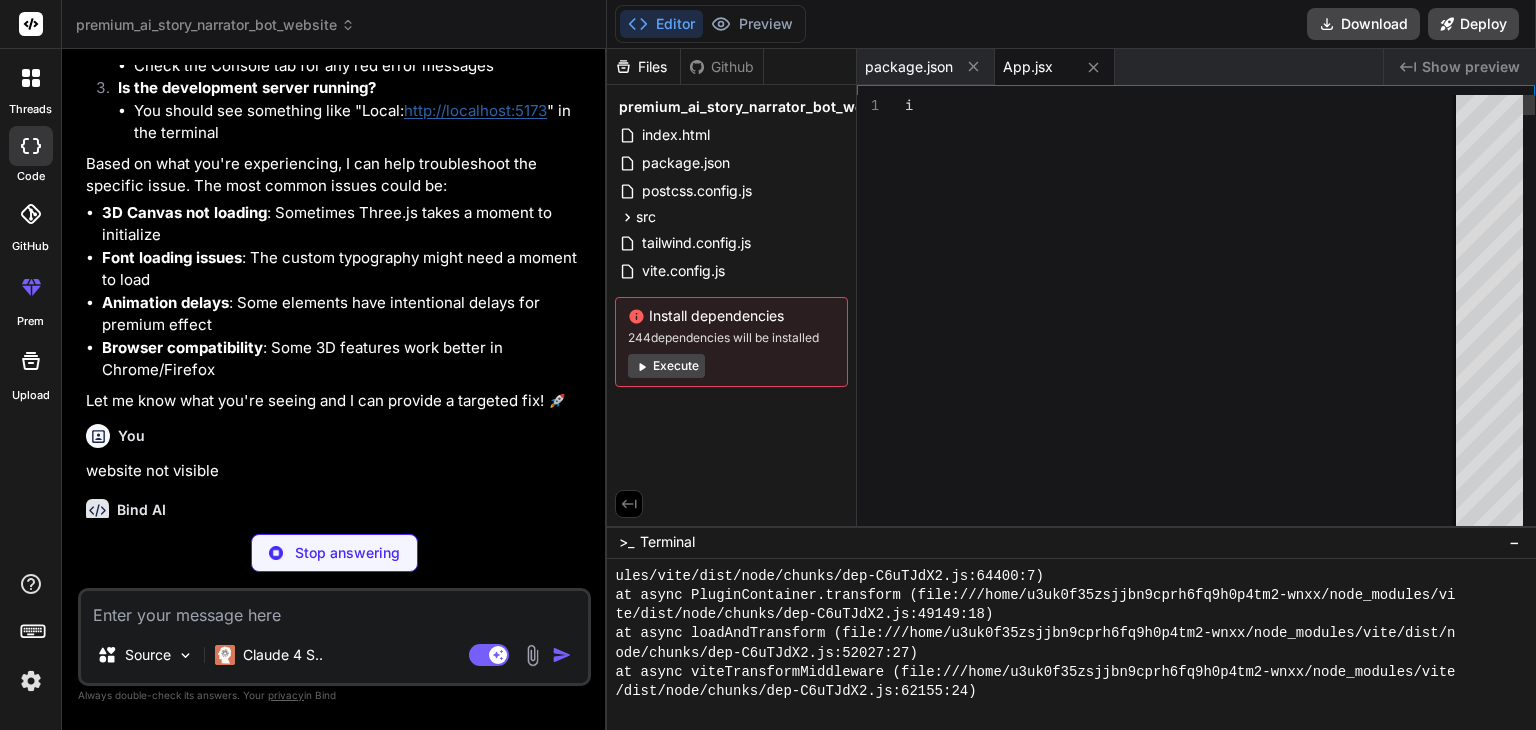 type on ")
}
export default App" 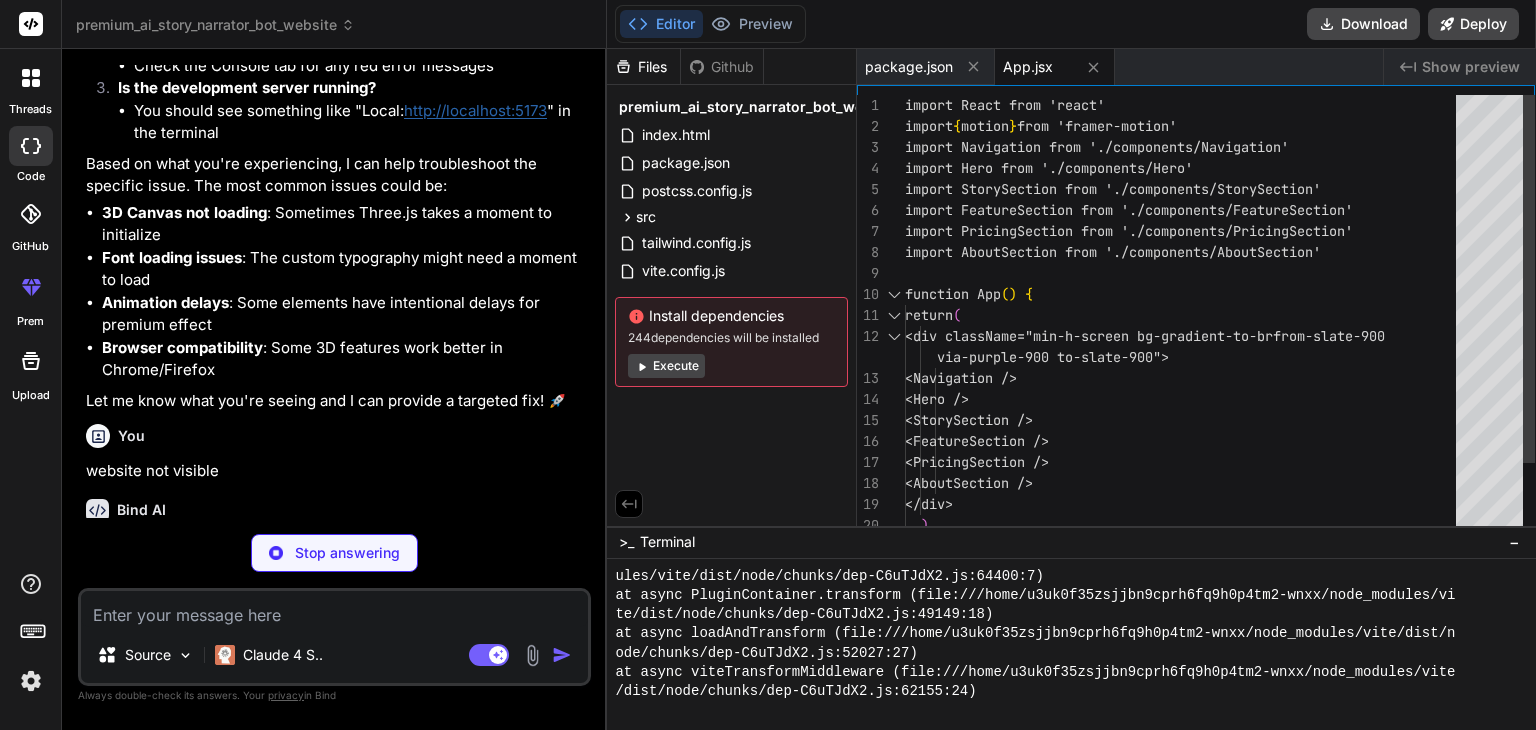 scroll, scrollTop: 1285, scrollLeft: 0, axis: vertical 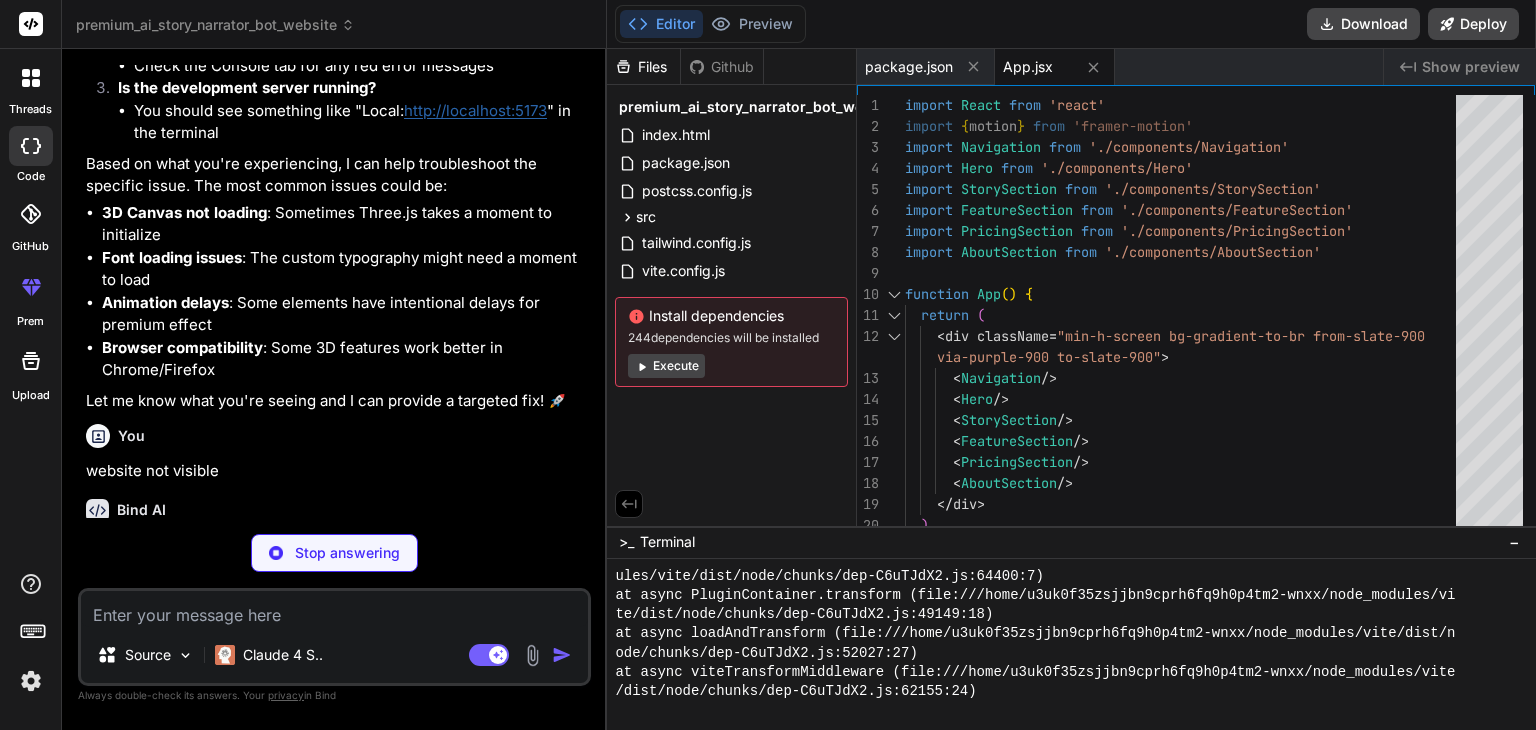 type on "x" 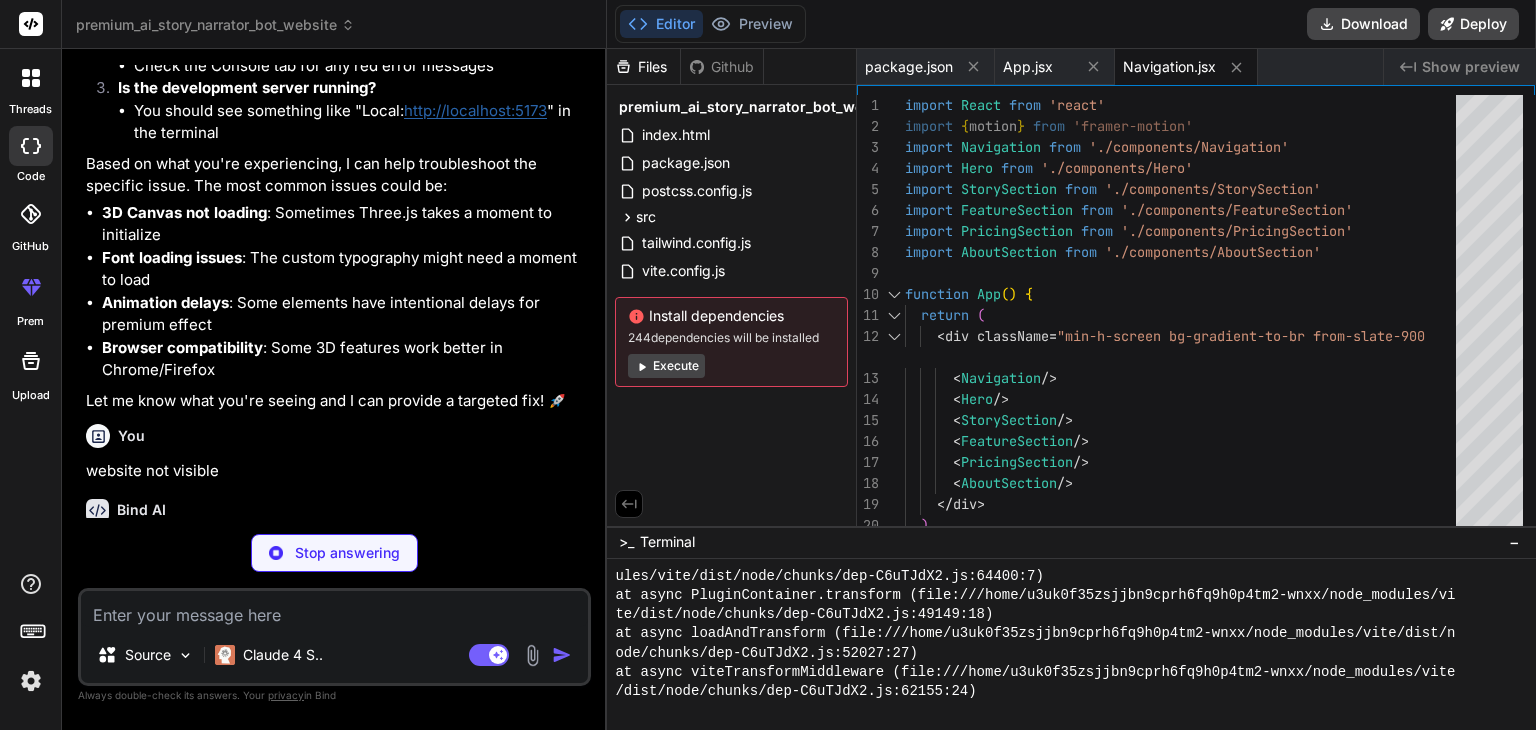 type on "x" 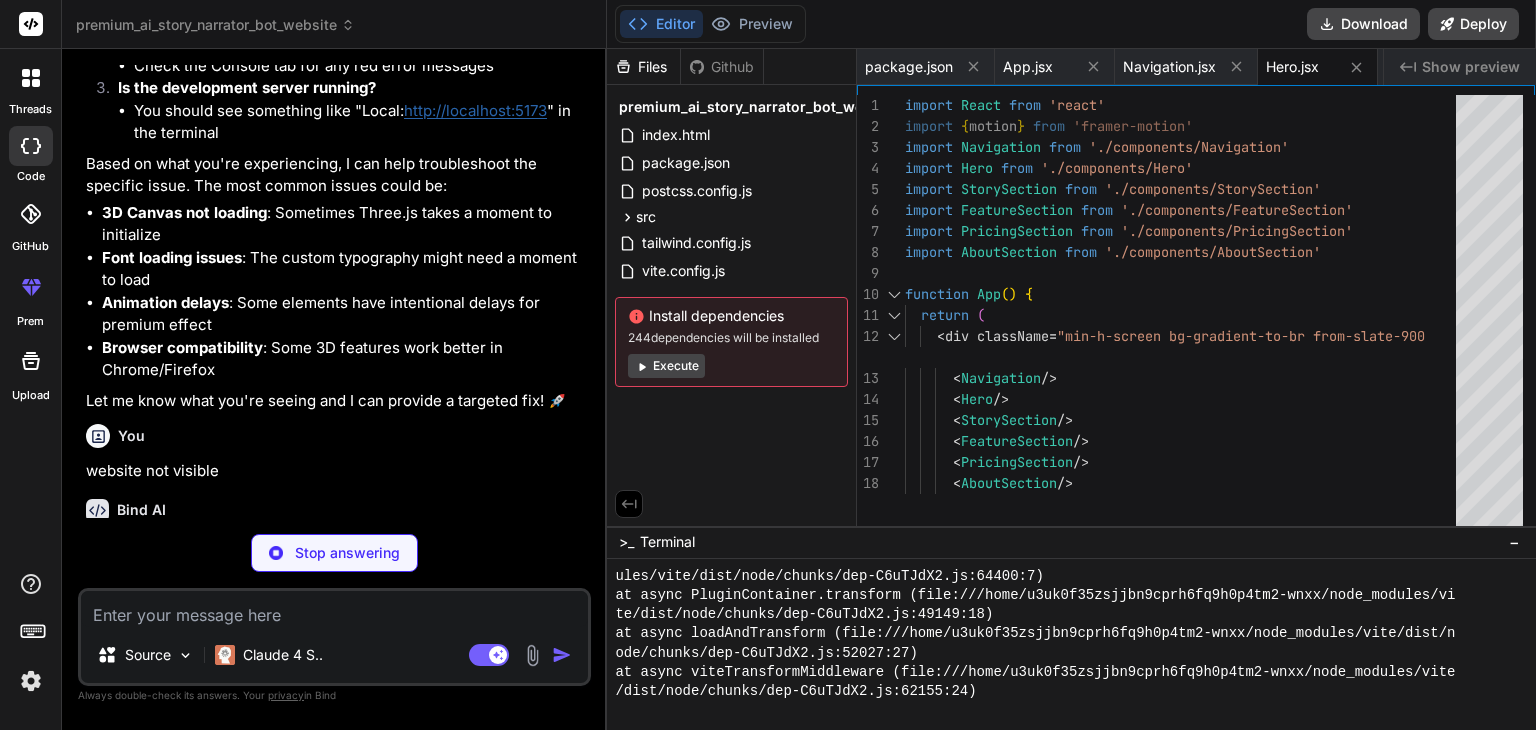type on "x" 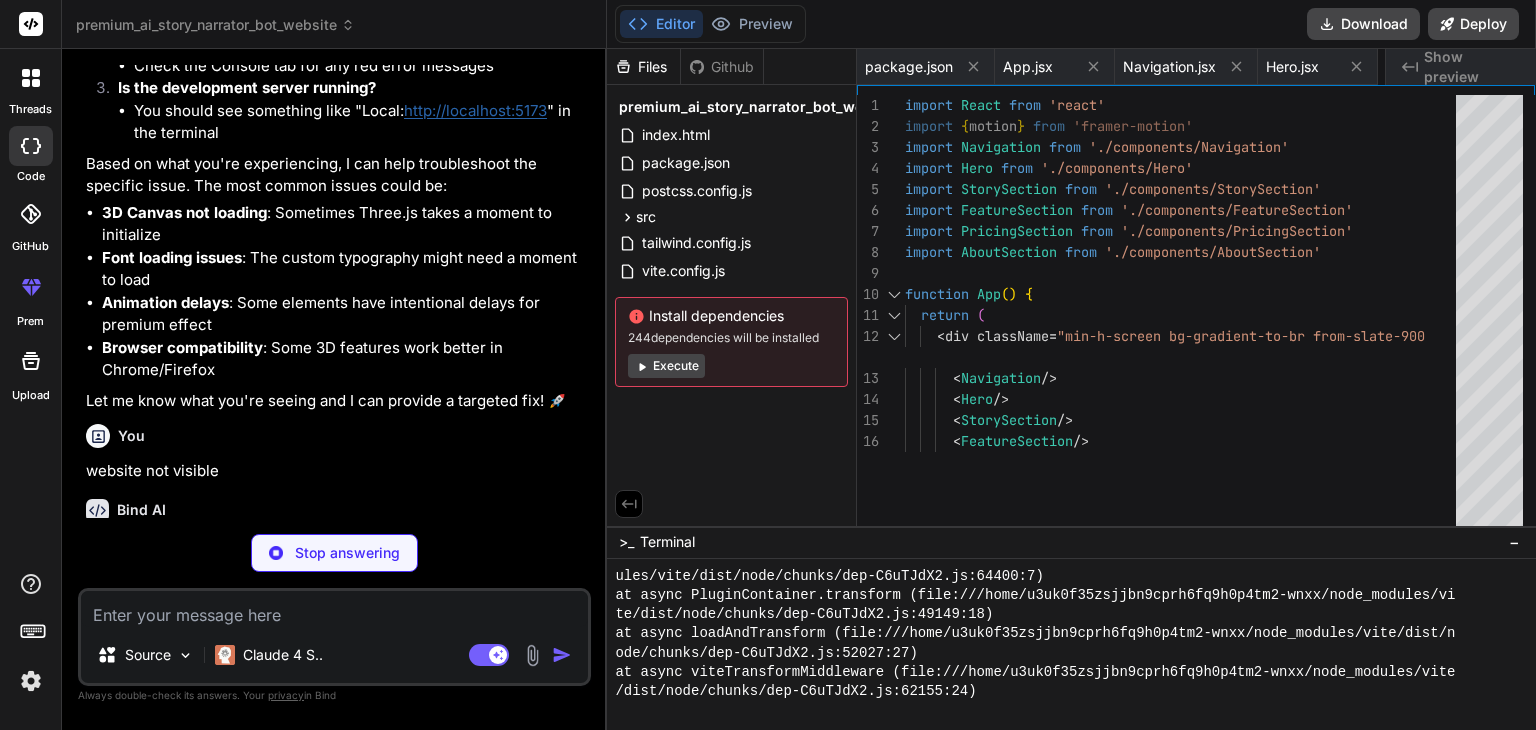 type on "x" 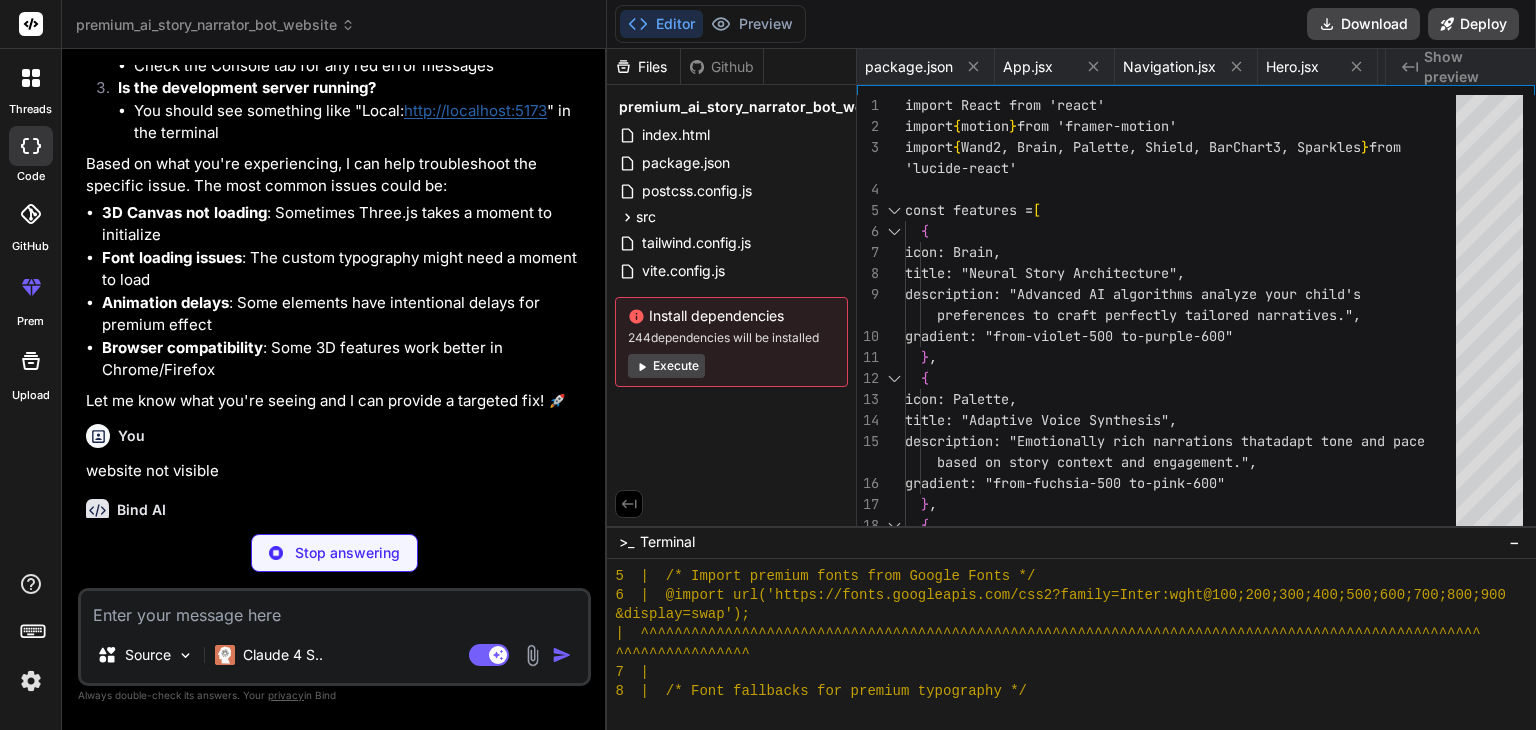 scroll, scrollTop: 0, scrollLeft: 322, axis: horizontal 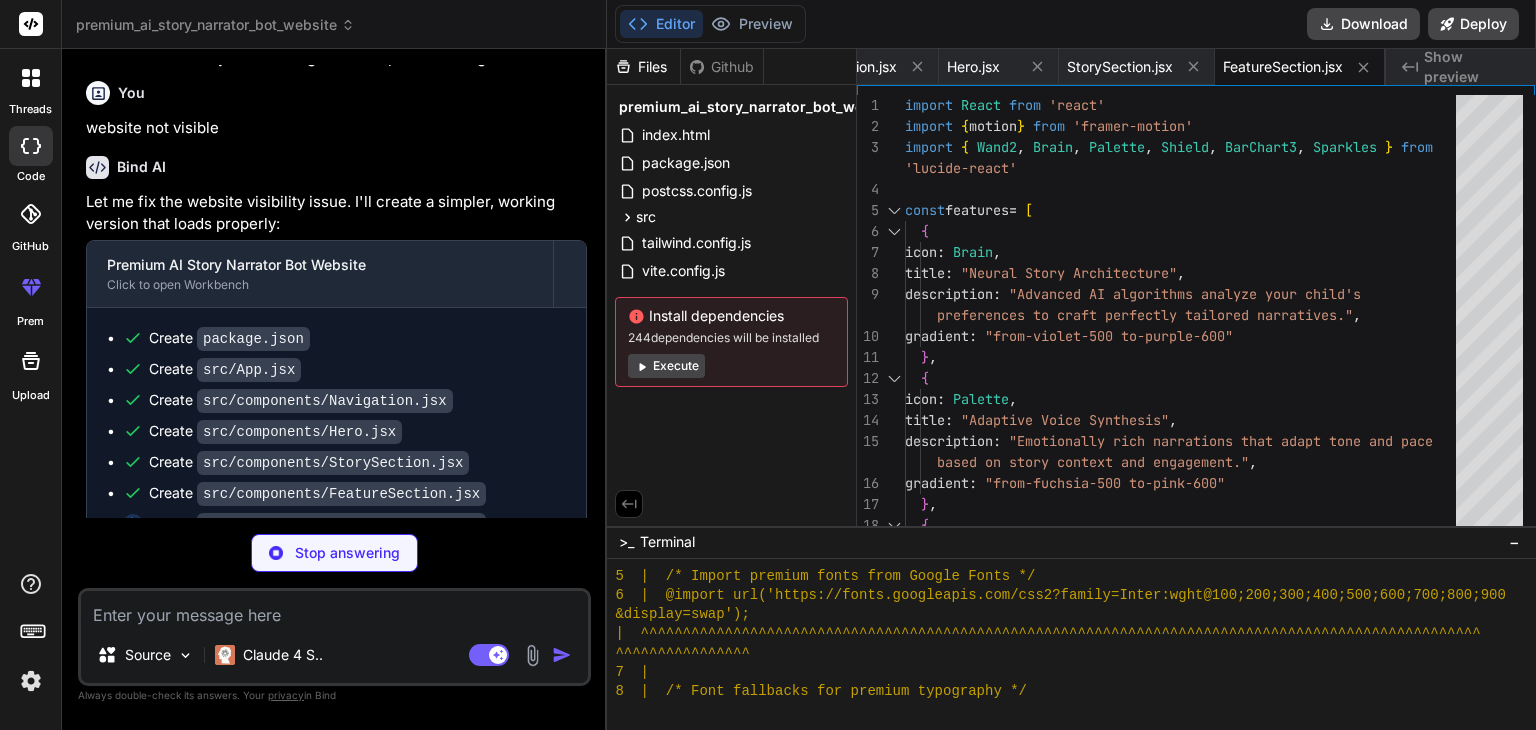 type on "x" 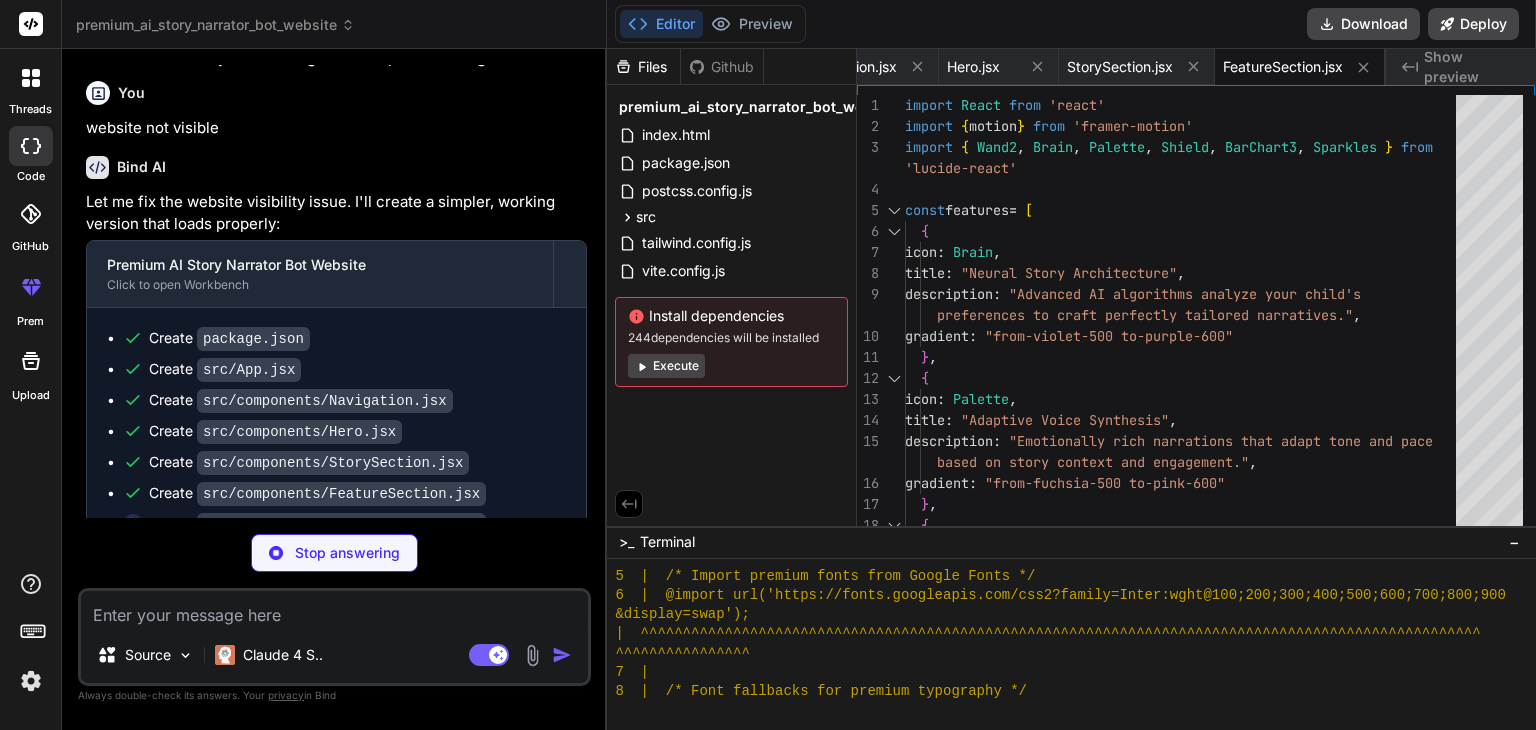 type on "</div>
</section>
)
}
export default PricingSection" 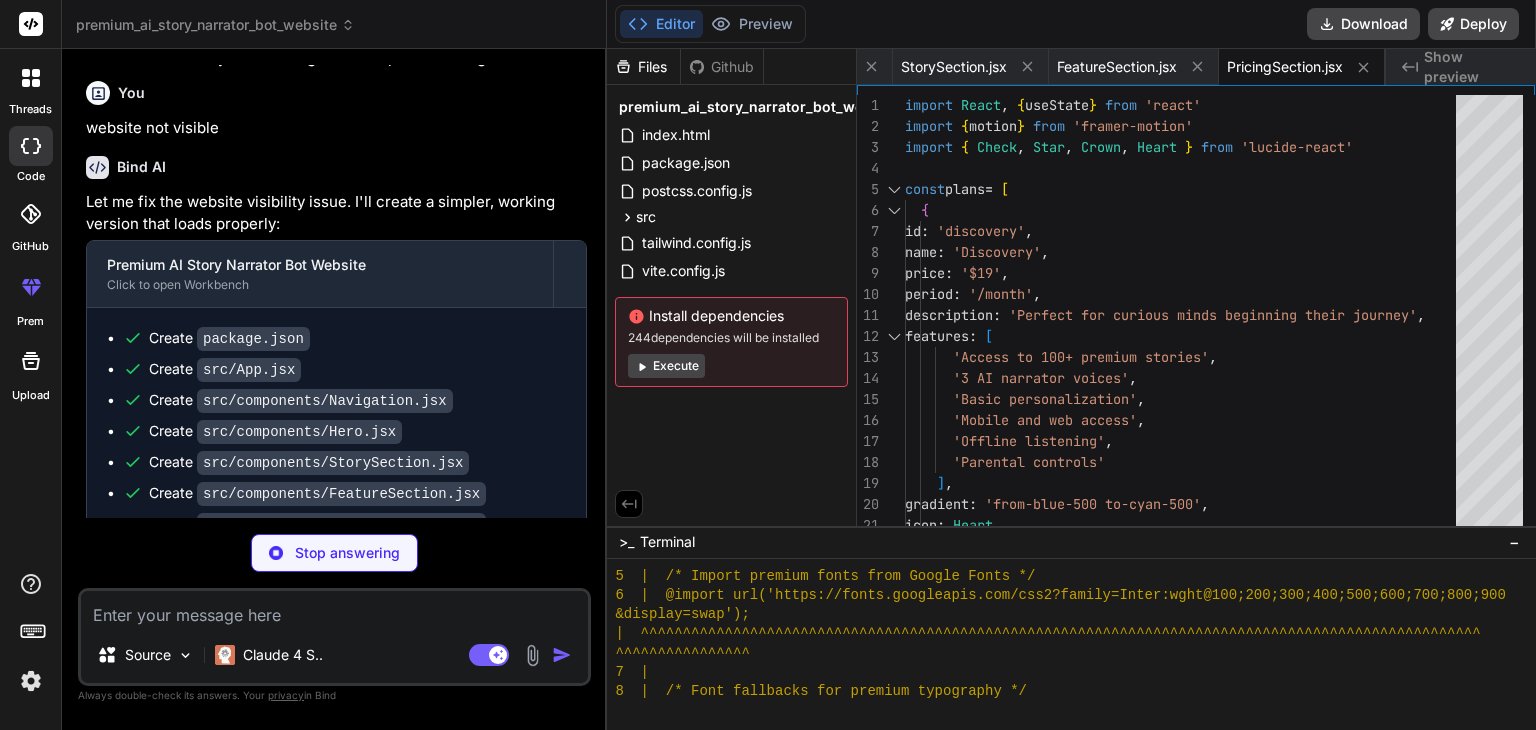 type on "x" 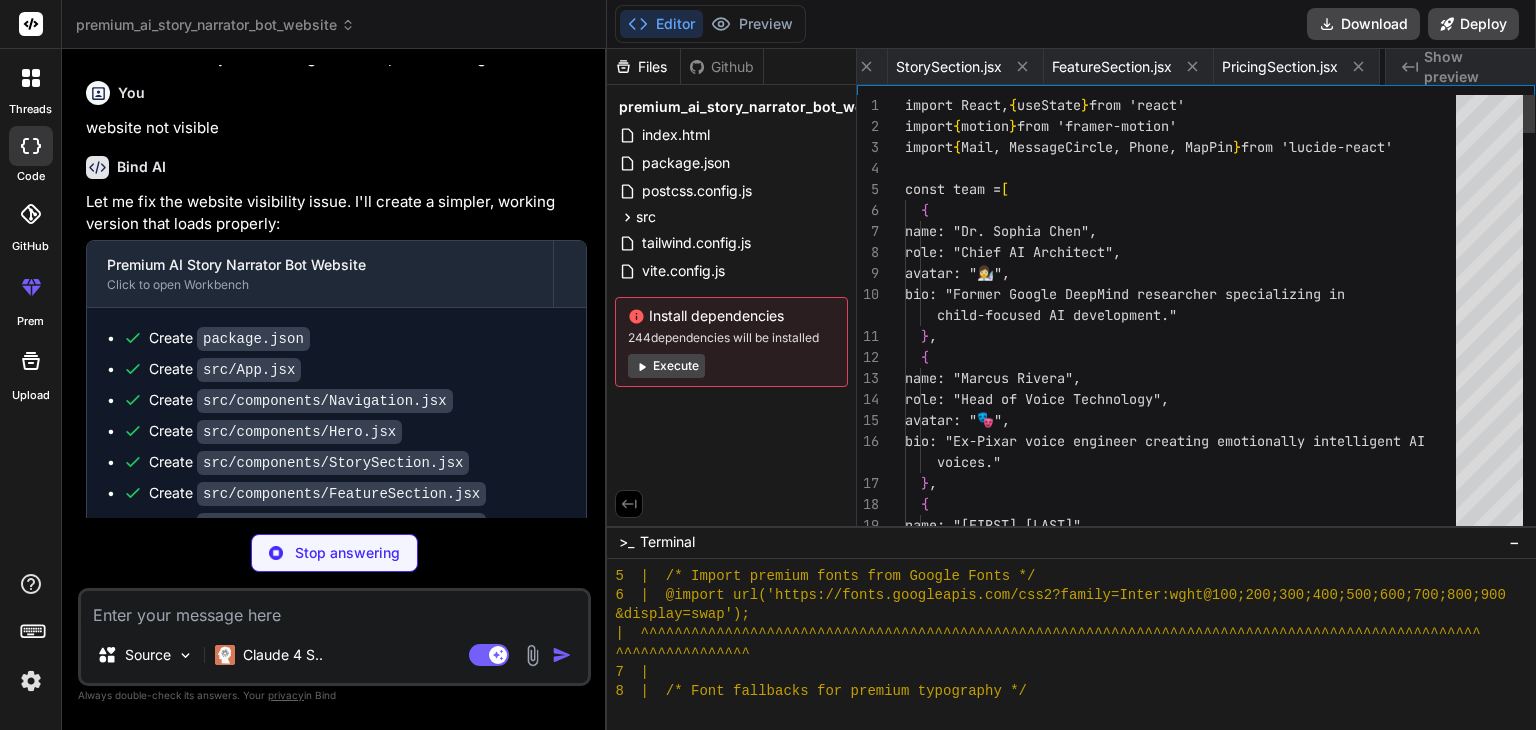 scroll, scrollTop: 0, scrollLeft: 652, axis: horizontal 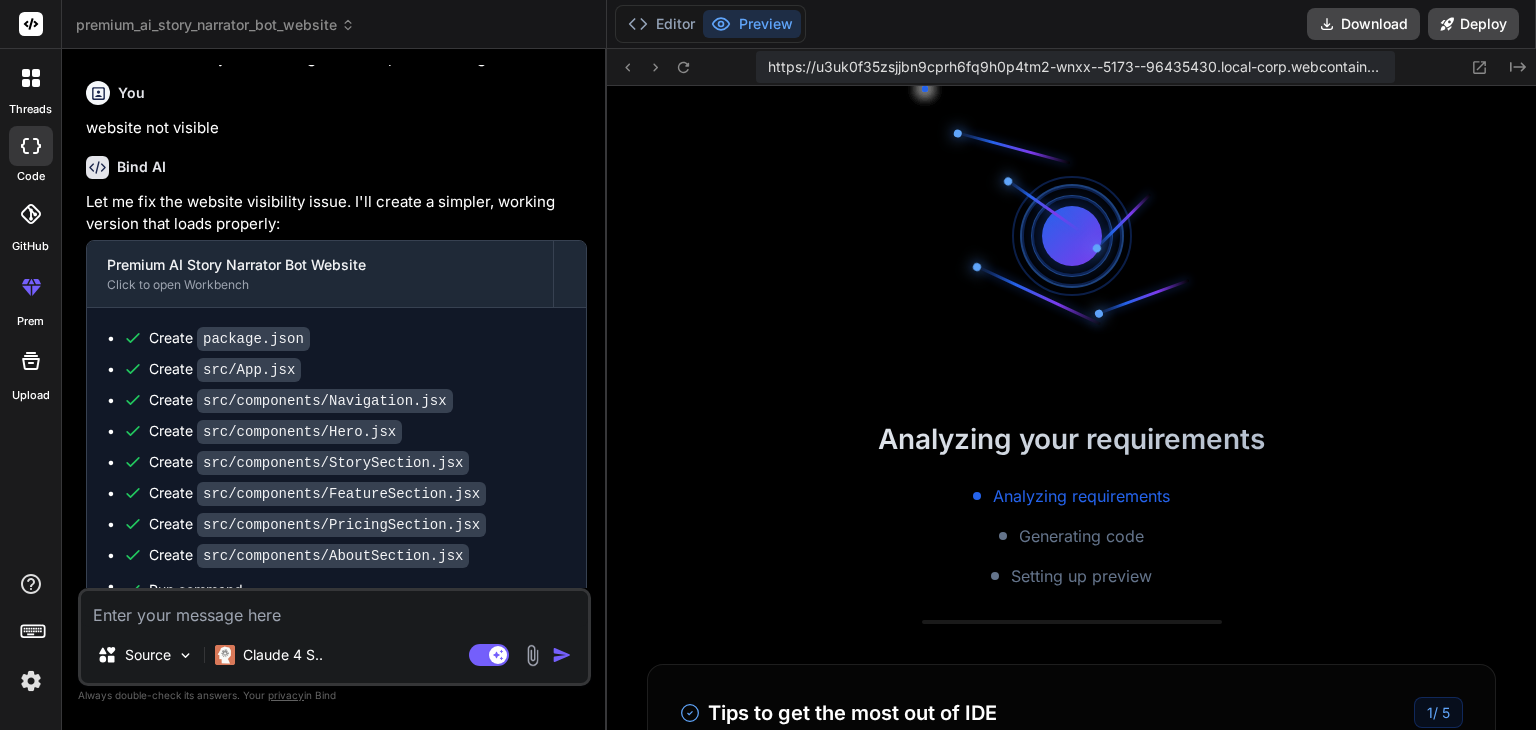 type on "x" 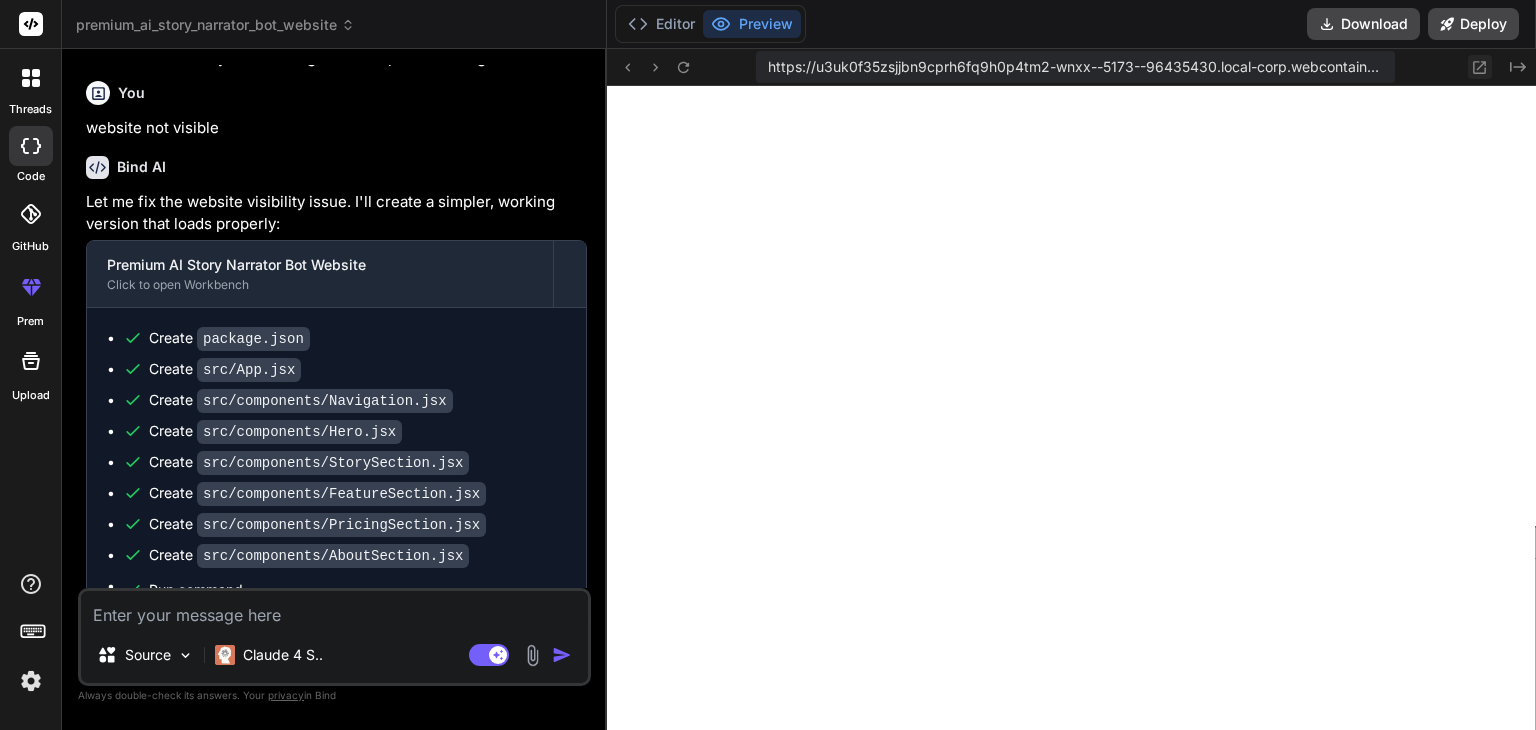 click 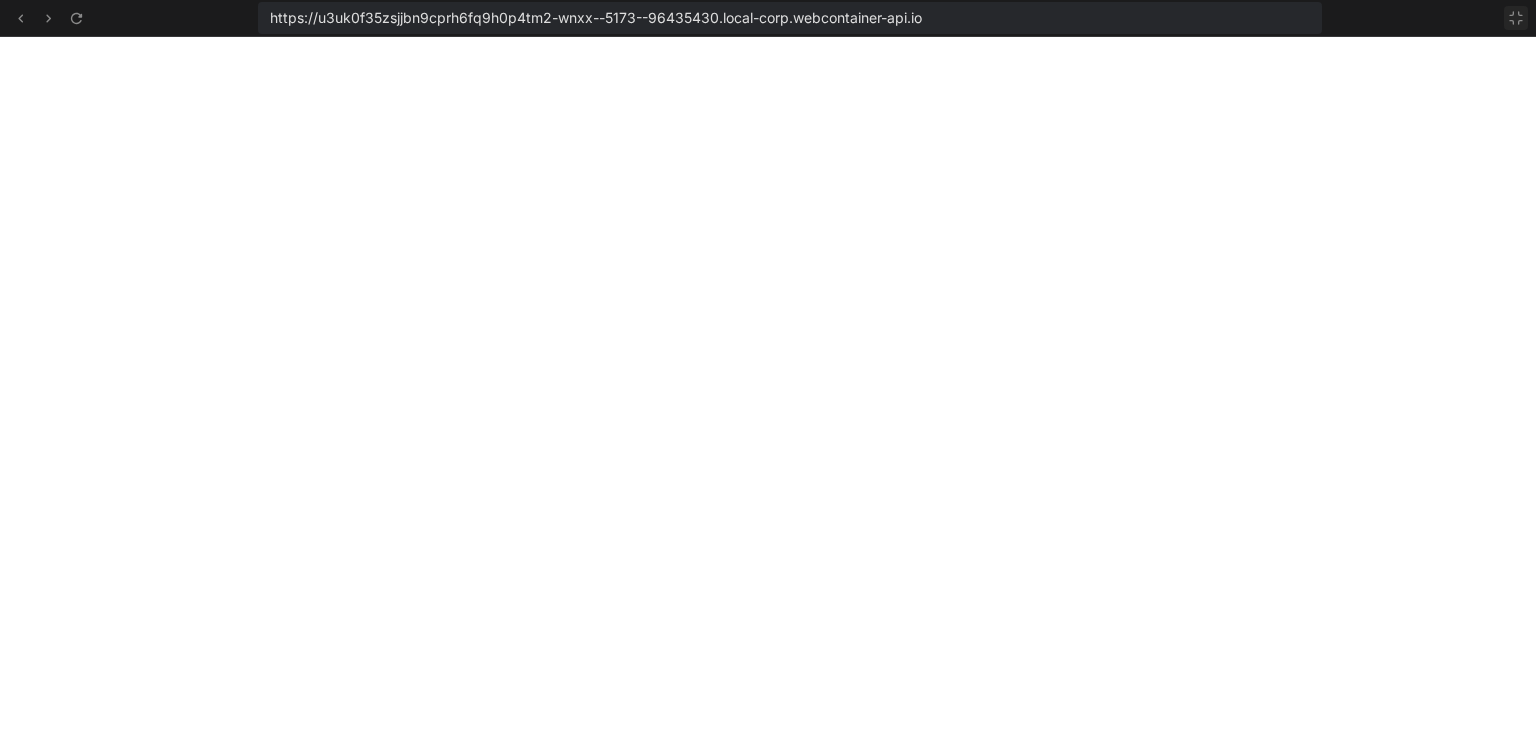 click 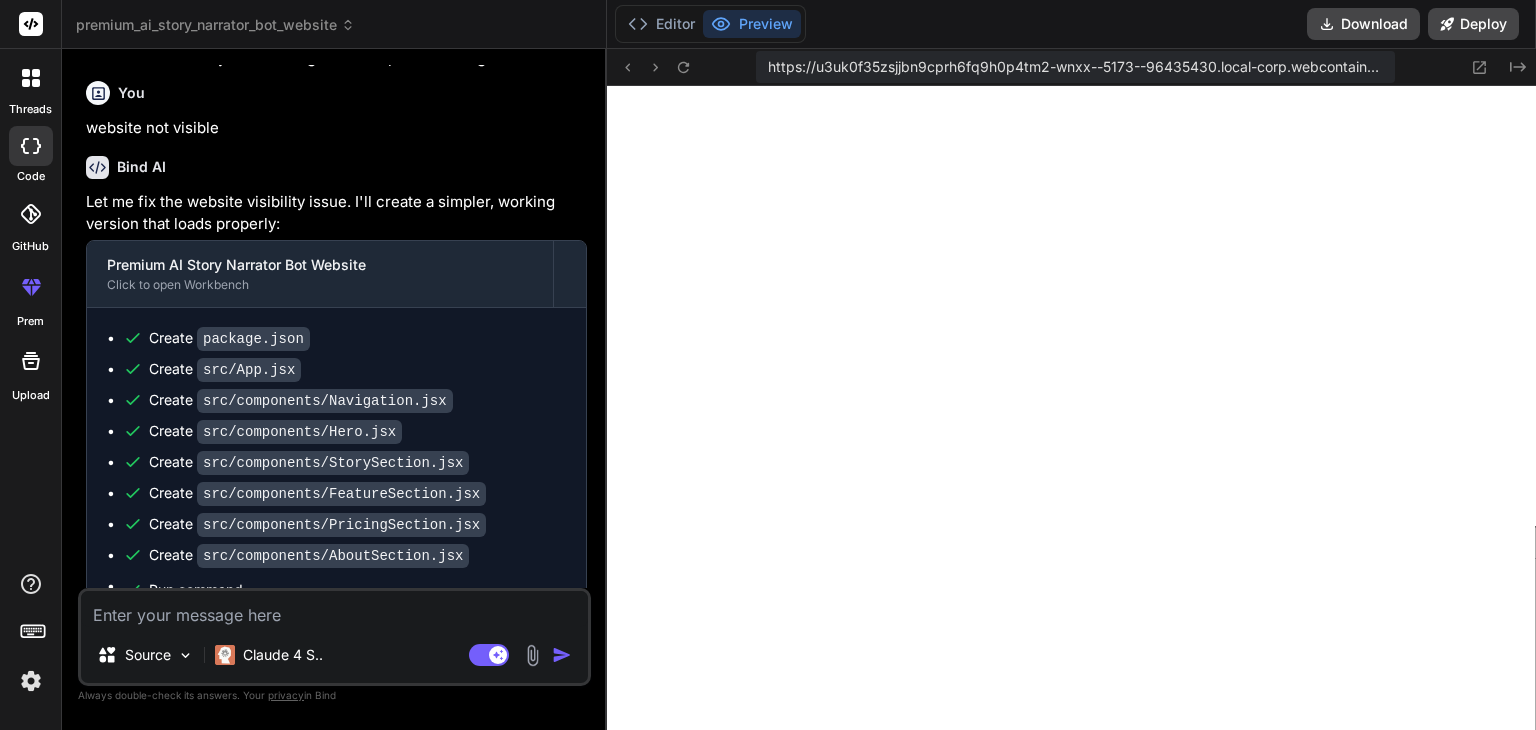 click at bounding box center (334, 609) 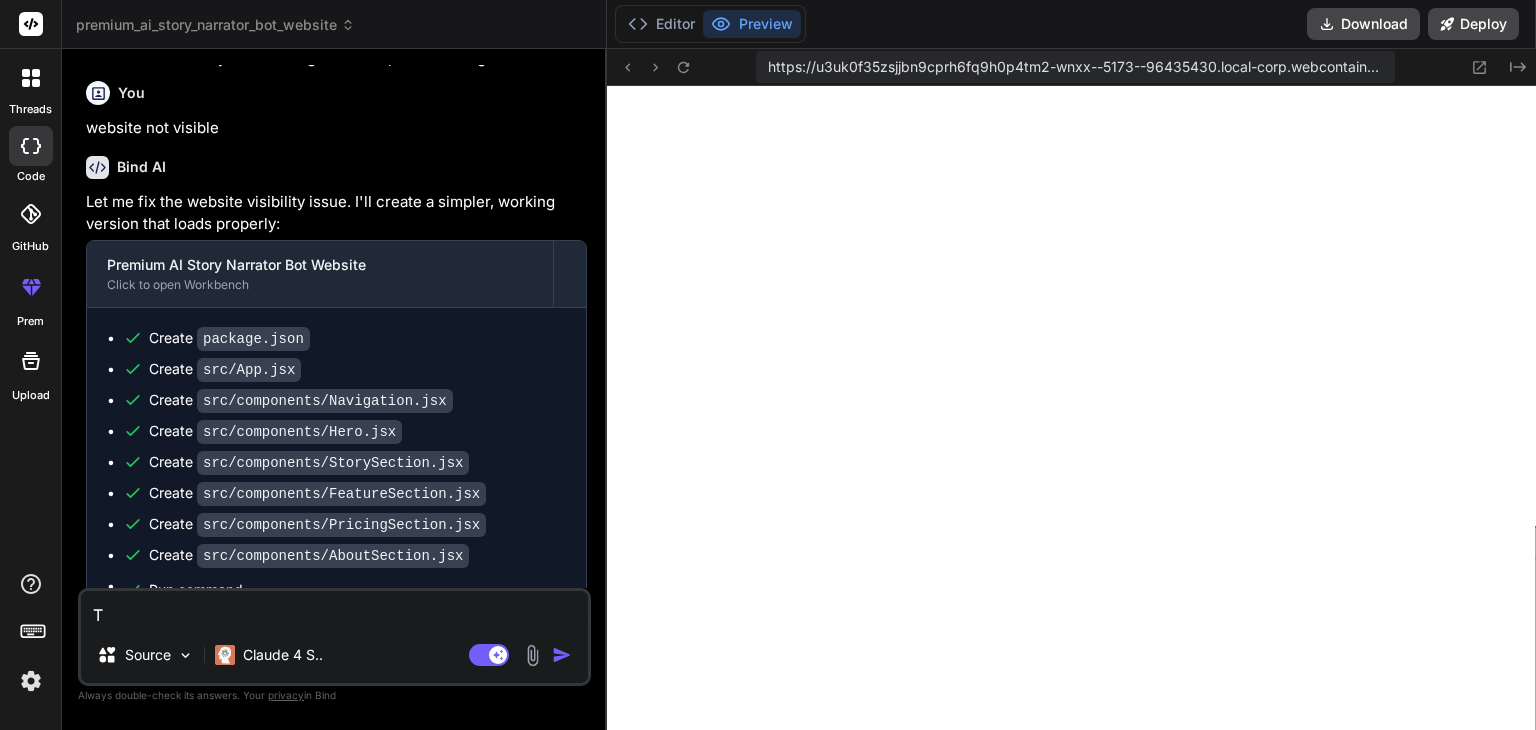 type 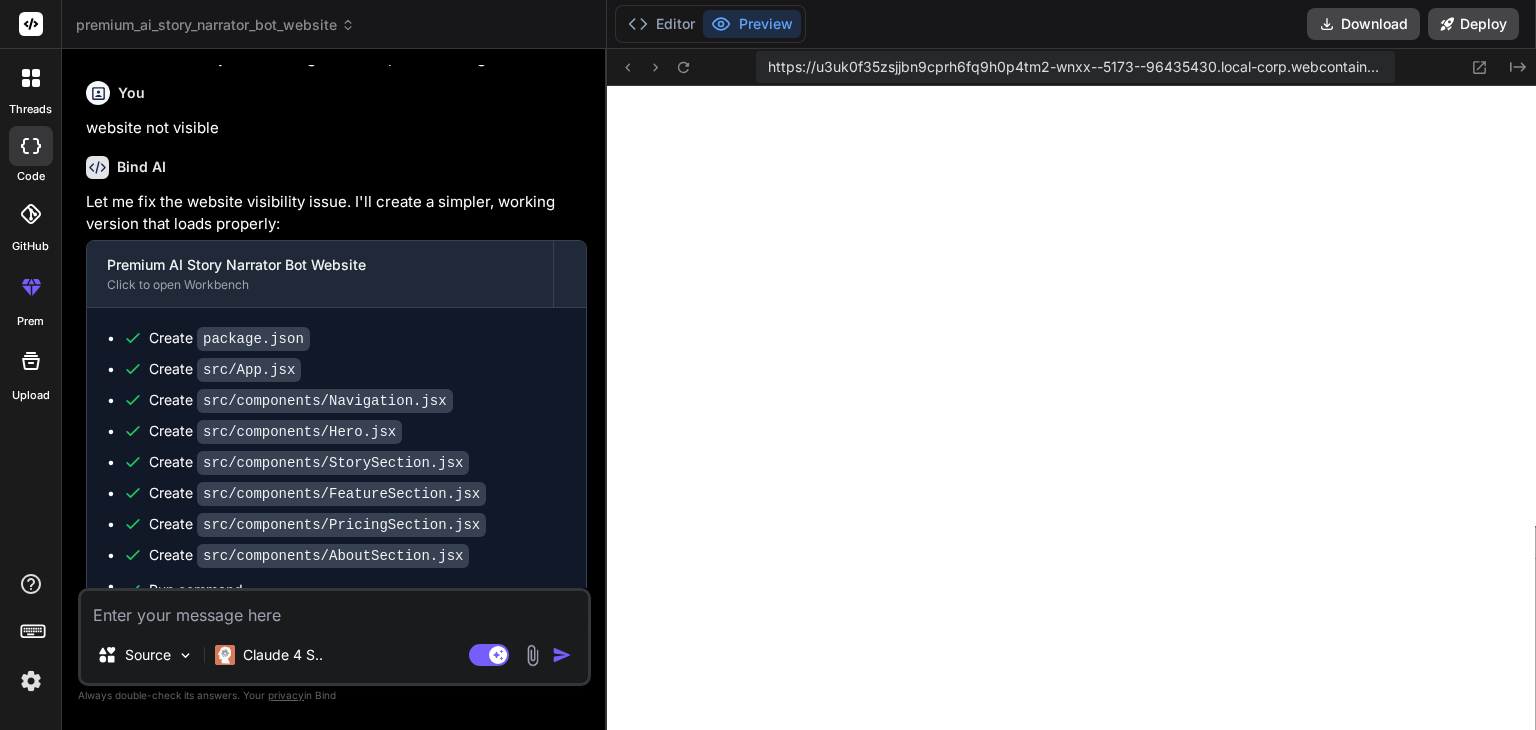 type on "m" 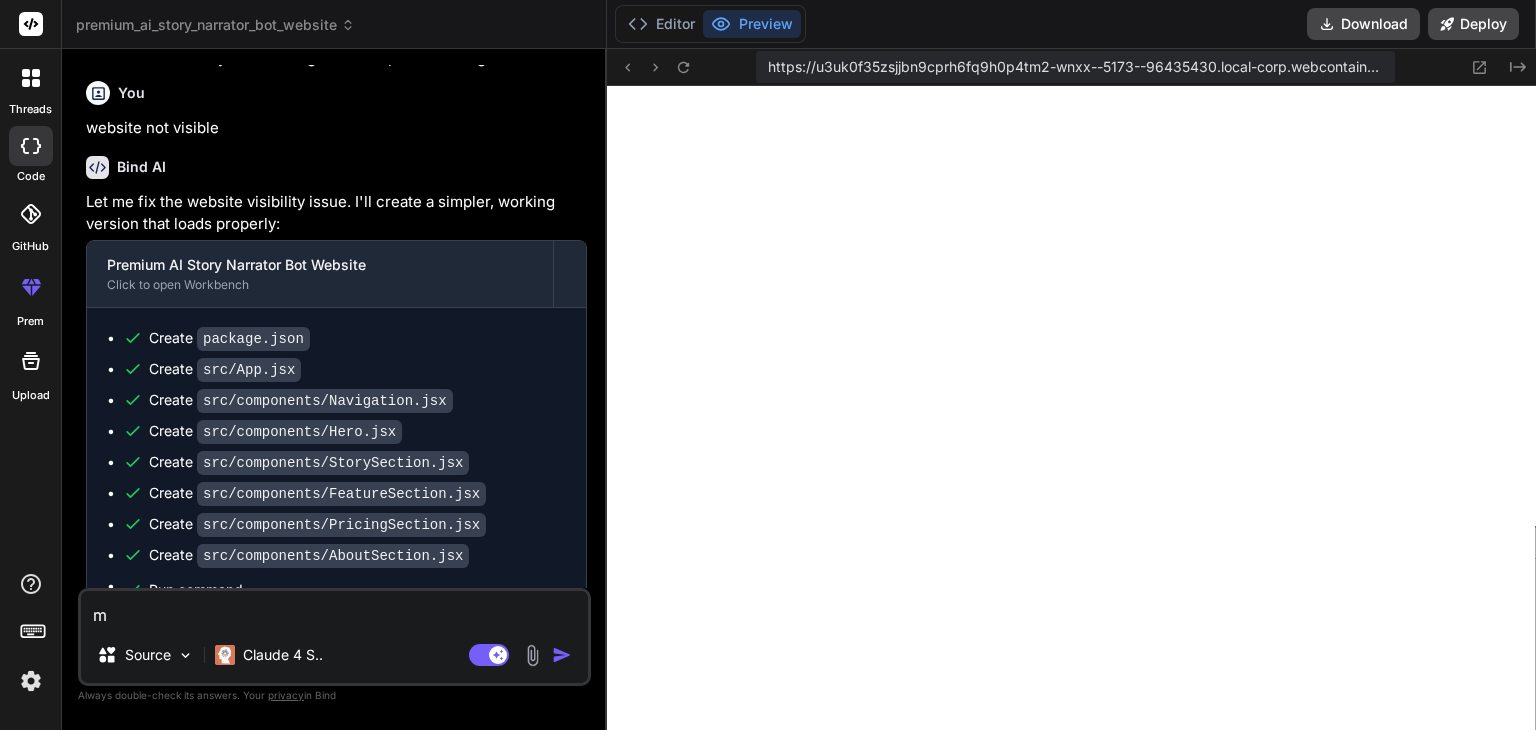 type on "ma" 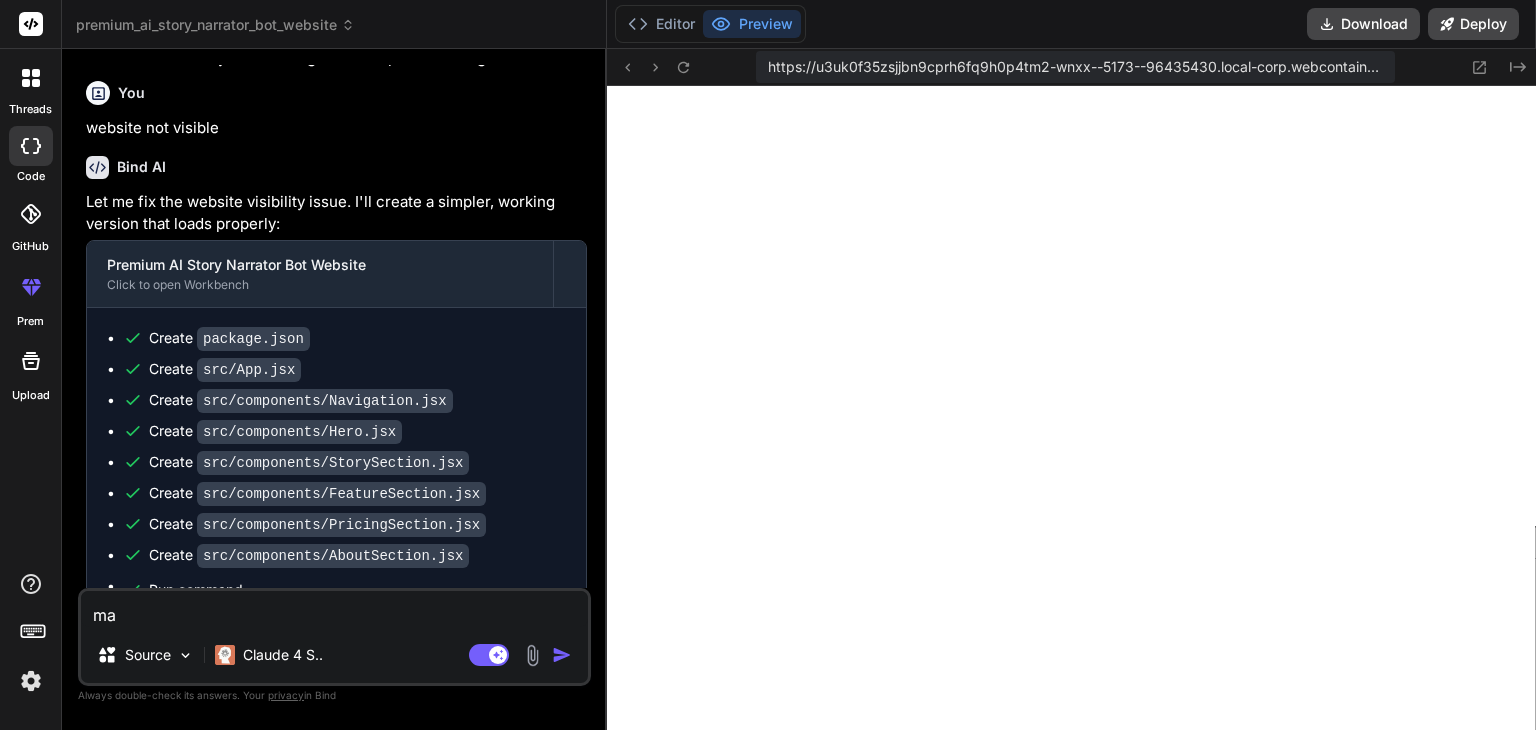 type on "mak" 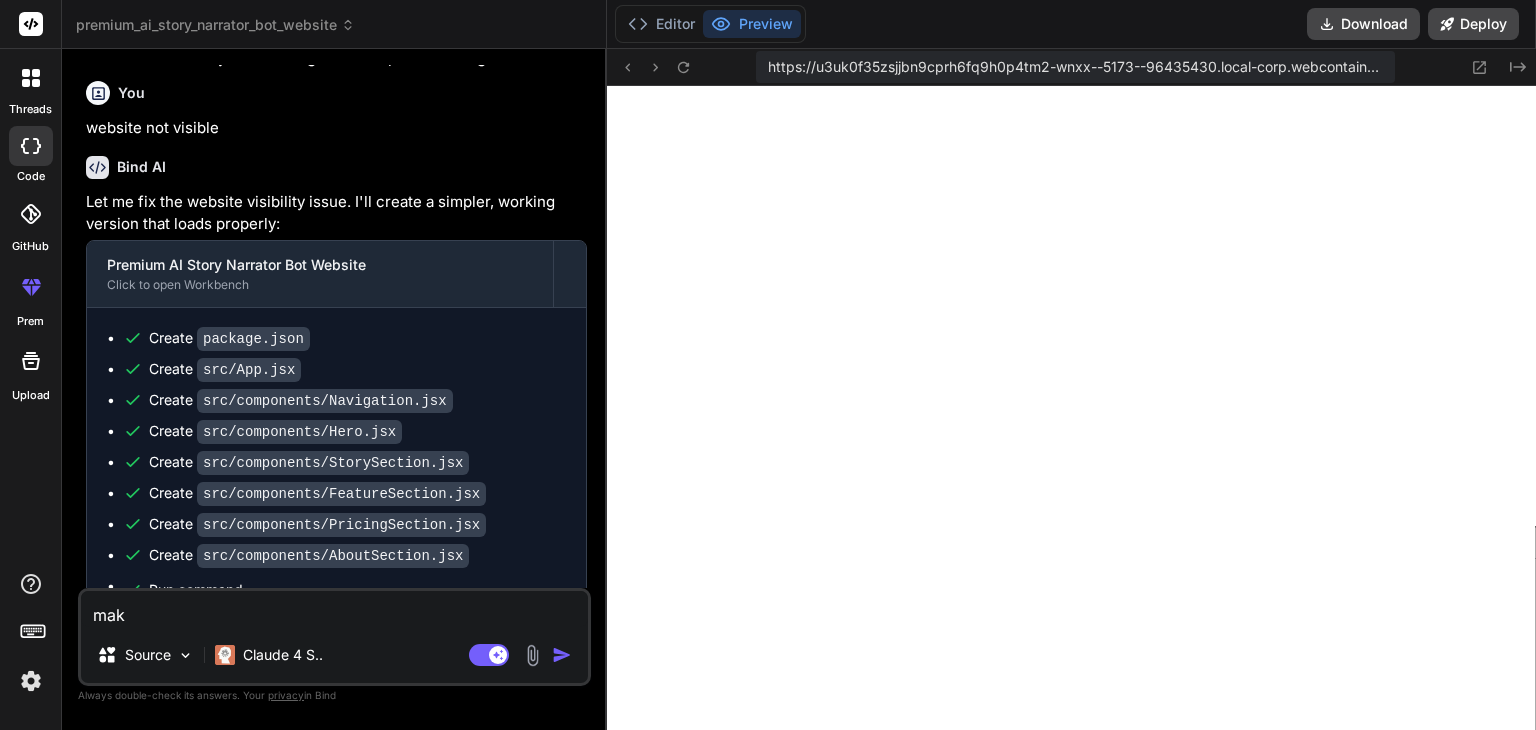 type on "make" 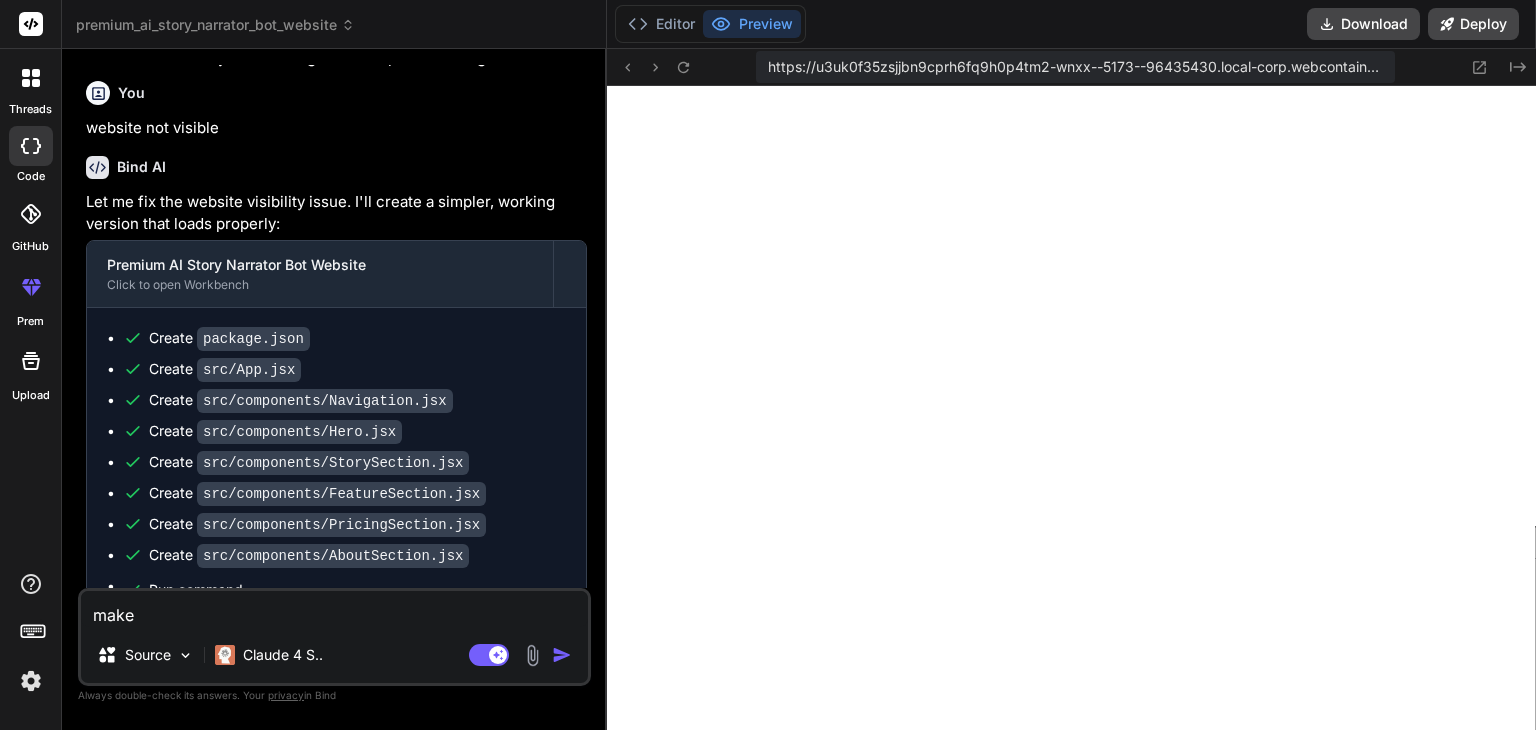 type on "make" 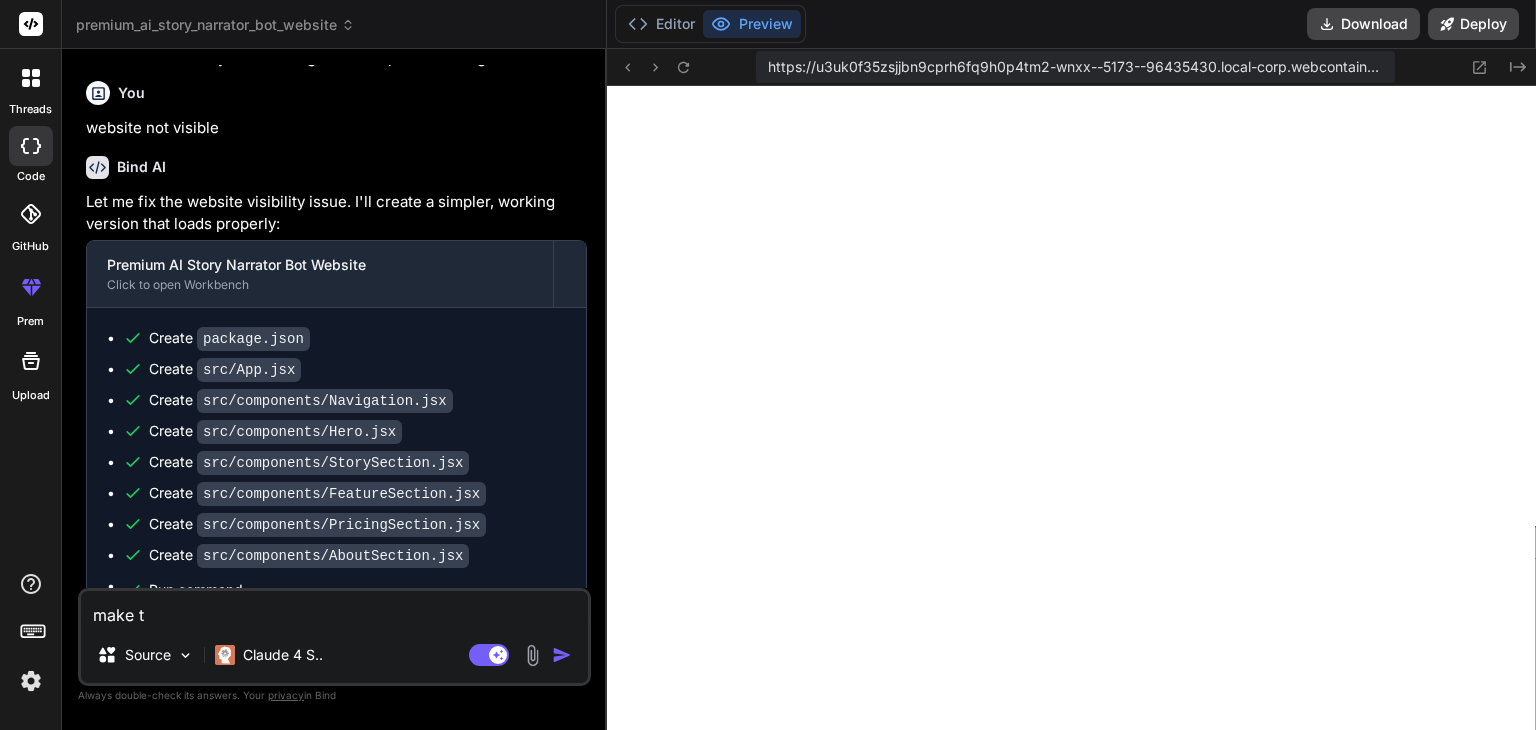 type on "make tr" 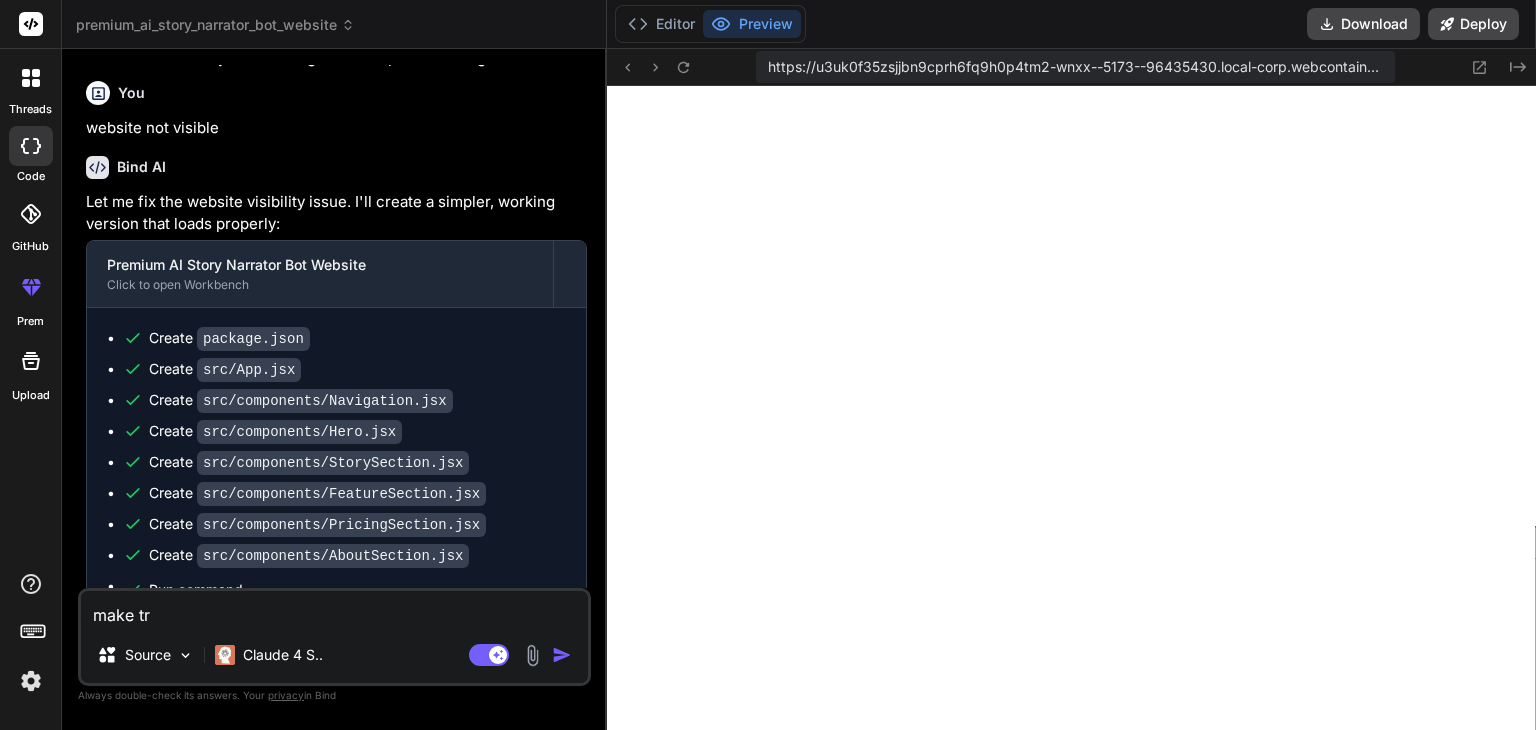 type on "make tra" 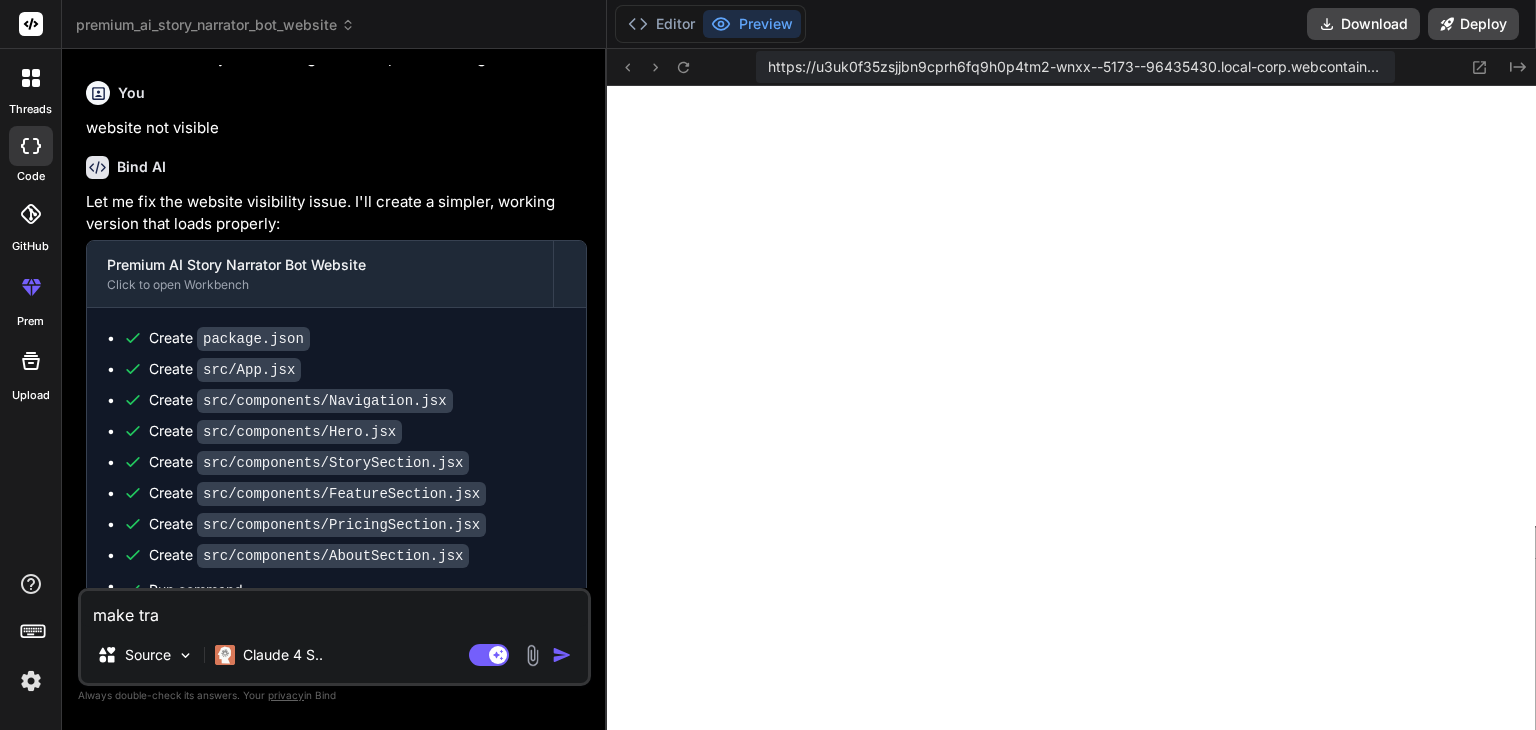 type on "make tran" 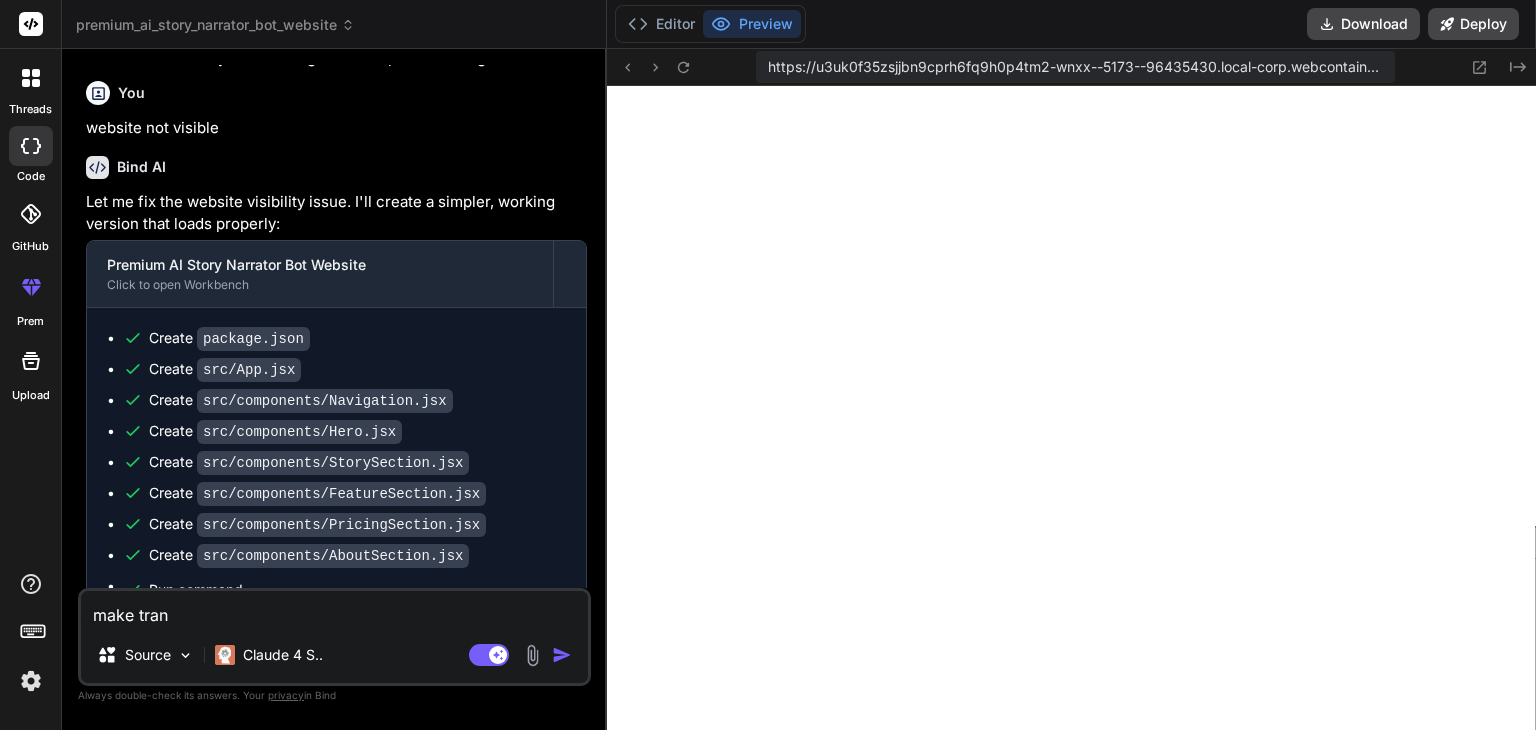 type on "make trans" 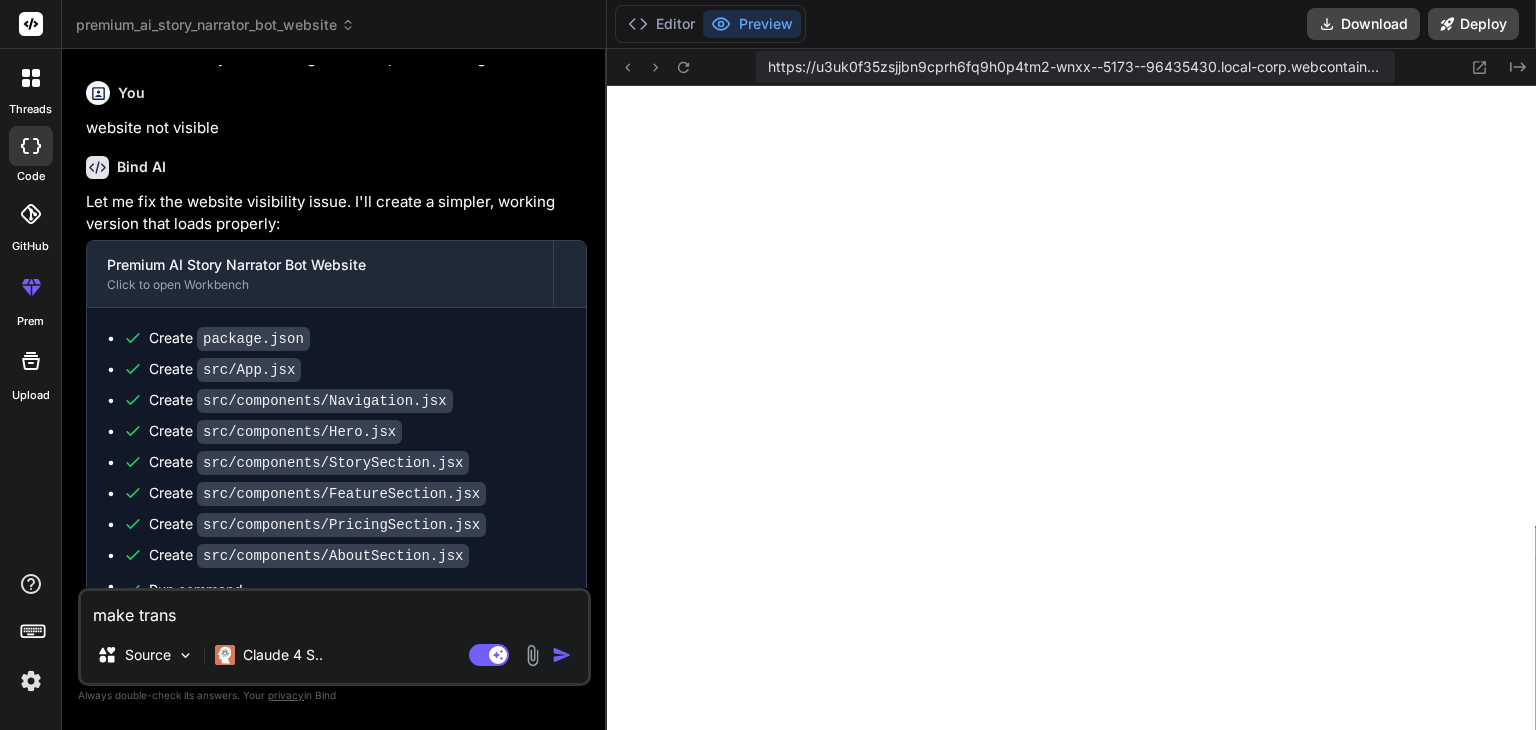 type on "make transp" 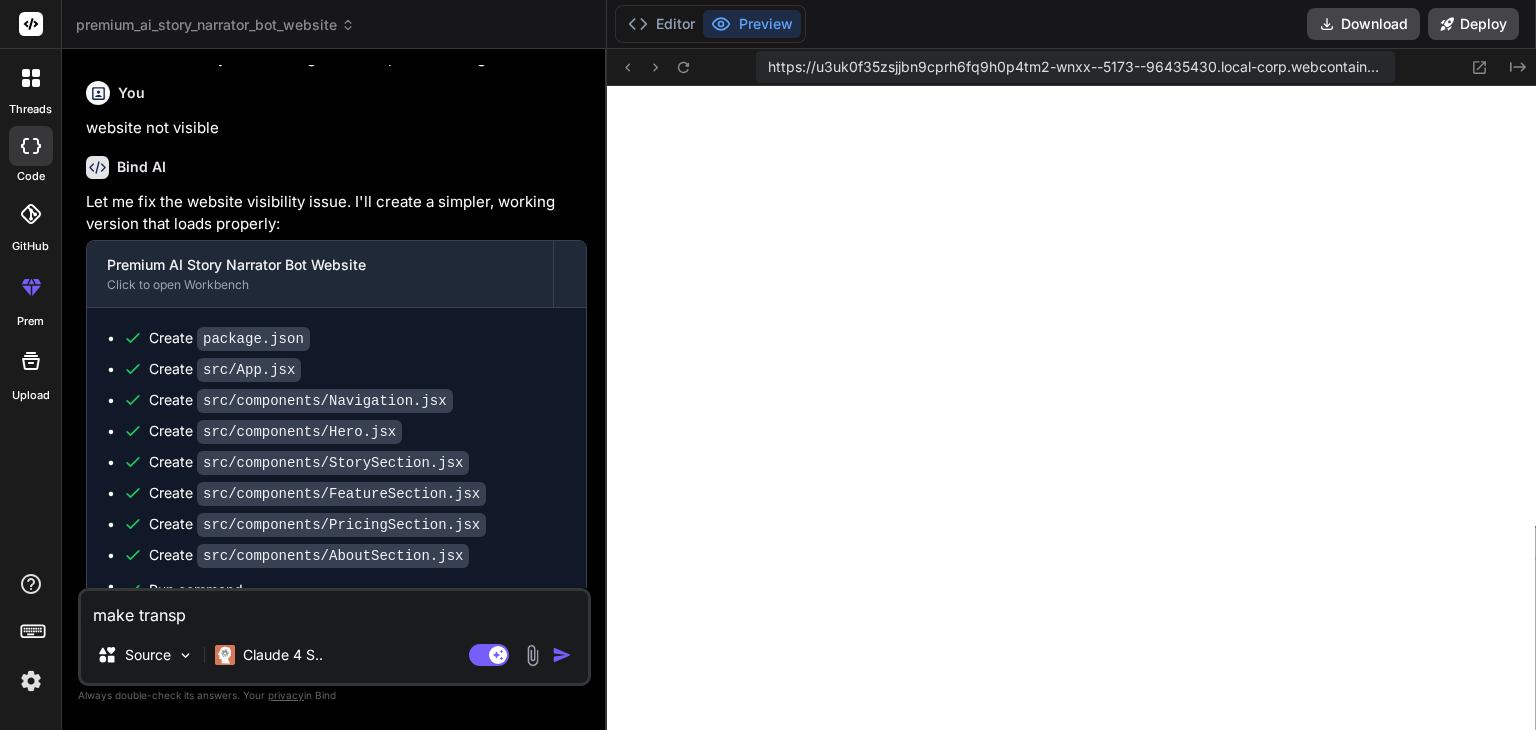 type on "make transpa" 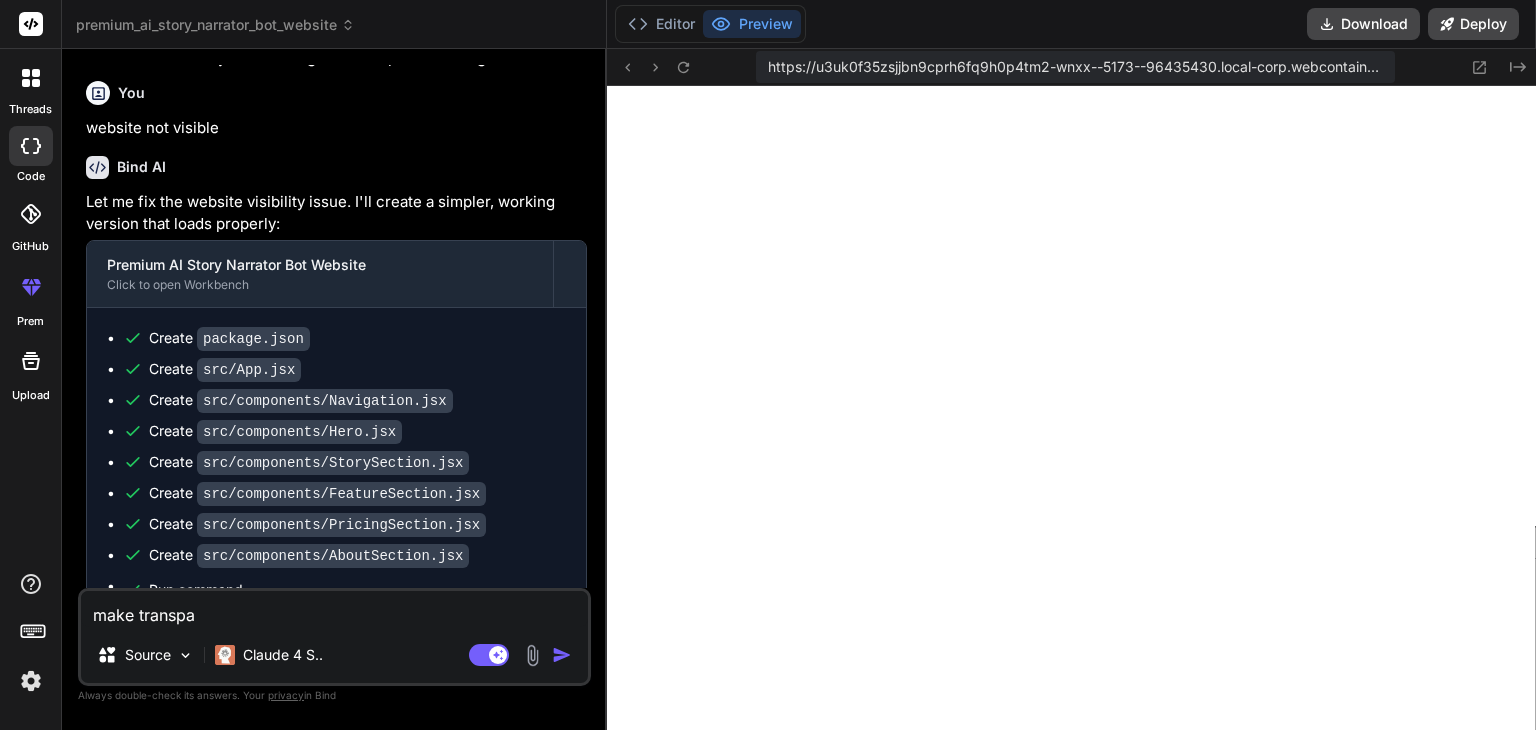 type on "make transpar" 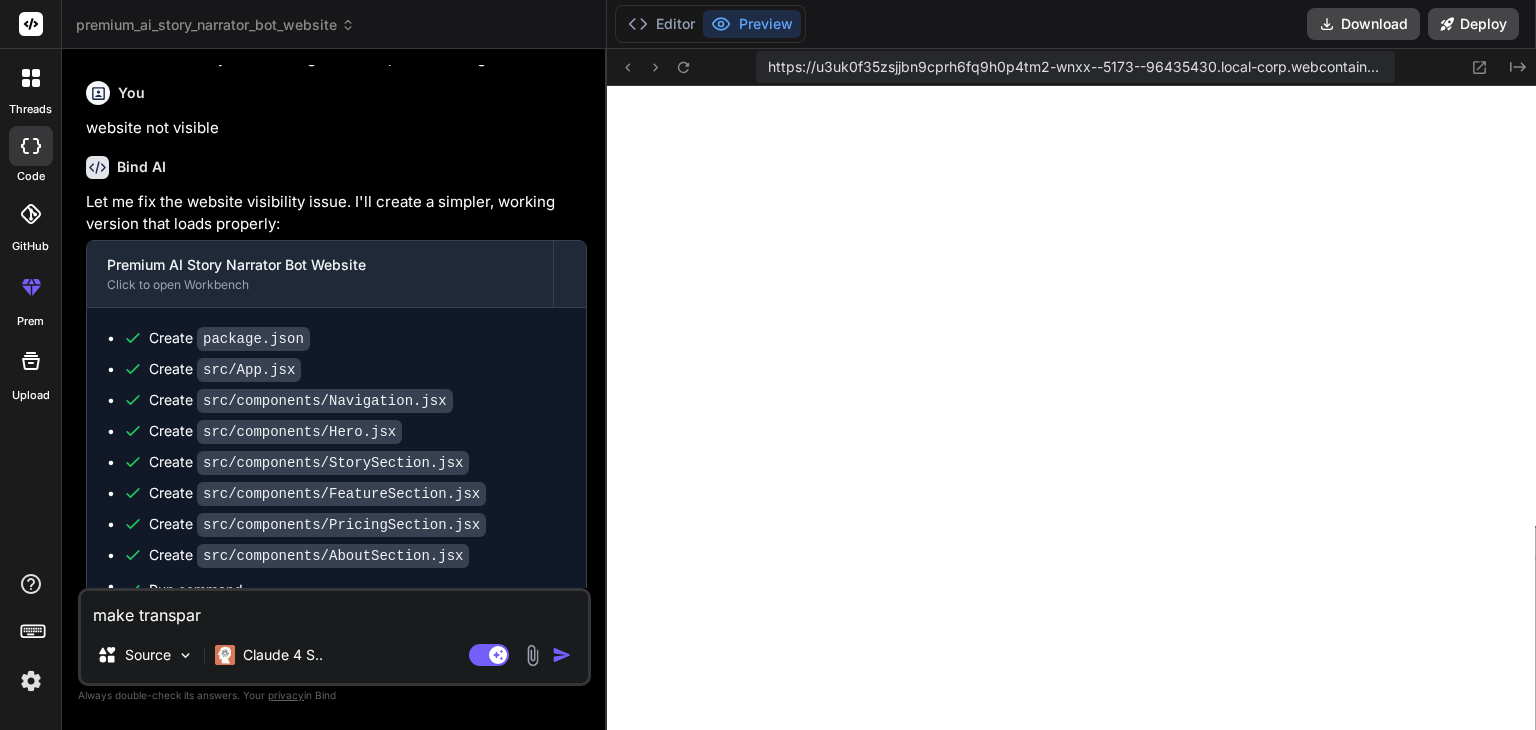 type on "make transpare" 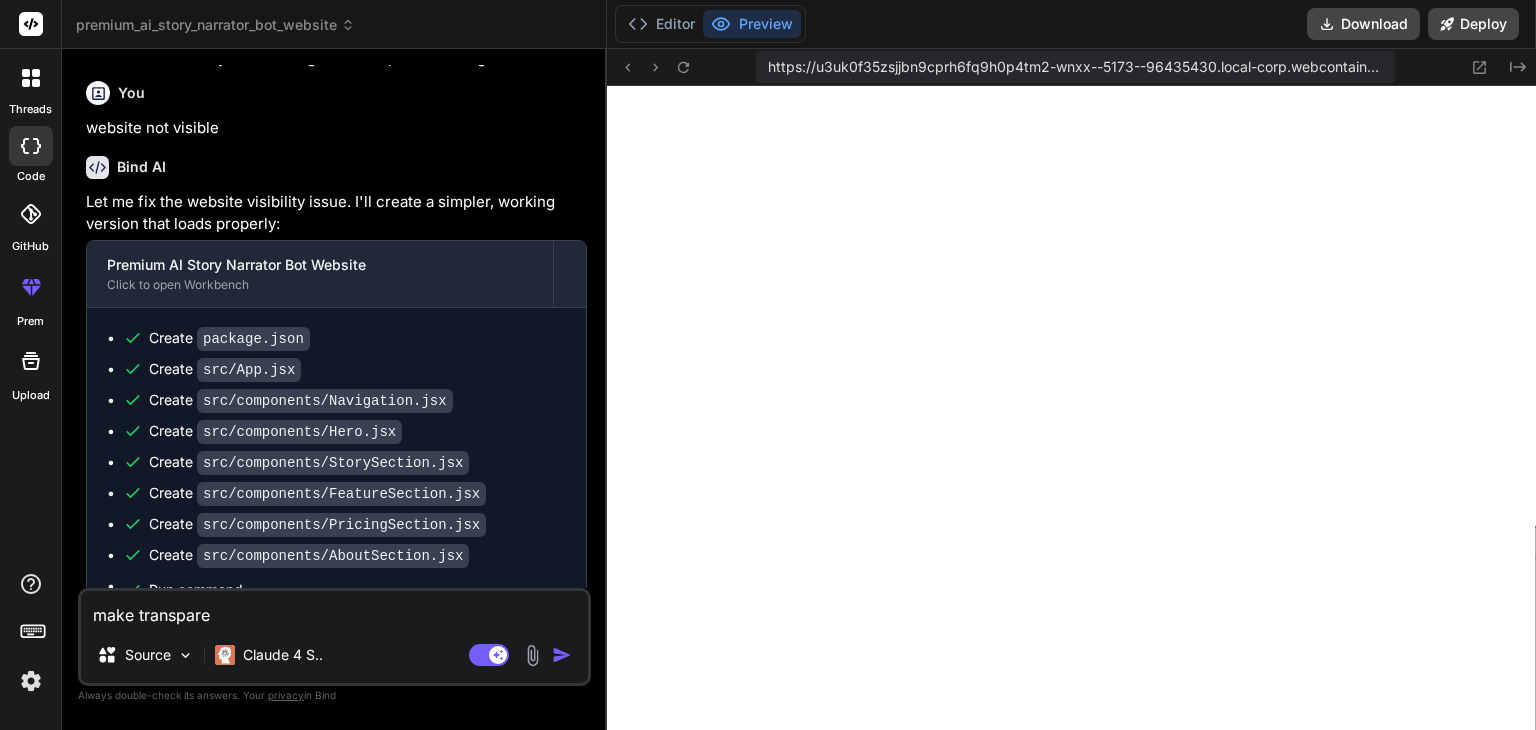 type on "make transparen" 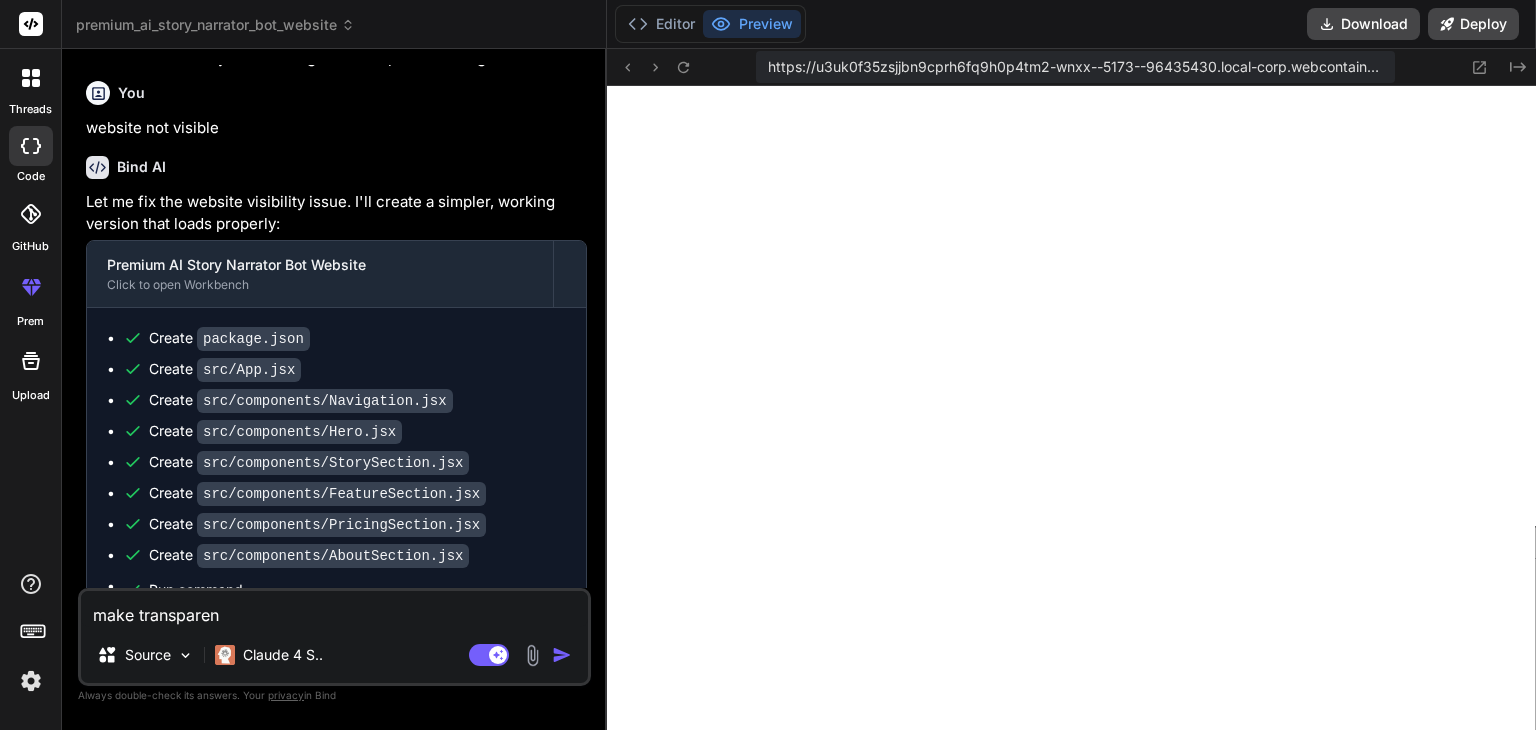 type on "make transparent" 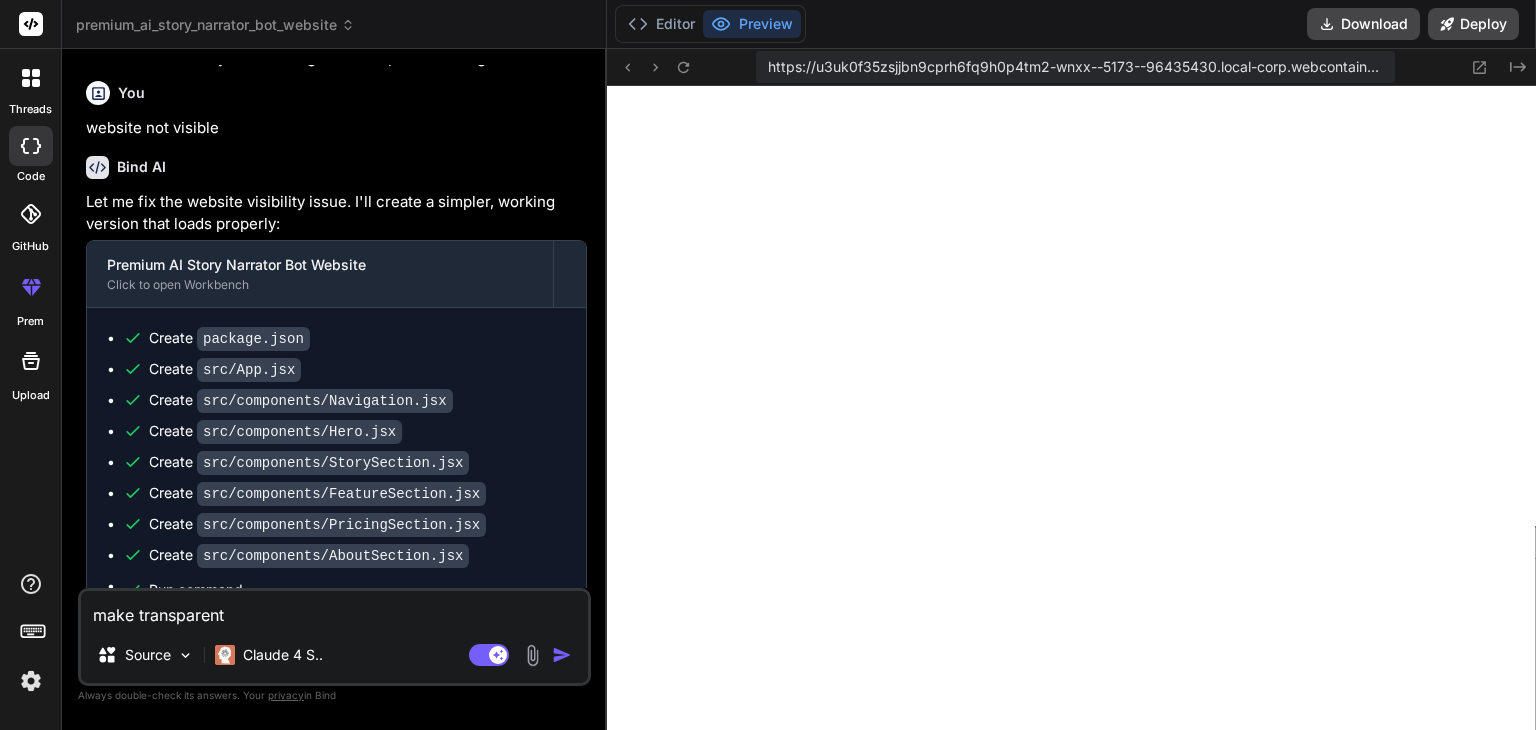type on "make transparent" 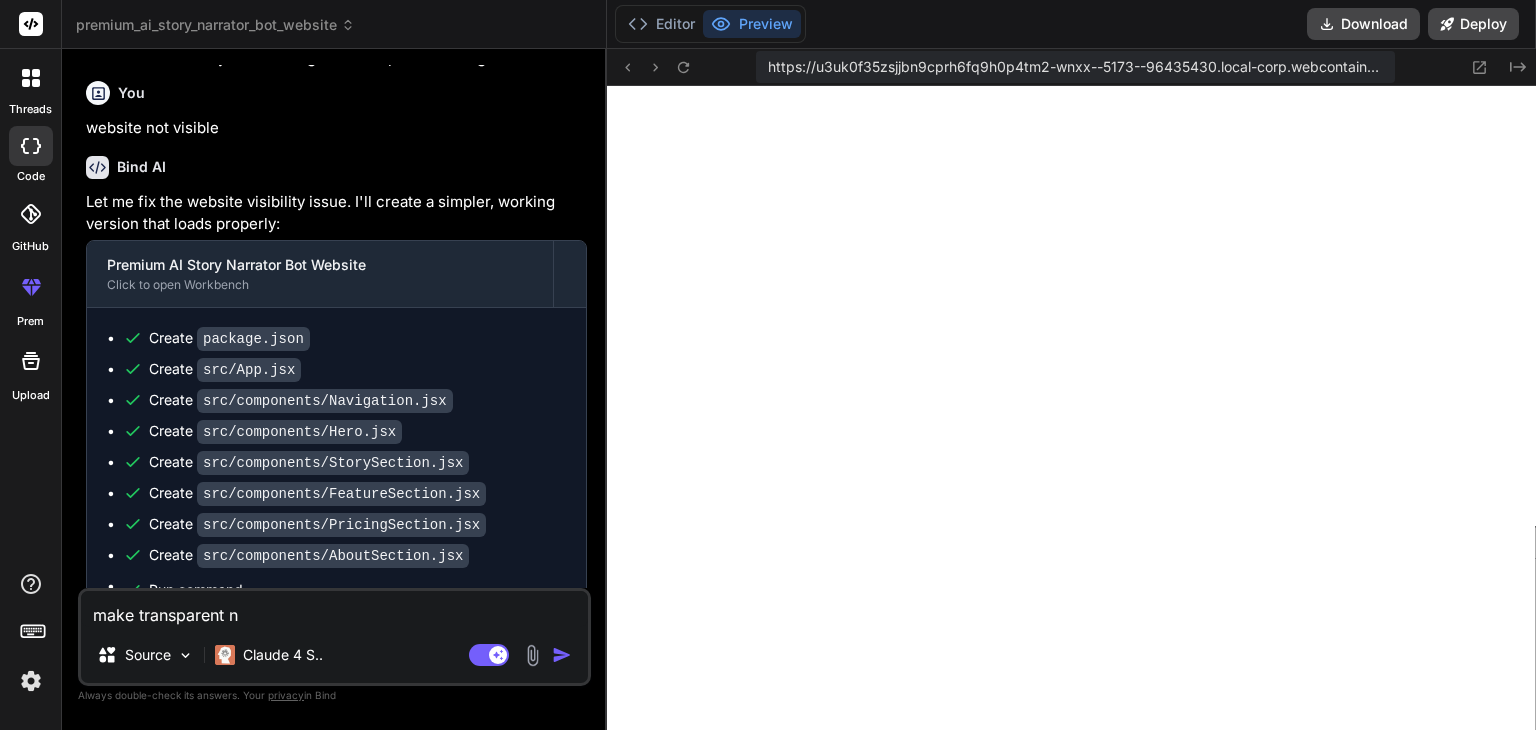 type on "make transparent na" 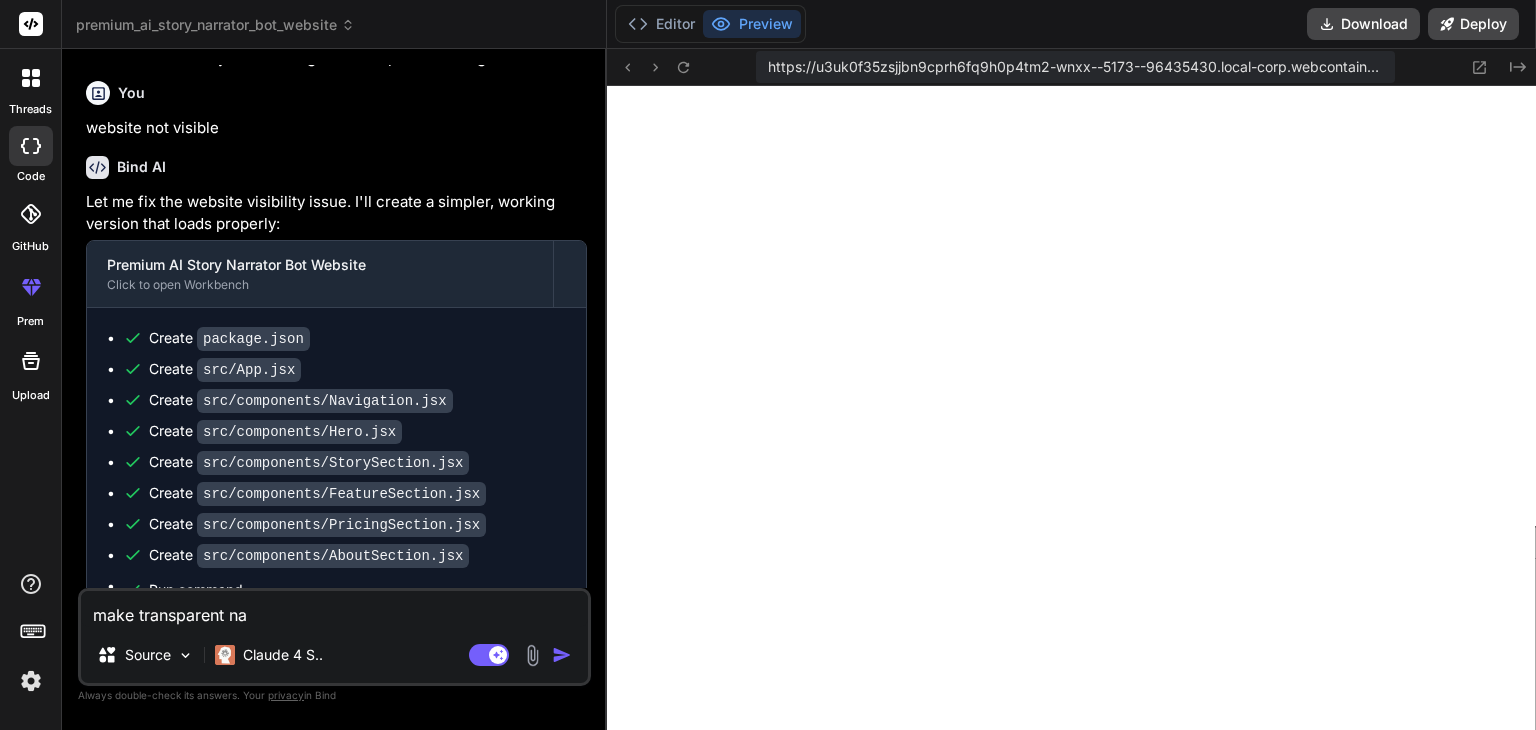 type on "make transparent nav" 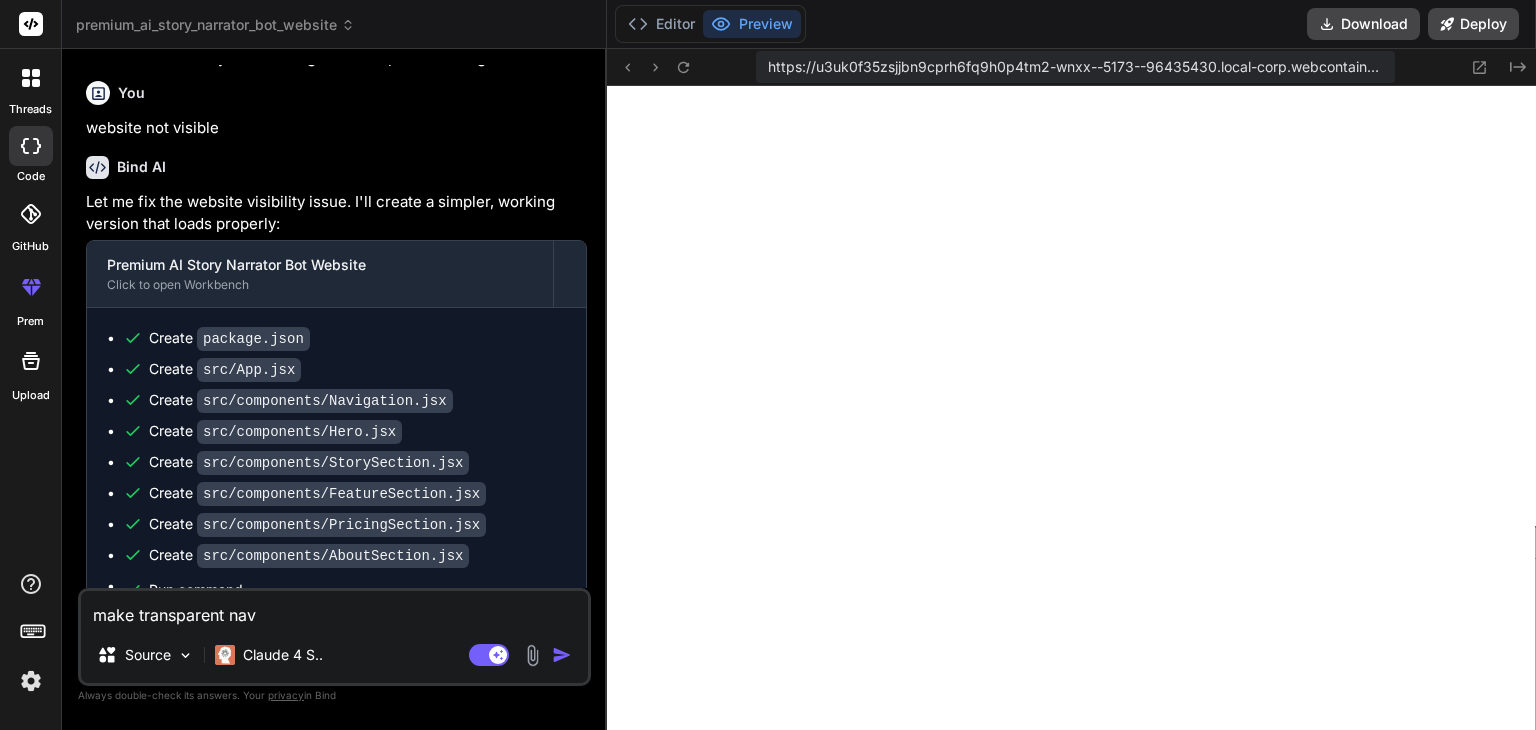 type on "make transparent nav" 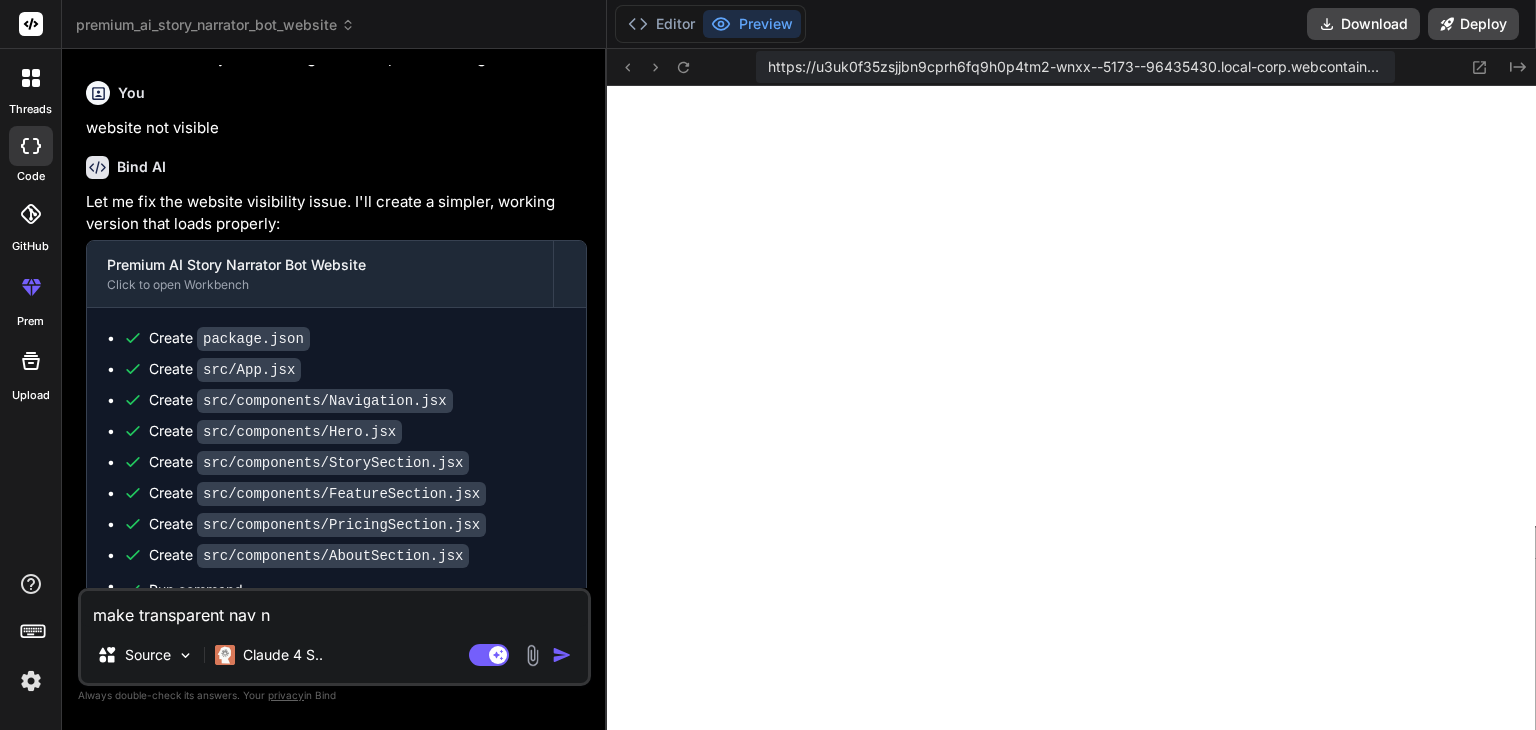 type on "x" 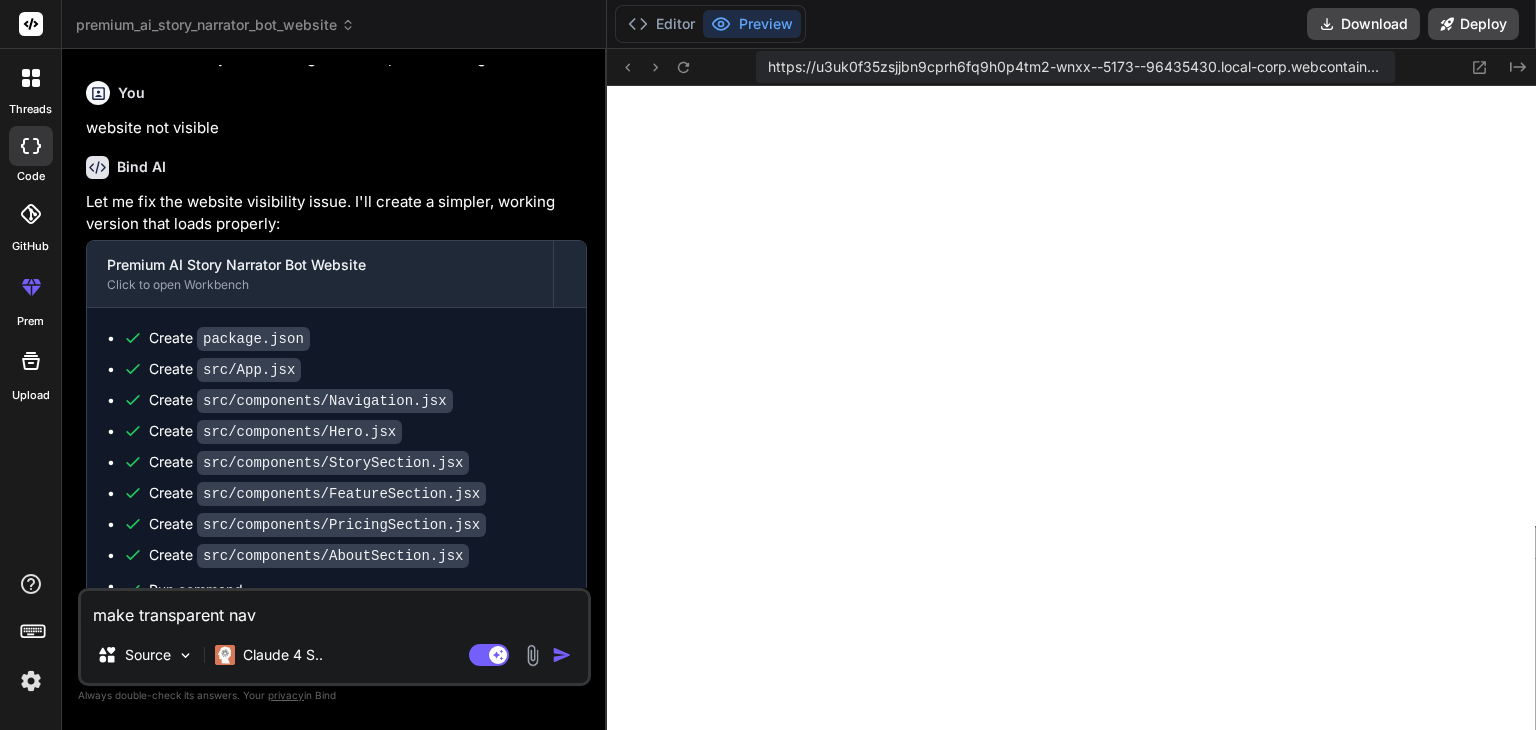 type on "make transparent nav b" 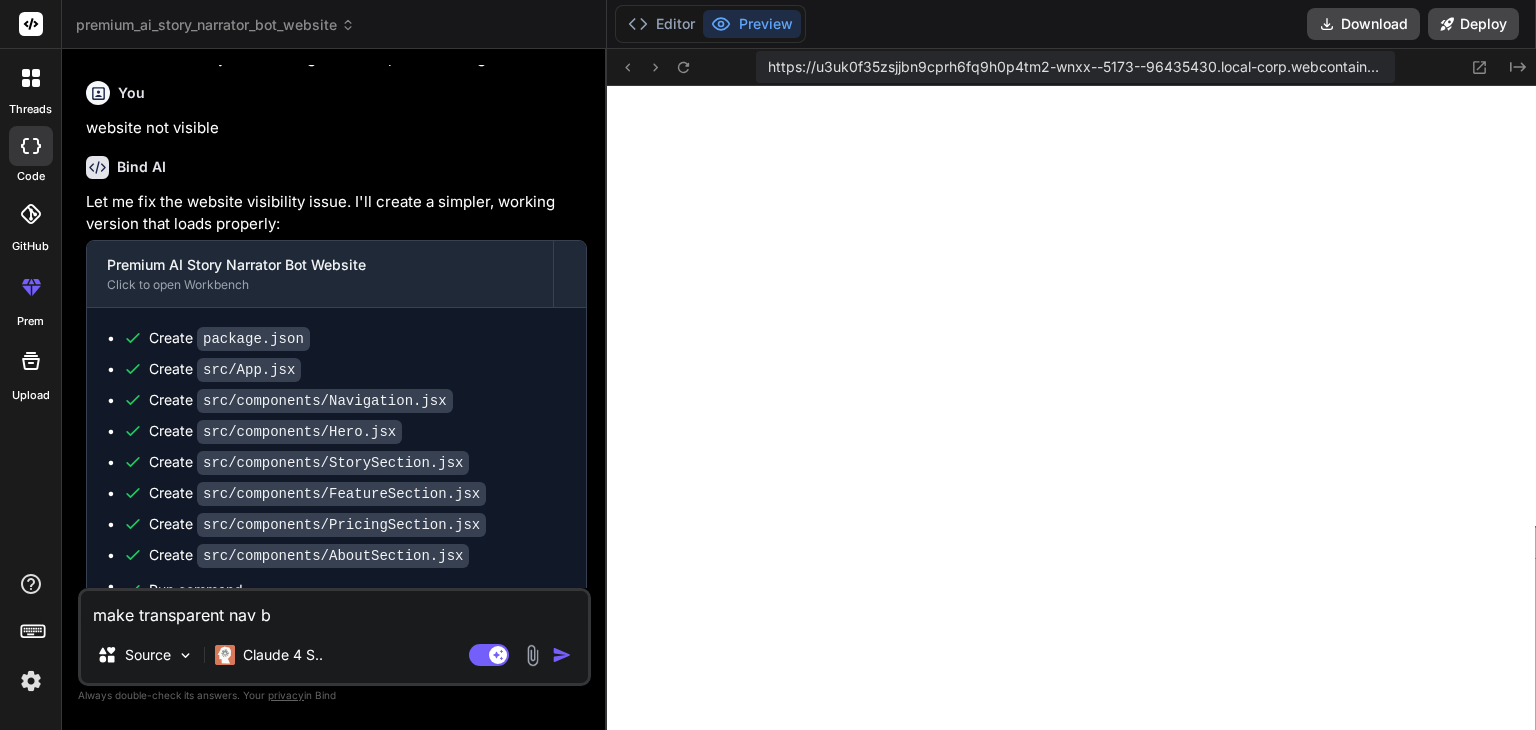 type on "make transparent nav ba" 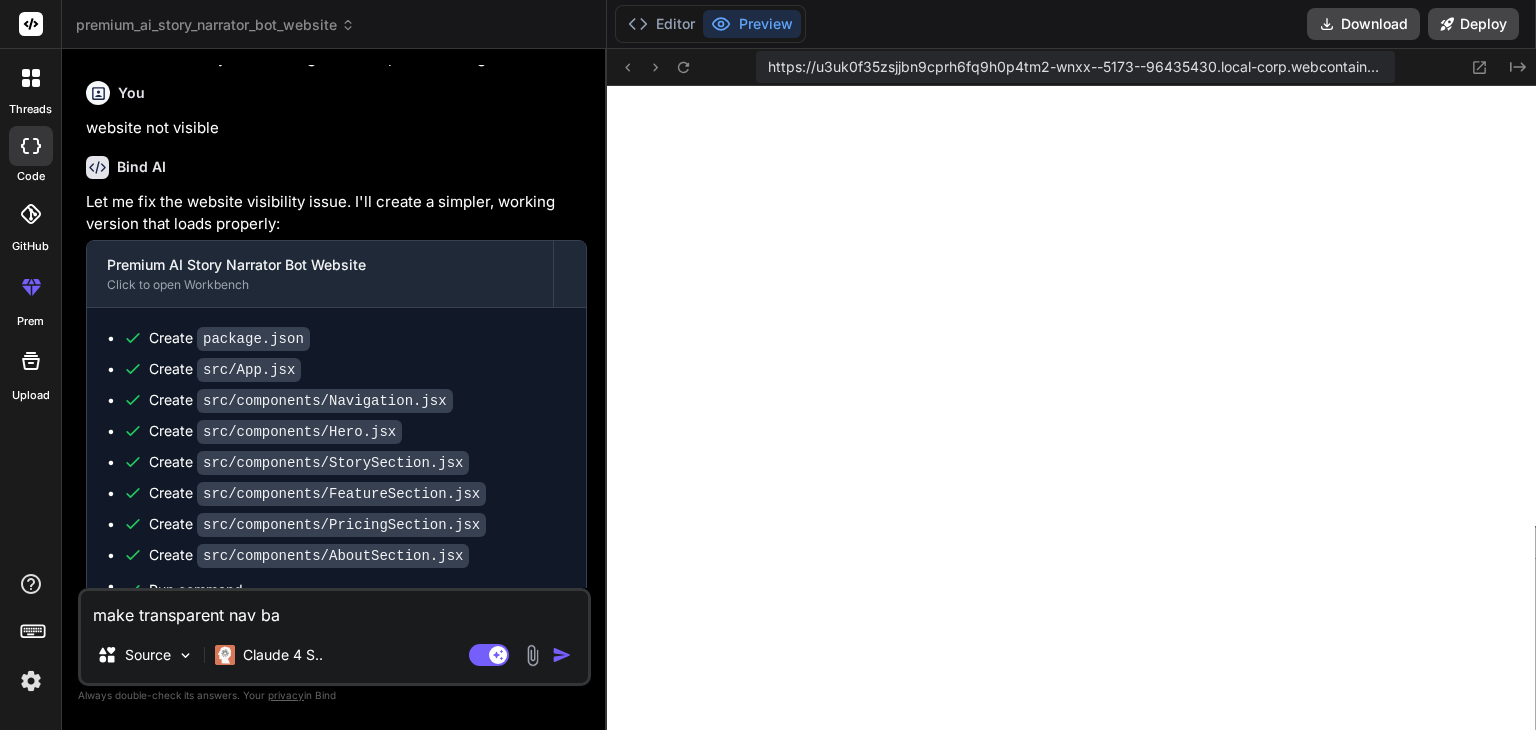 type on "make transparent nav bar" 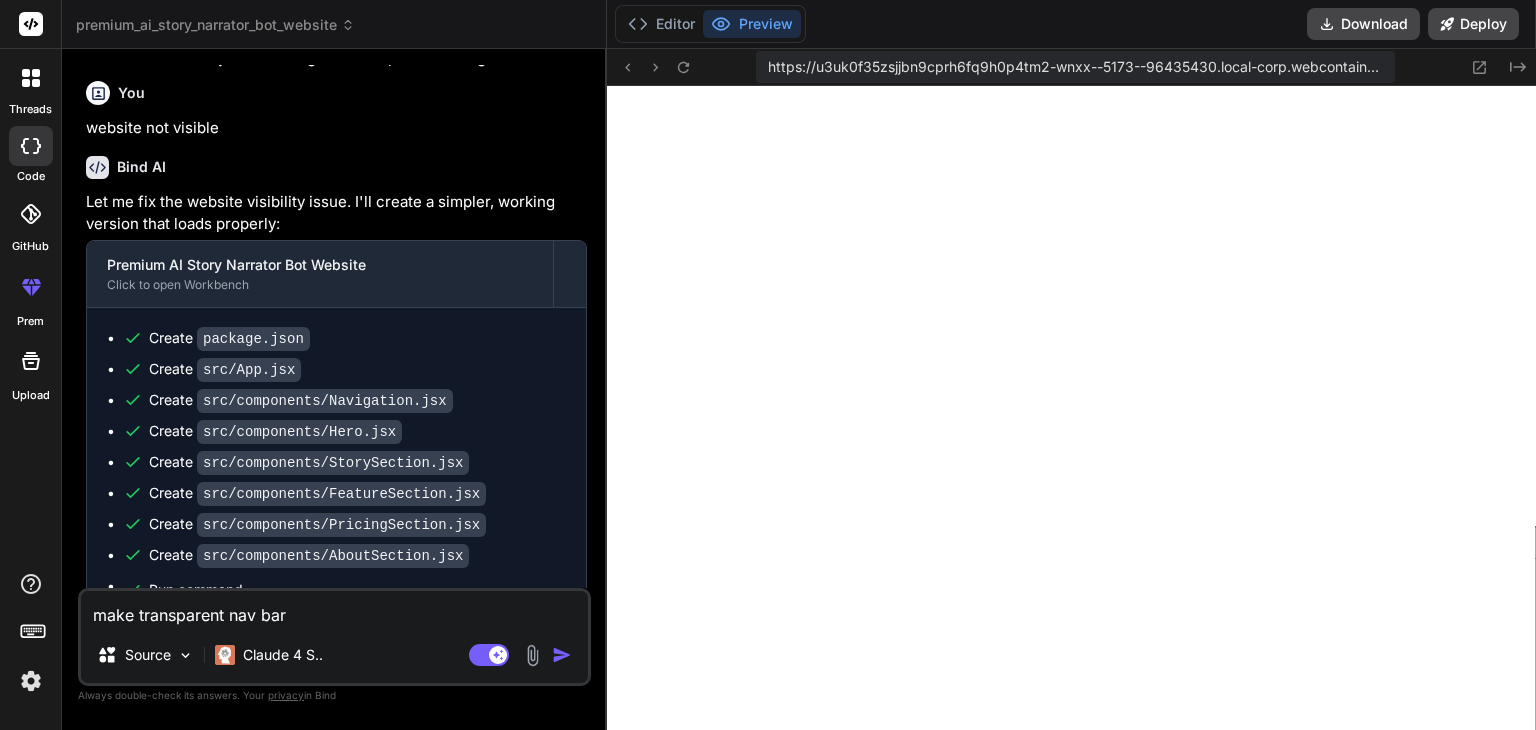 type on "make transparent nav bar" 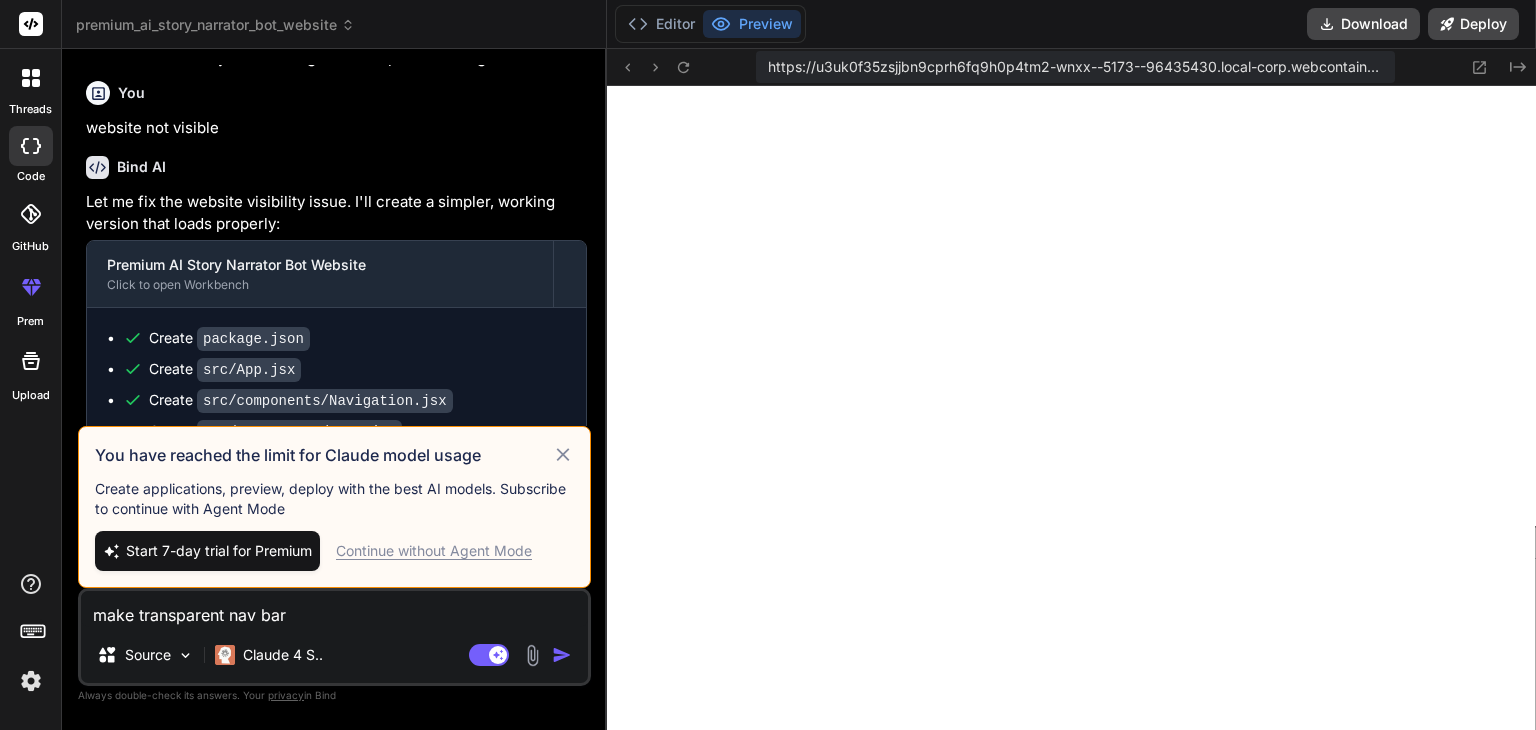 type on "make transparent nav bar" 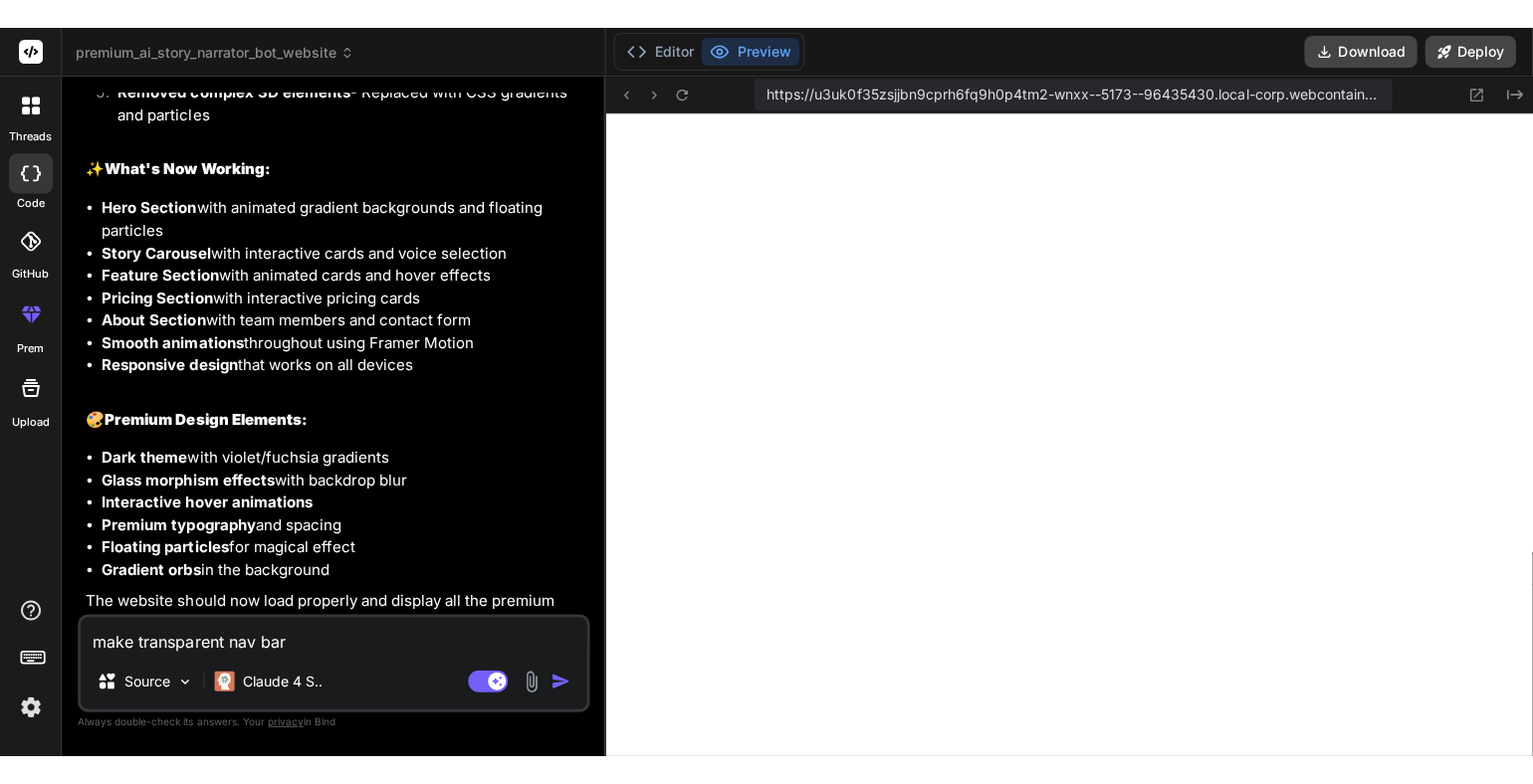 scroll, scrollTop: 9616, scrollLeft: 0, axis: vertical 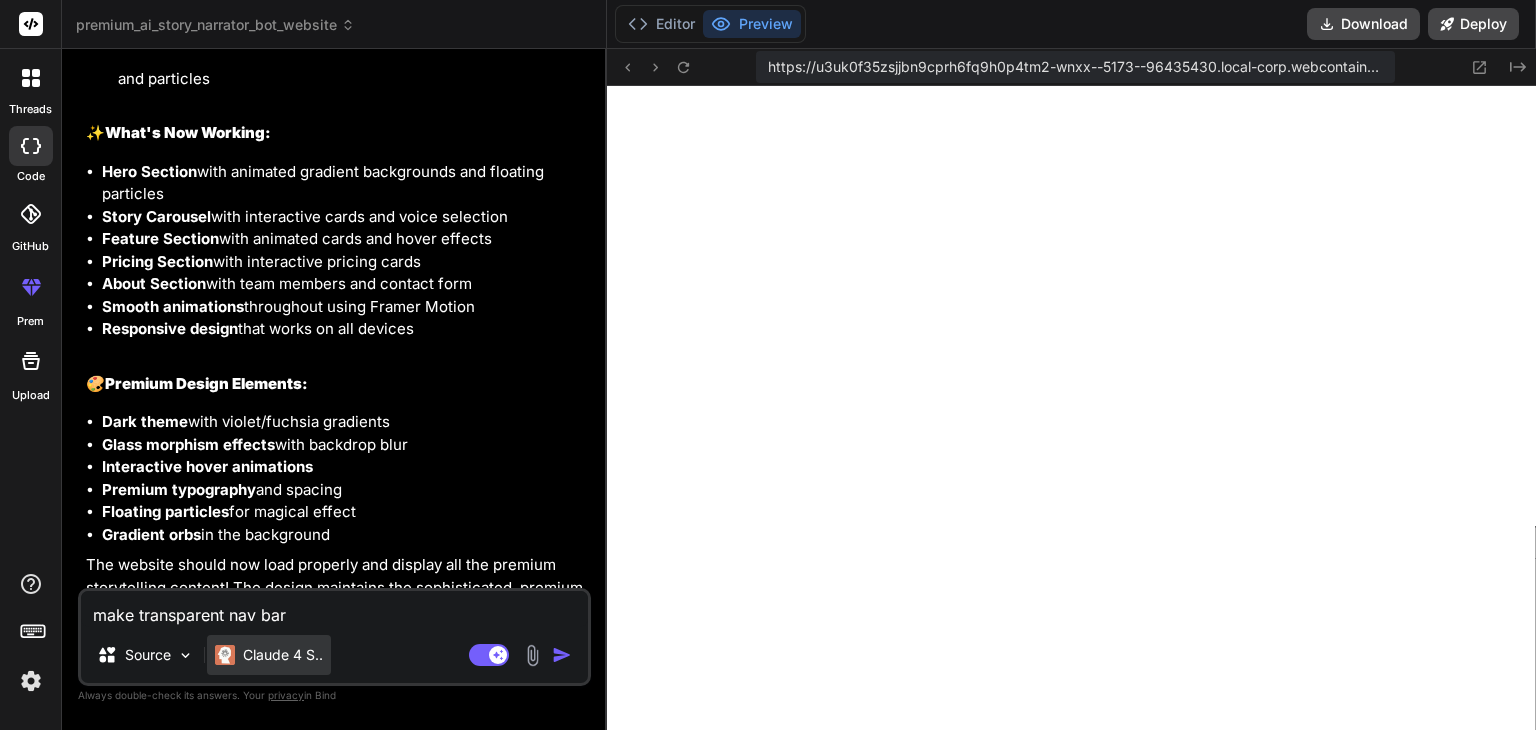 click at bounding box center (225, 655) 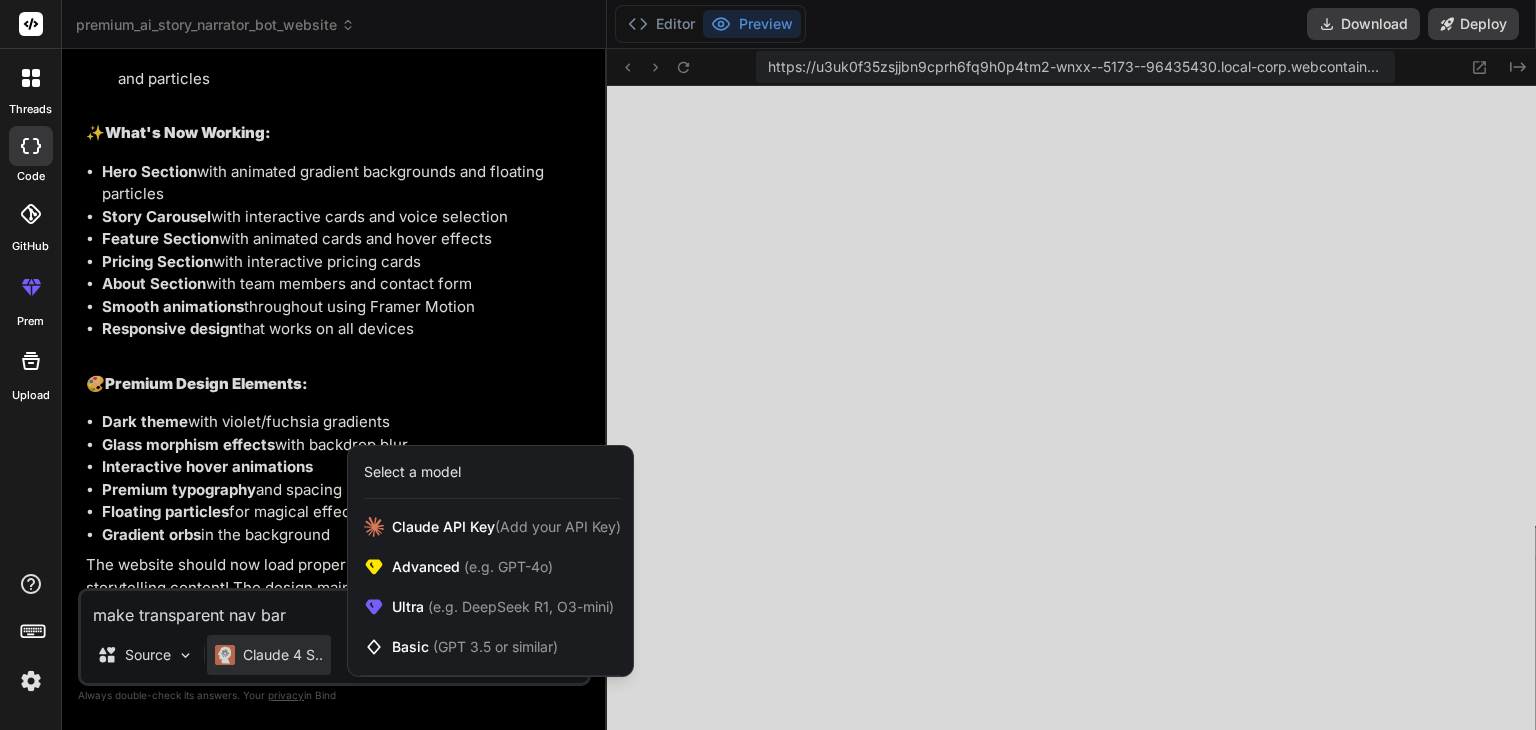 type on "x" 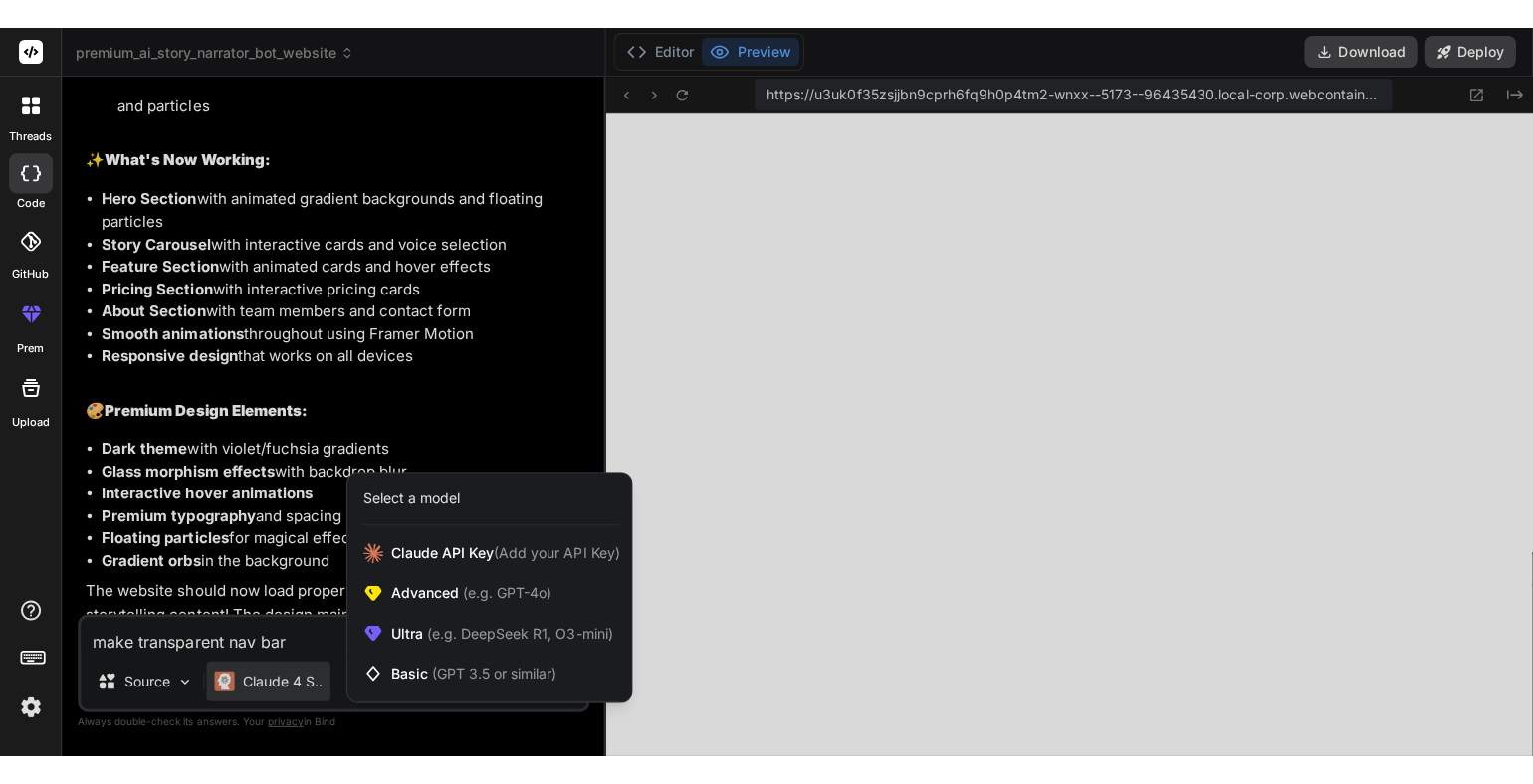 scroll, scrollTop: 2731, scrollLeft: 0, axis: vertical 